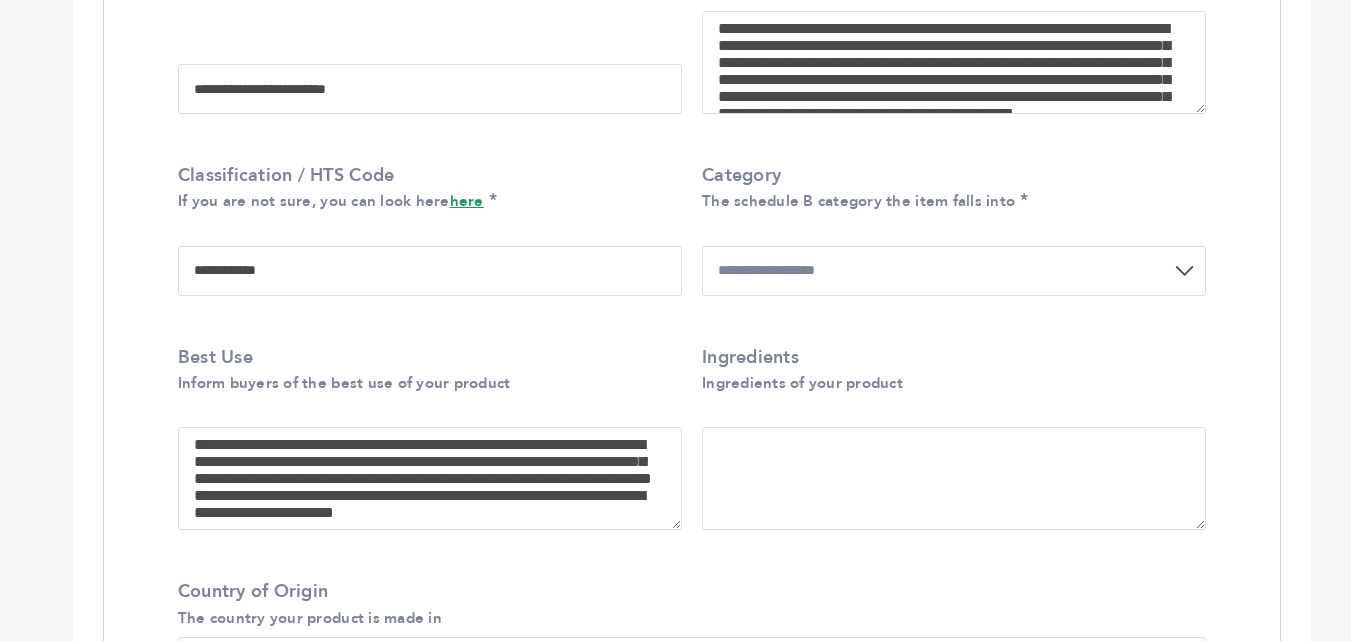 scroll, scrollTop: 1200, scrollLeft: 0, axis: vertical 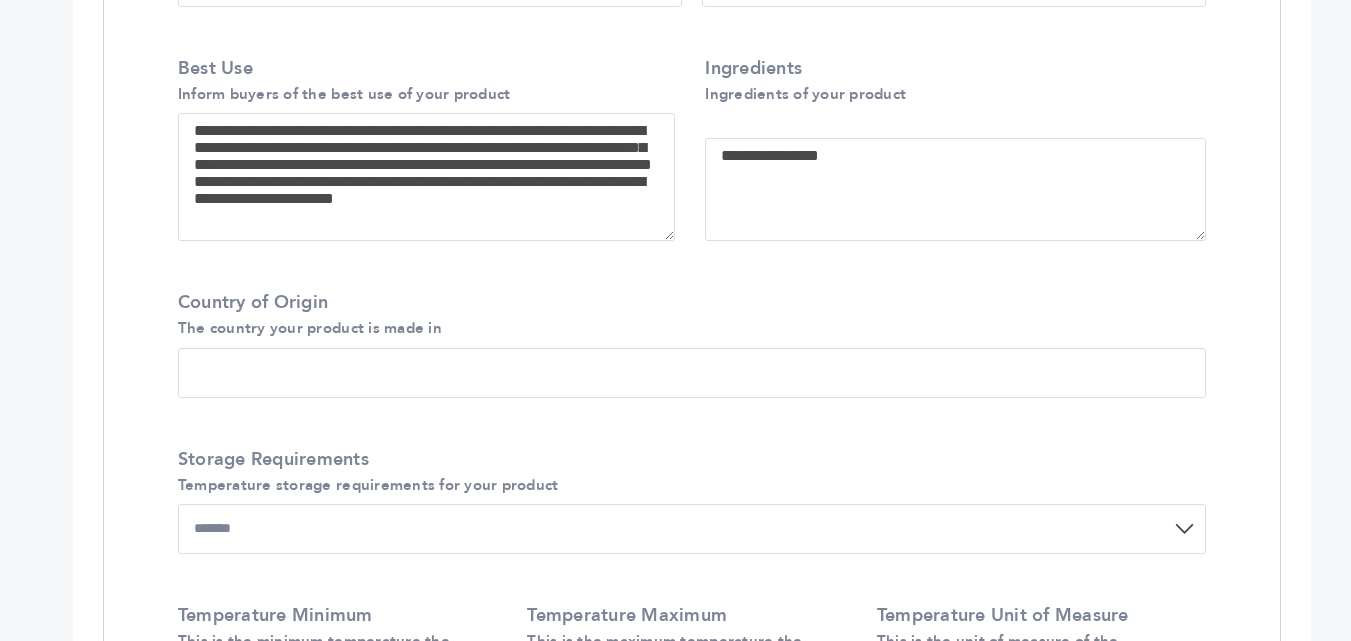 type on "**********" 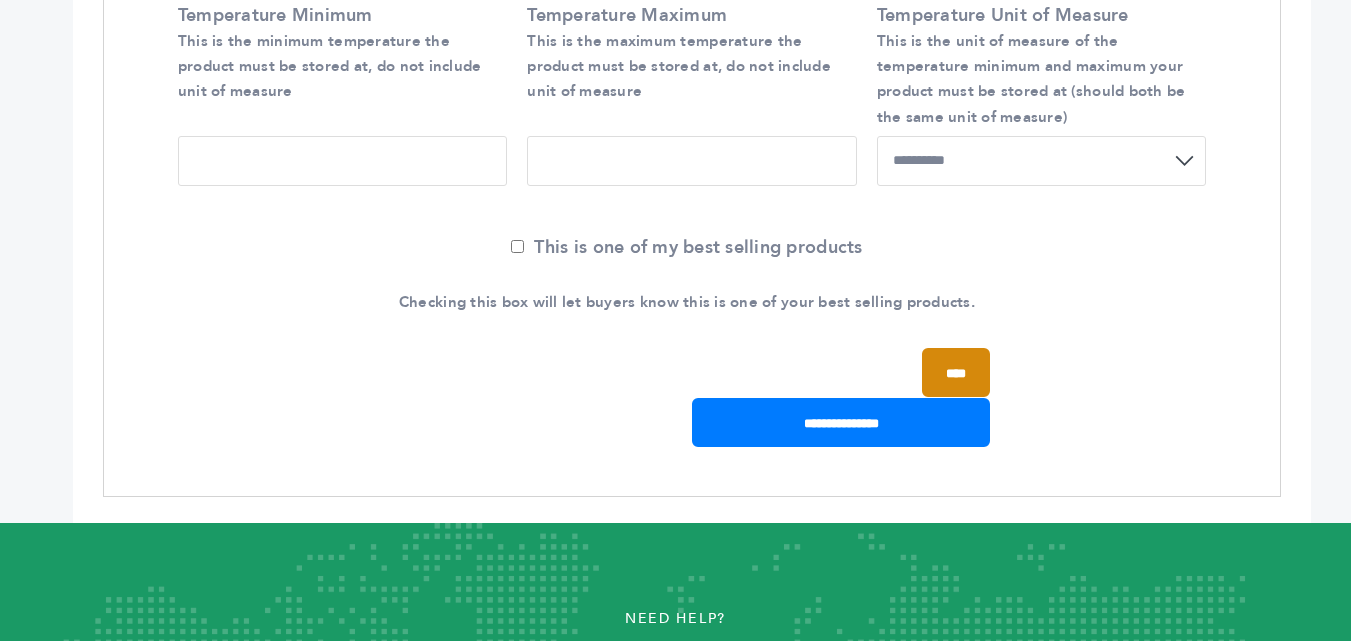click on "****" at bounding box center (956, 372) 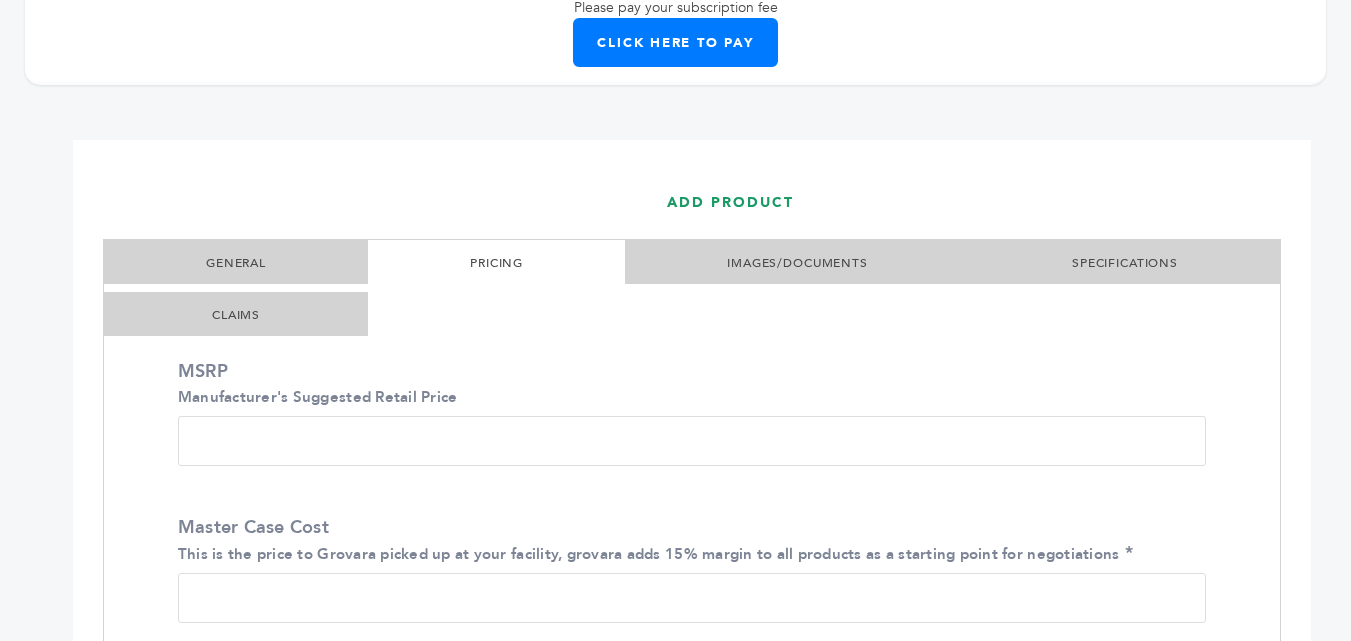 scroll, scrollTop: 340, scrollLeft: 0, axis: vertical 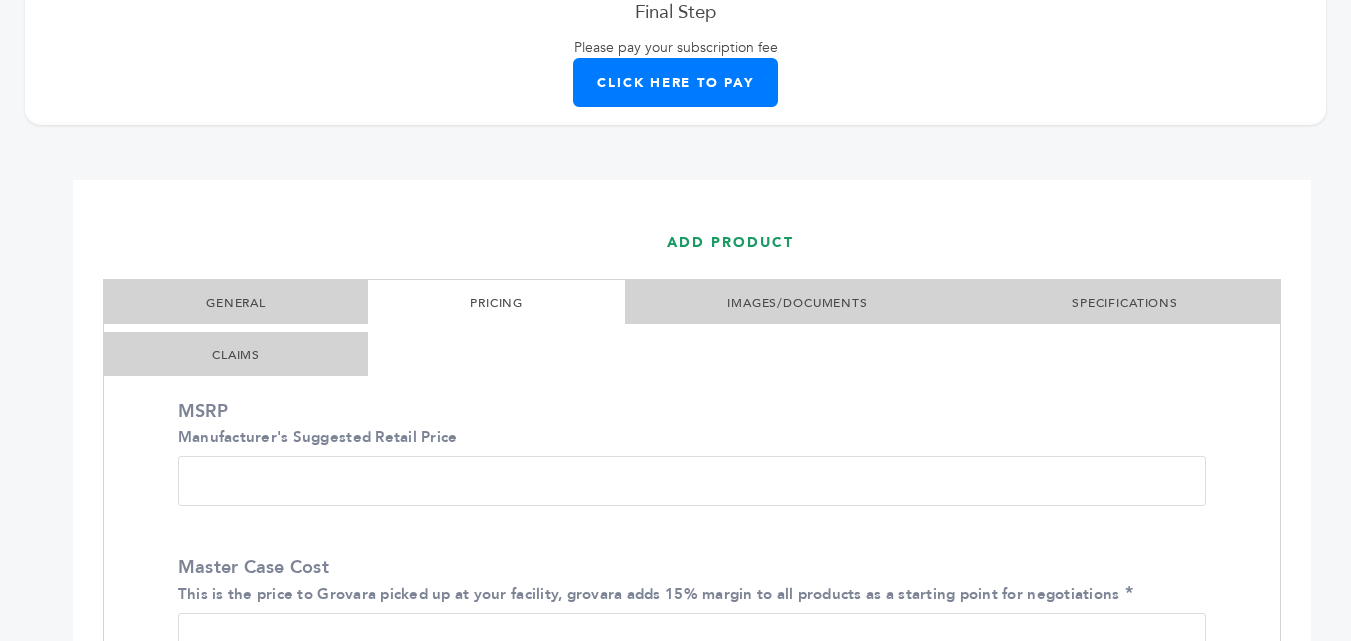 drag, startPoint x: 223, startPoint y: 475, endPoint x: 144, endPoint y: 483, distance: 79.40403 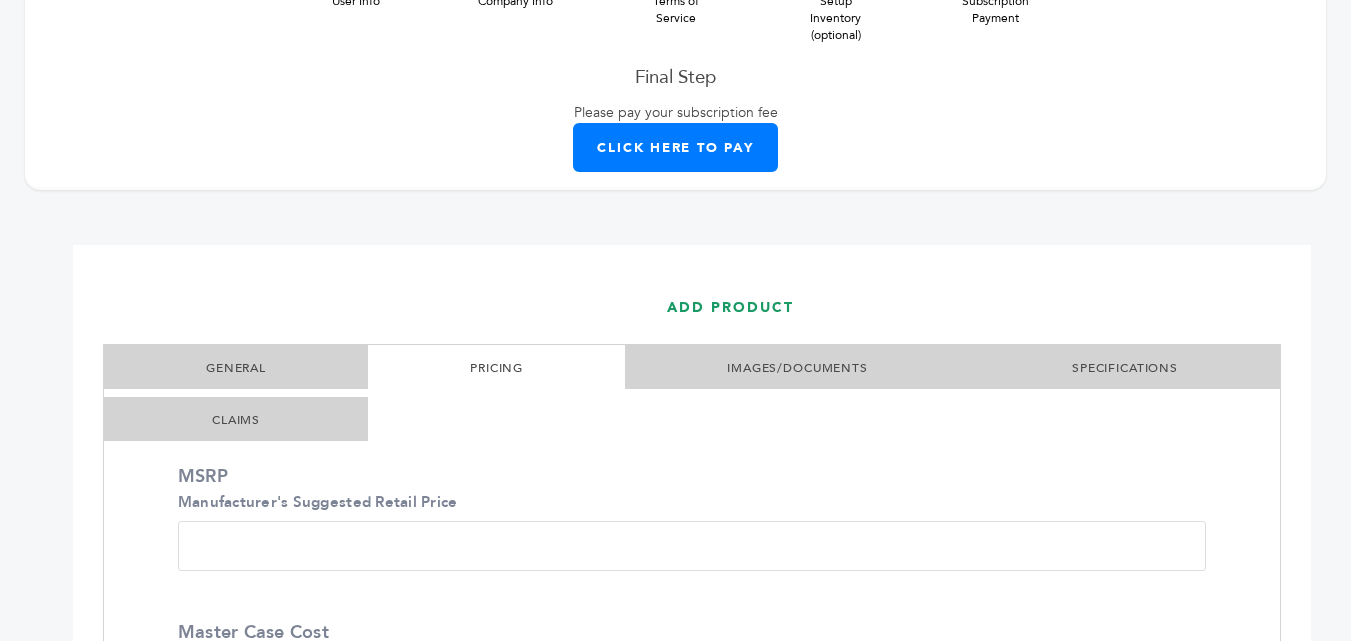 scroll, scrollTop: 240, scrollLeft: 0, axis: vertical 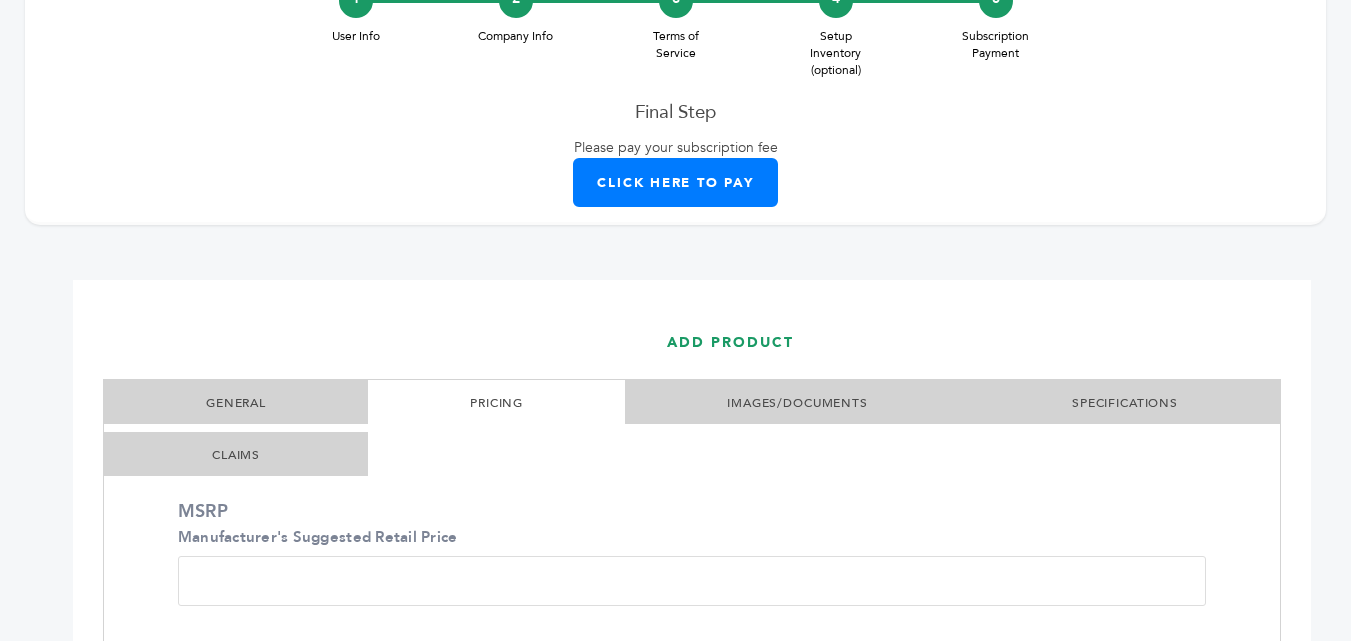 paste on "**" 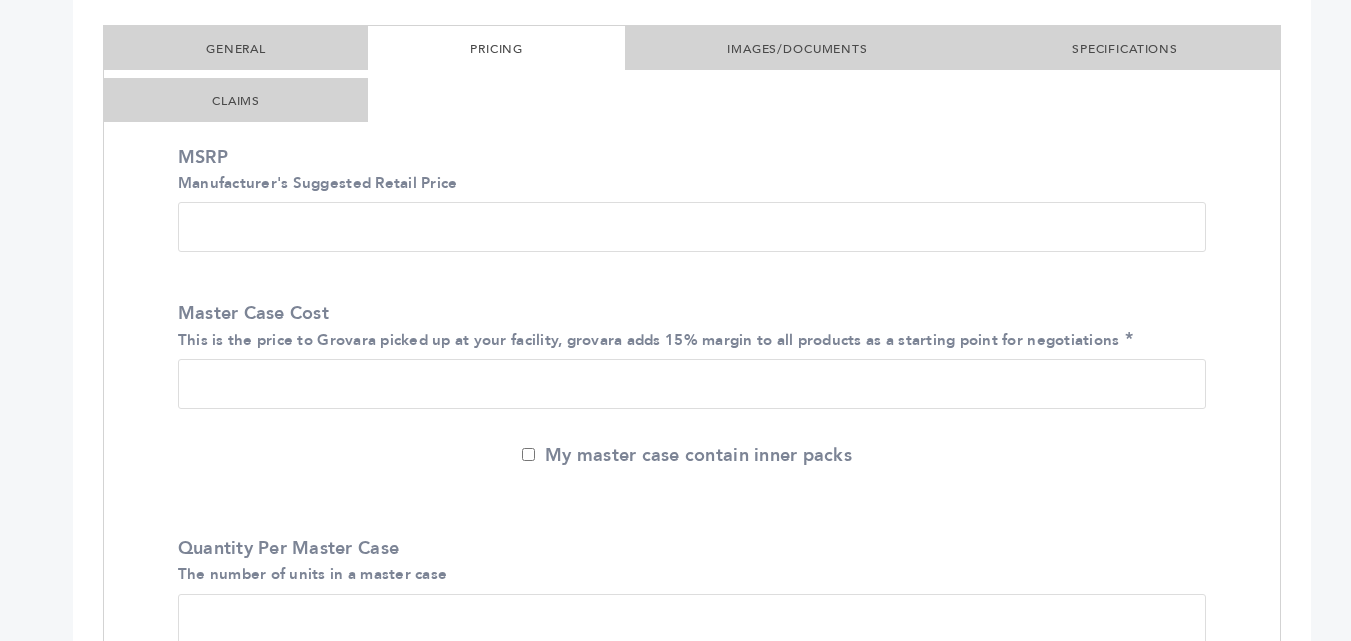 scroll, scrollTop: 640, scrollLeft: 0, axis: vertical 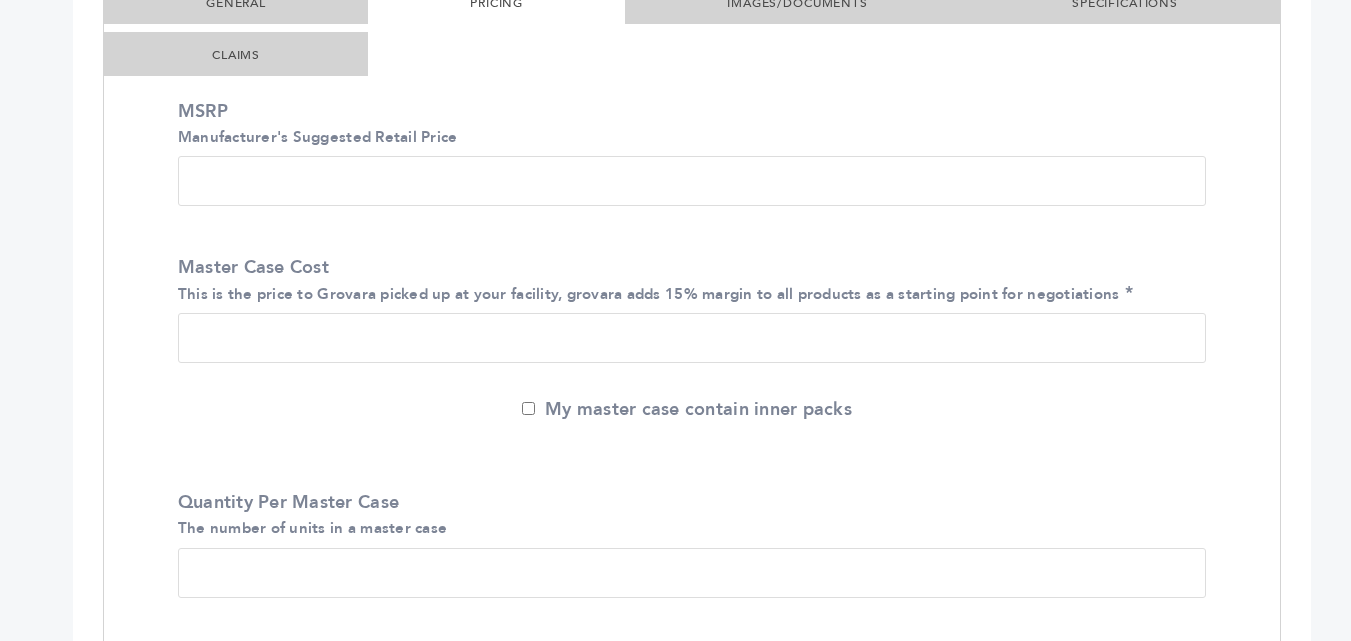 type on "**" 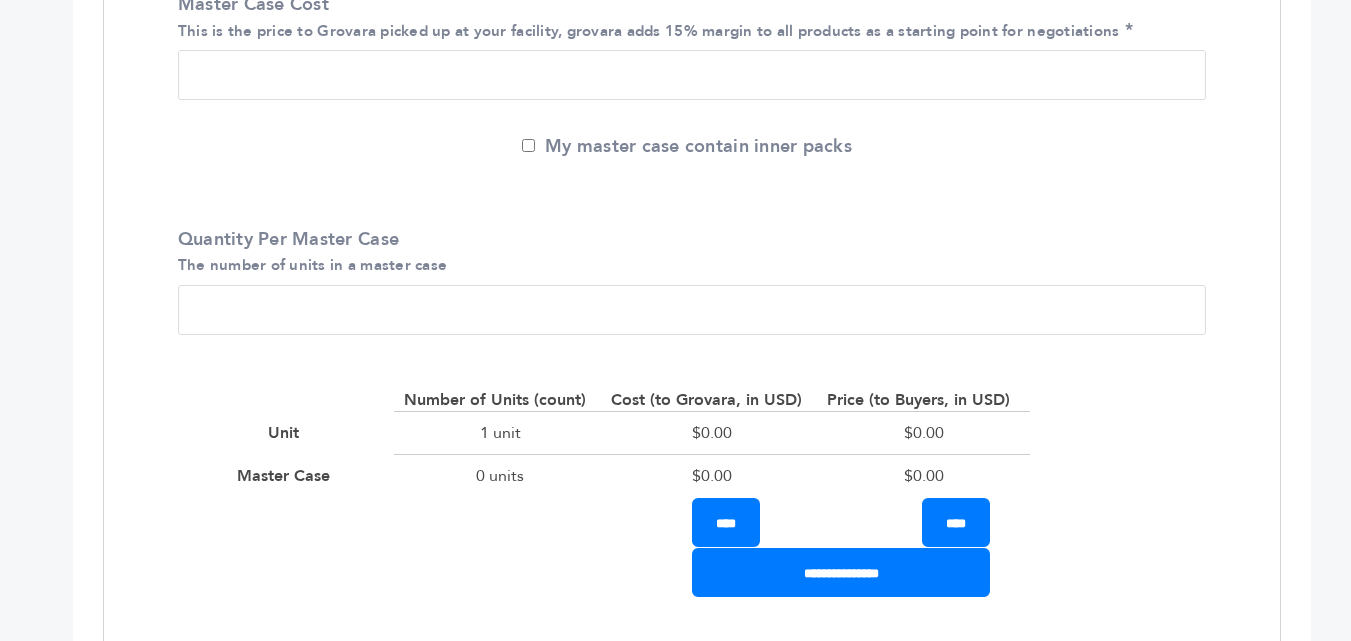 scroll, scrollTop: 940, scrollLeft: 0, axis: vertical 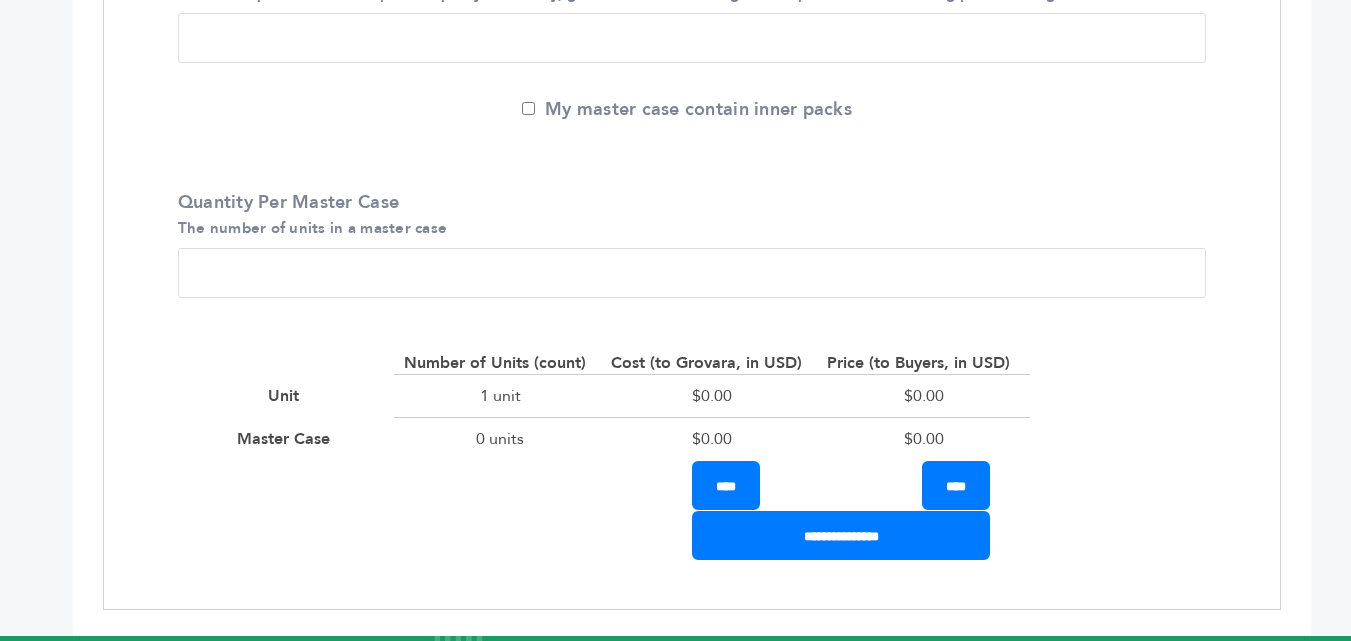 type on "**" 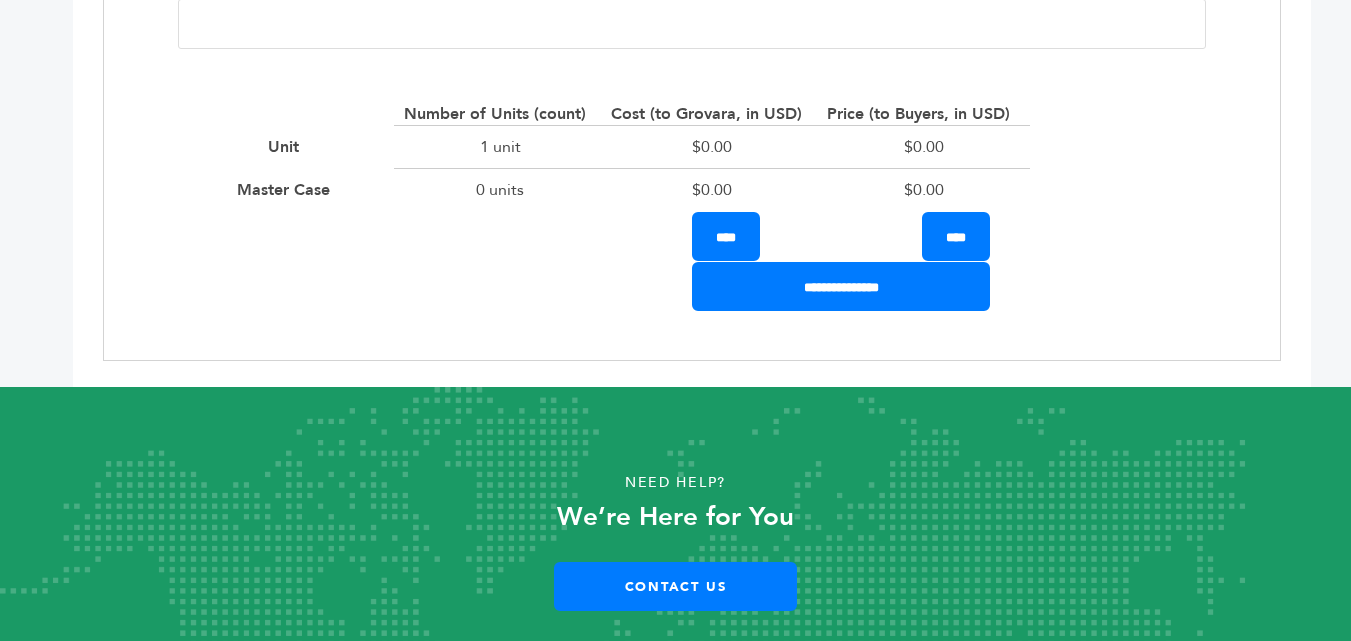 scroll, scrollTop: 1240, scrollLeft: 0, axis: vertical 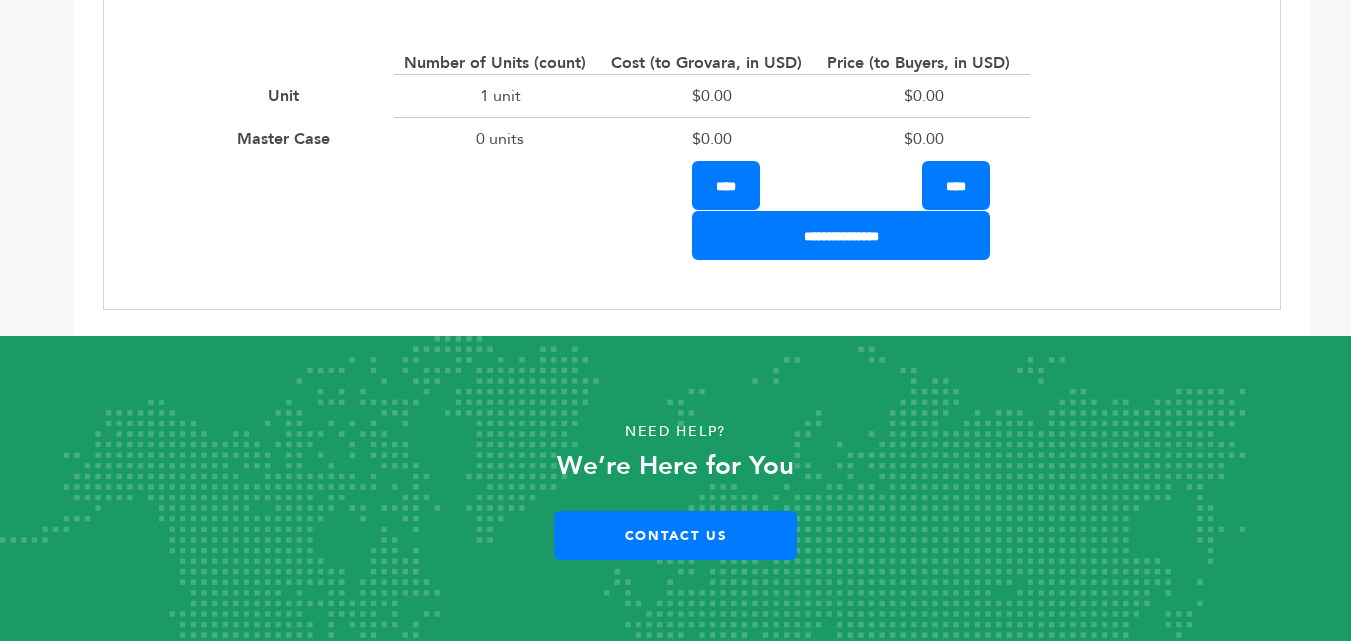 type on "**" 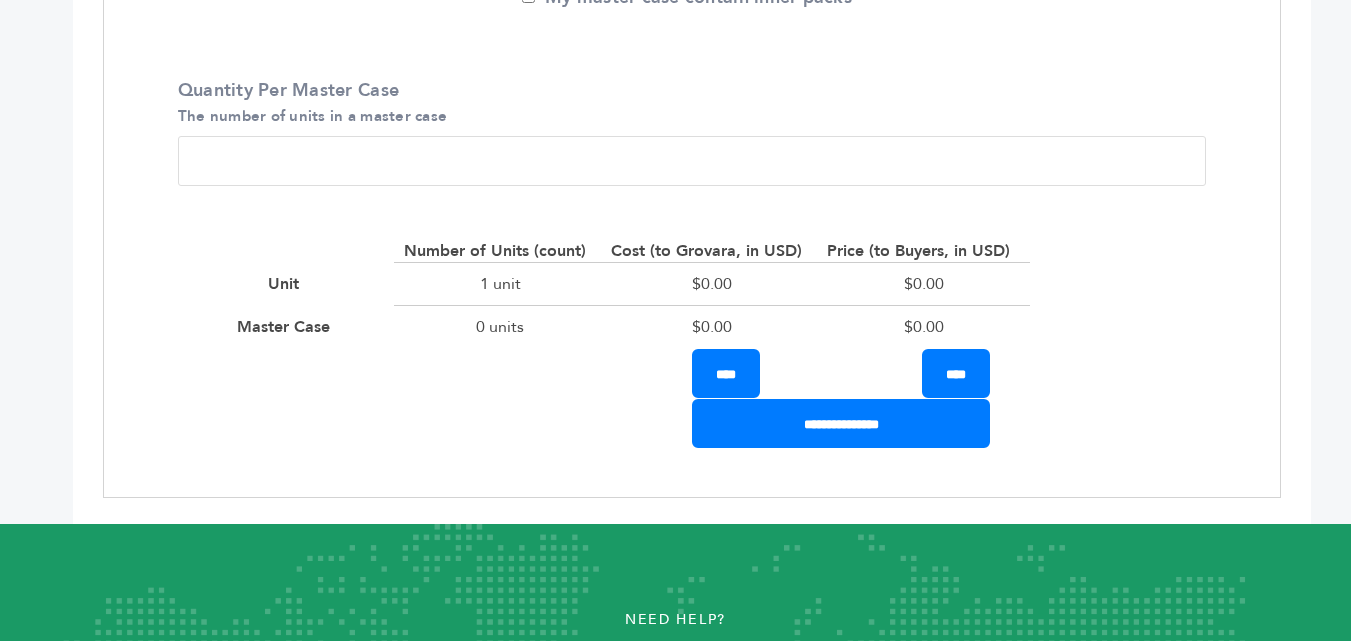scroll, scrollTop: 1040, scrollLeft: 0, axis: vertical 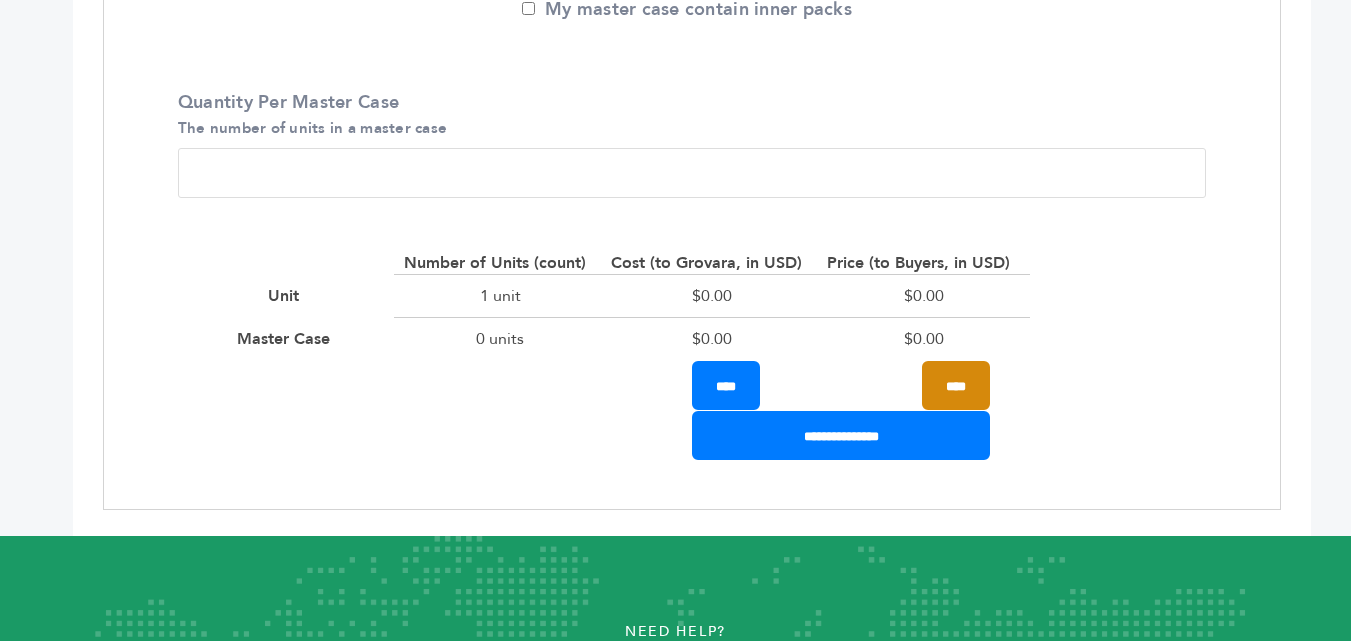 click on "****" at bounding box center [956, 385] 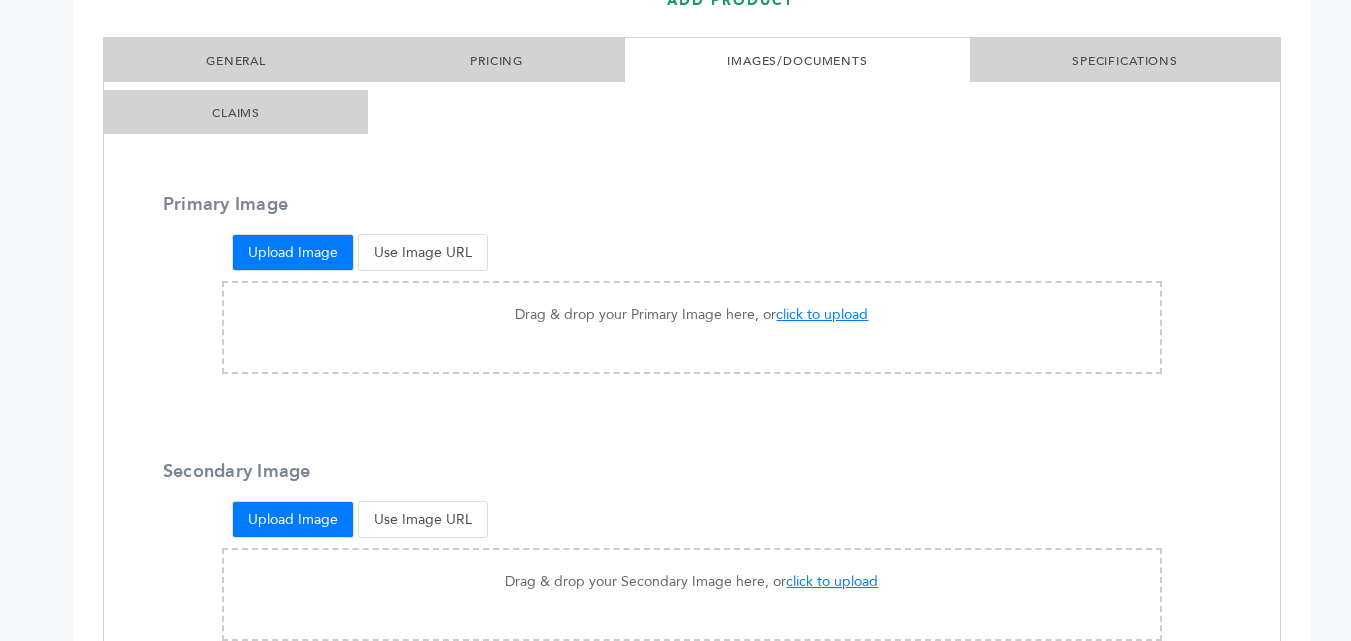 scroll, scrollTop: 540, scrollLeft: 0, axis: vertical 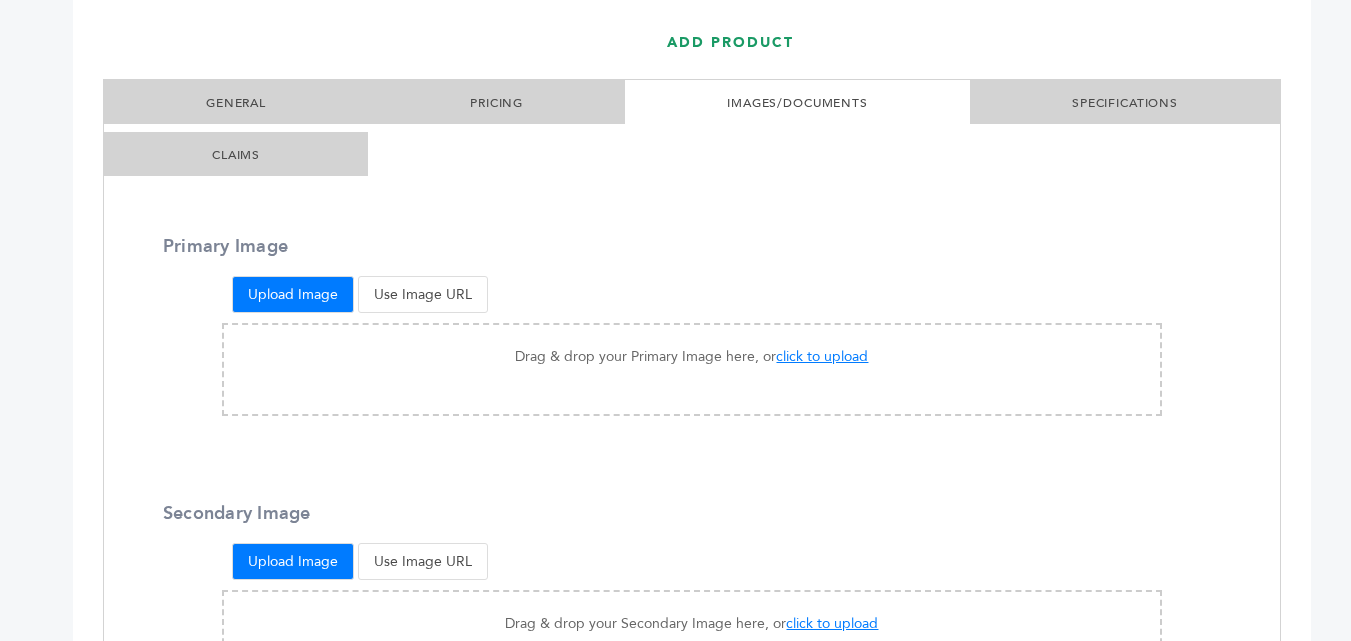 click on "Upload Image" at bounding box center [293, 294] 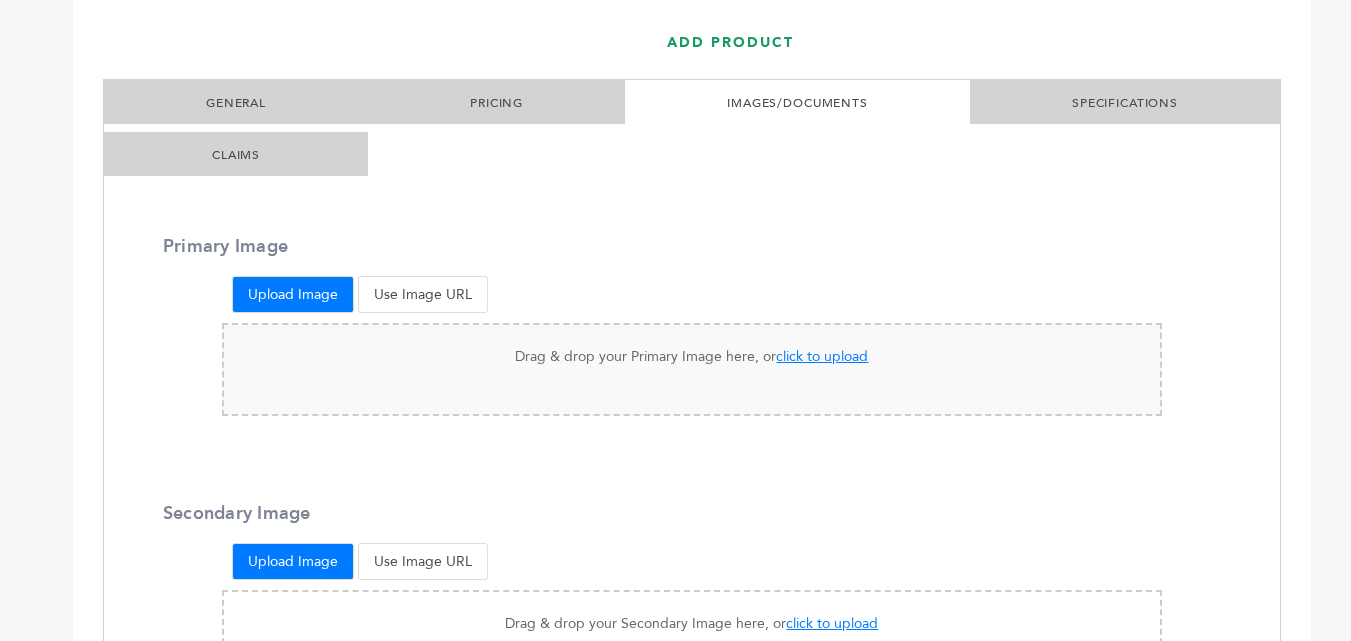 click on "click to upload" at bounding box center [822, 356] 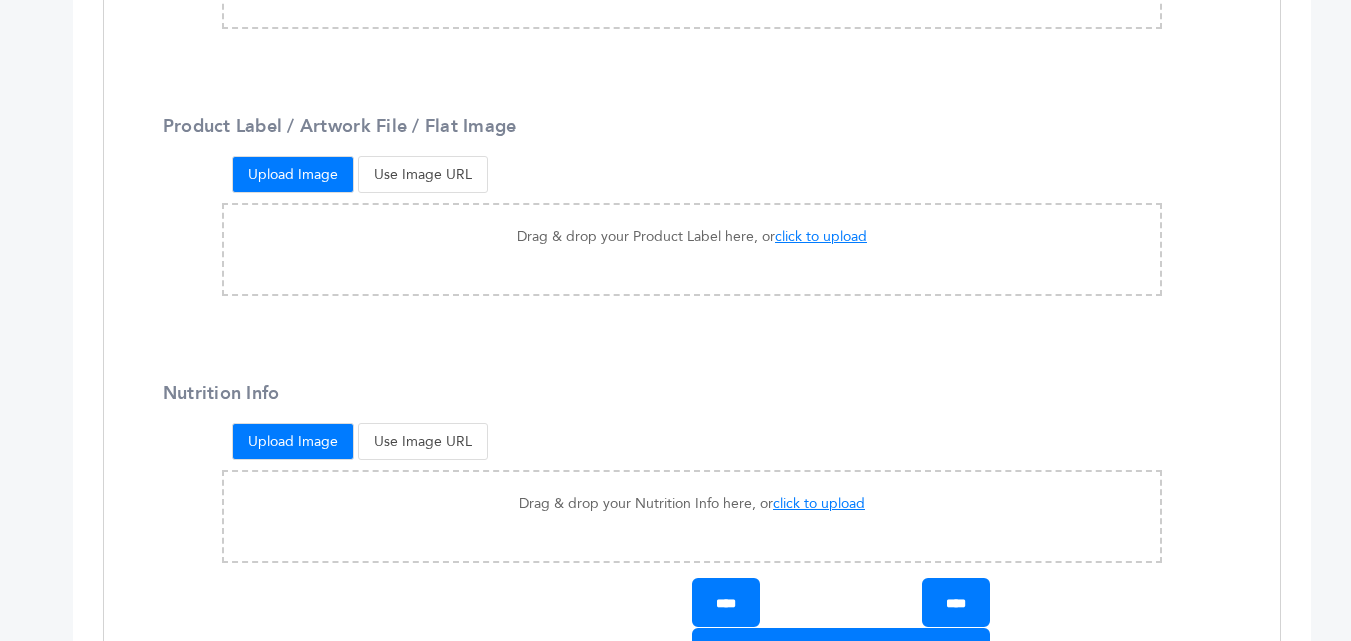 scroll, scrollTop: 1940, scrollLeft: 0, axis: vertical 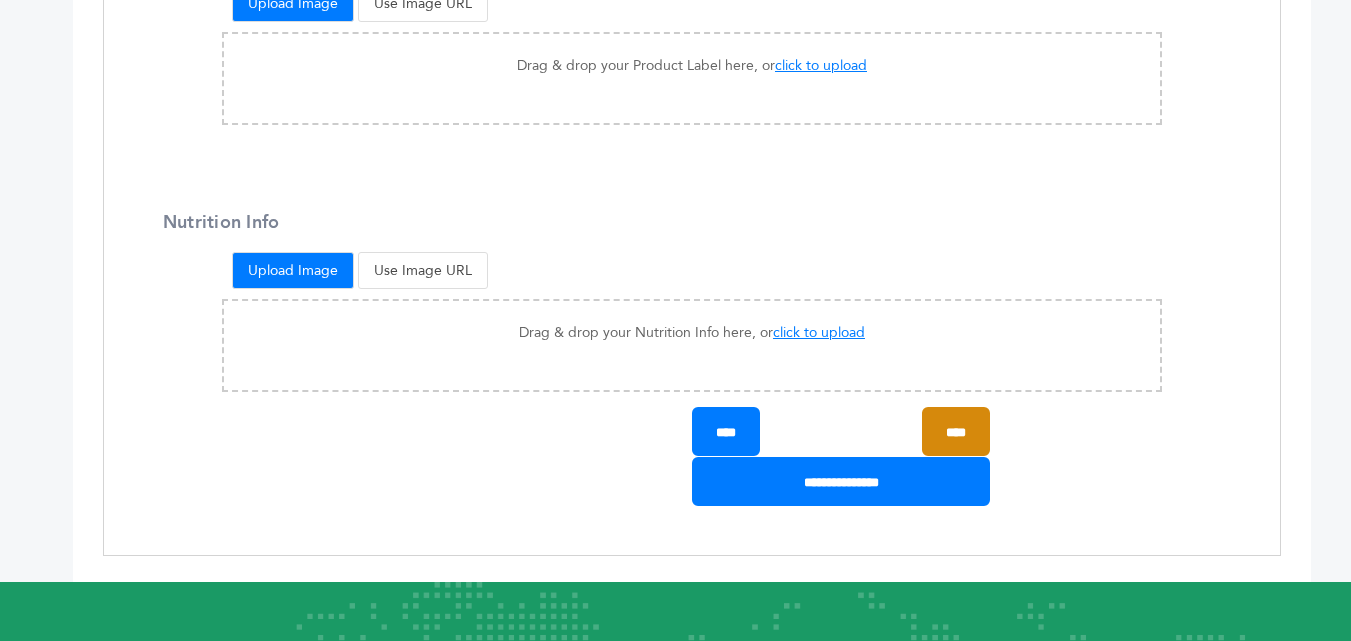 click on "****" at bounding box center (956, 431) 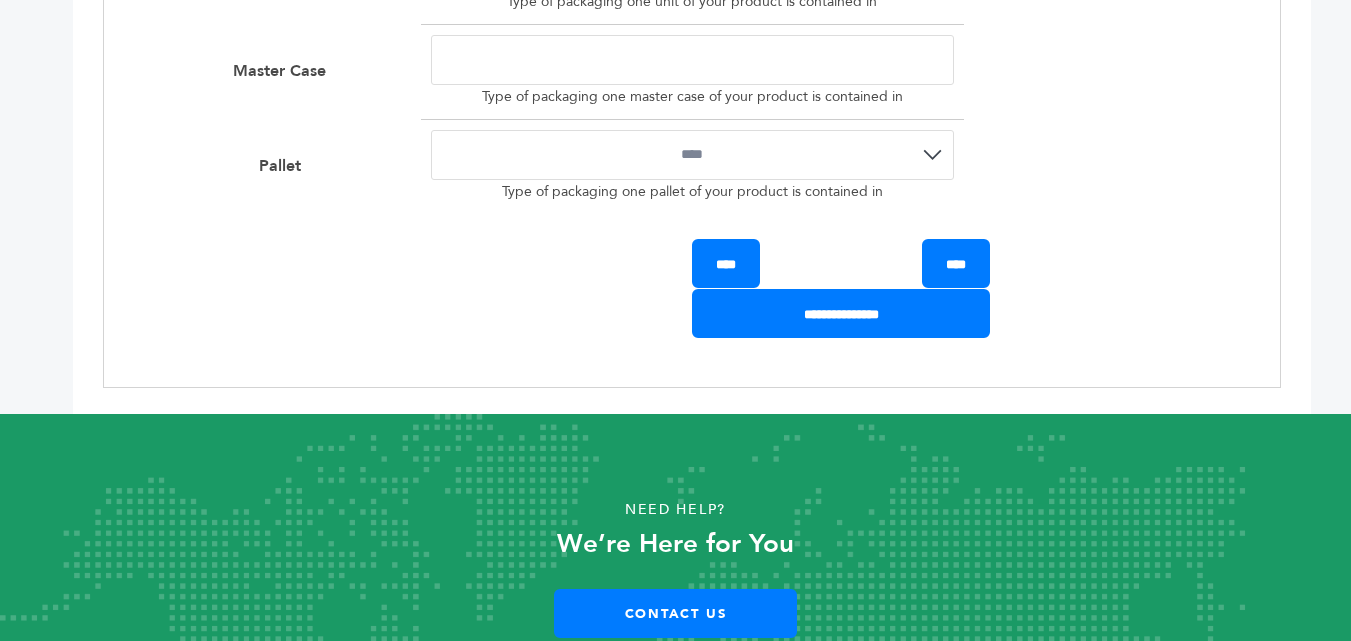 scroll, scrollTop: 2440, scrollLeft: 0, axis: vertical 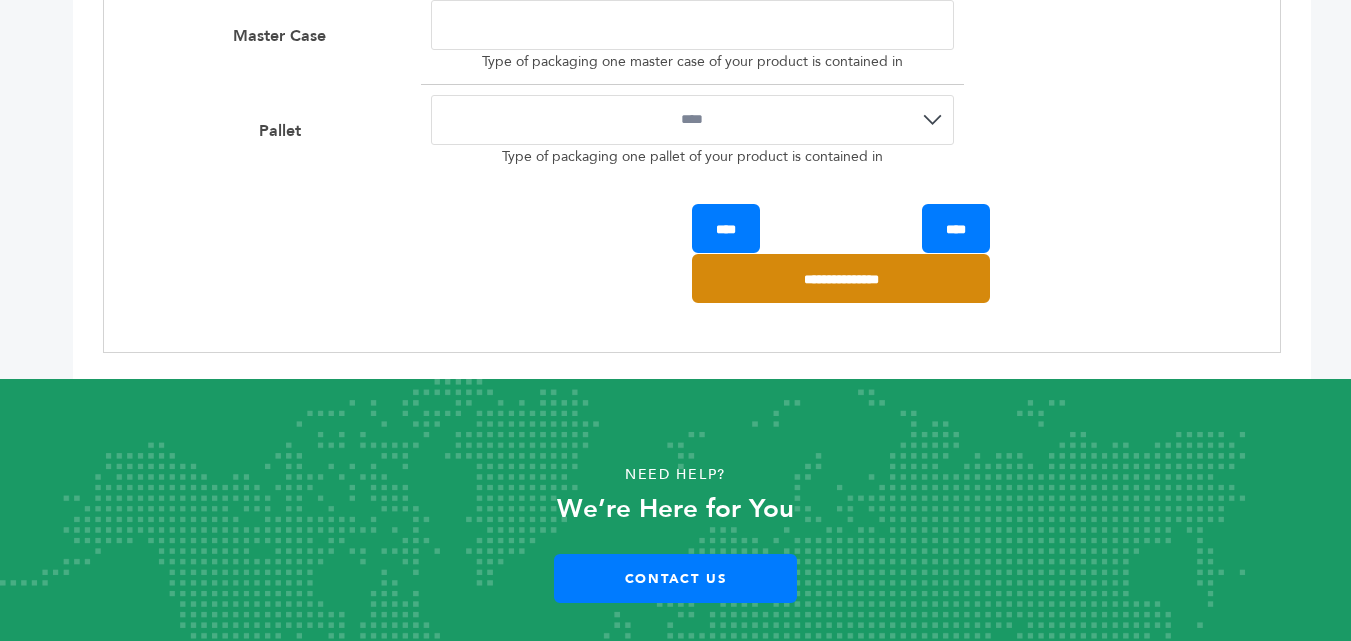 click on "**********" at bounding box center [841, 278] 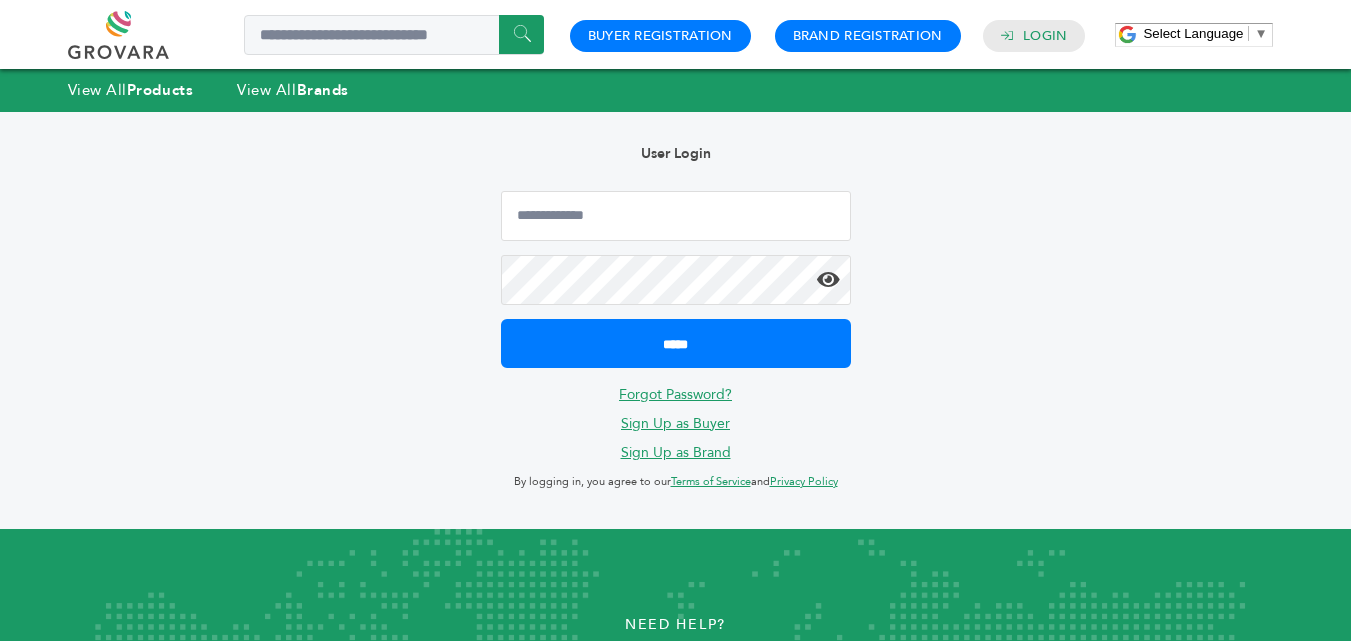 scroll, scrollTop: 0, scrollLeft: 0, axis: both 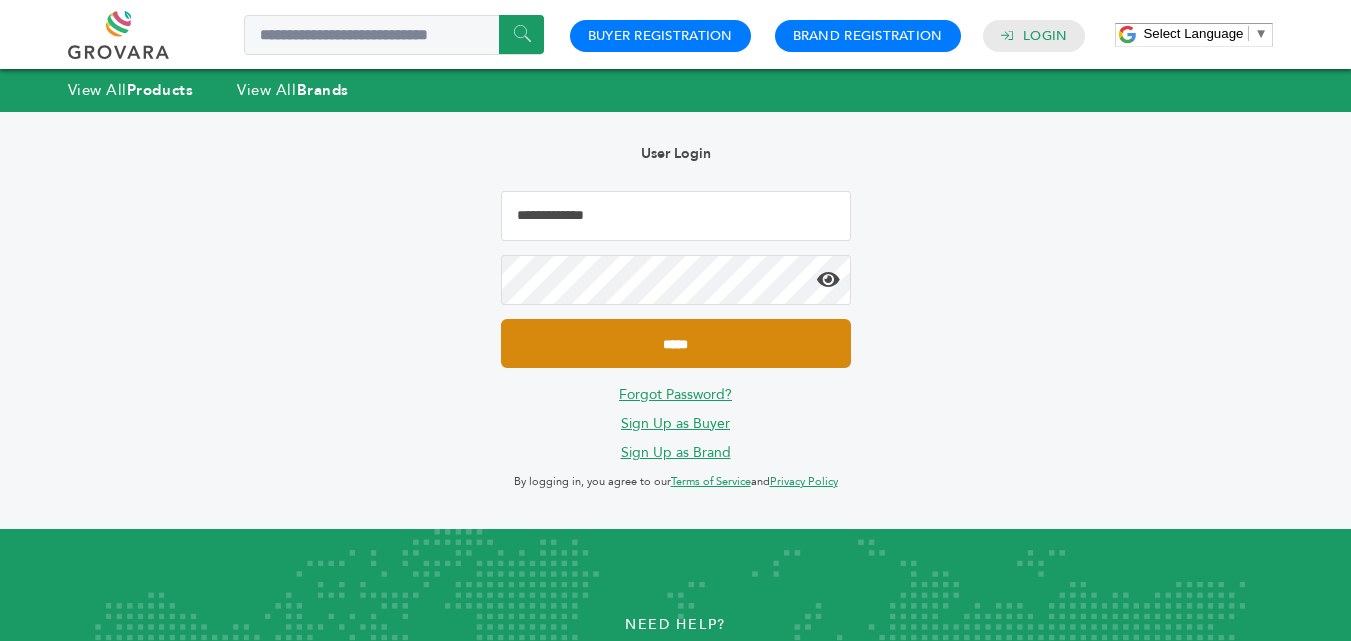 type on "**********" 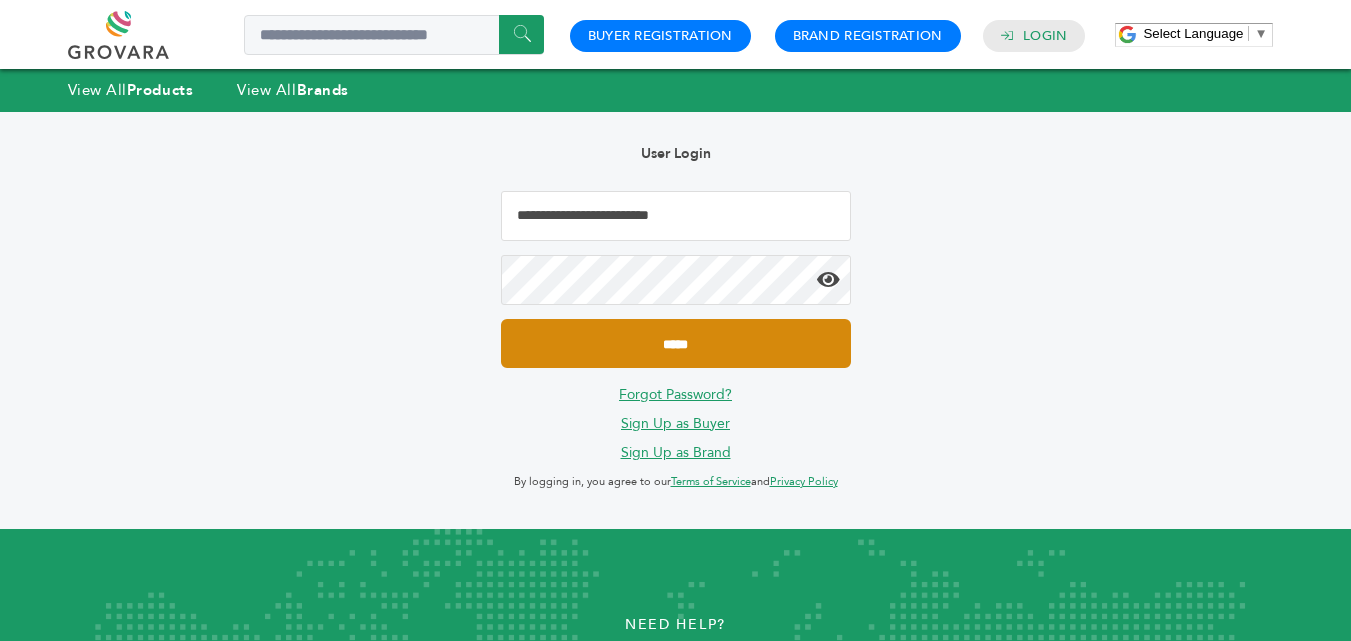 click on "*****" at bounding box center [676, 343] 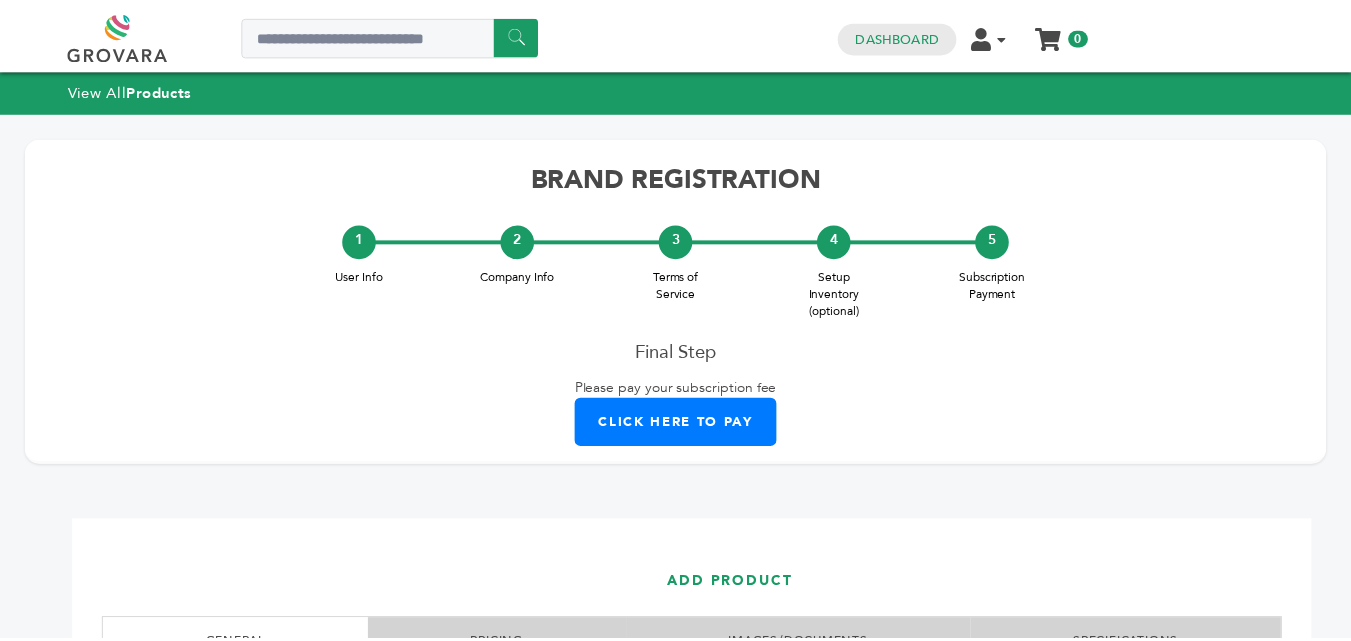 scroll, scrollTop: 0, scrollLeft: 0, axis: both 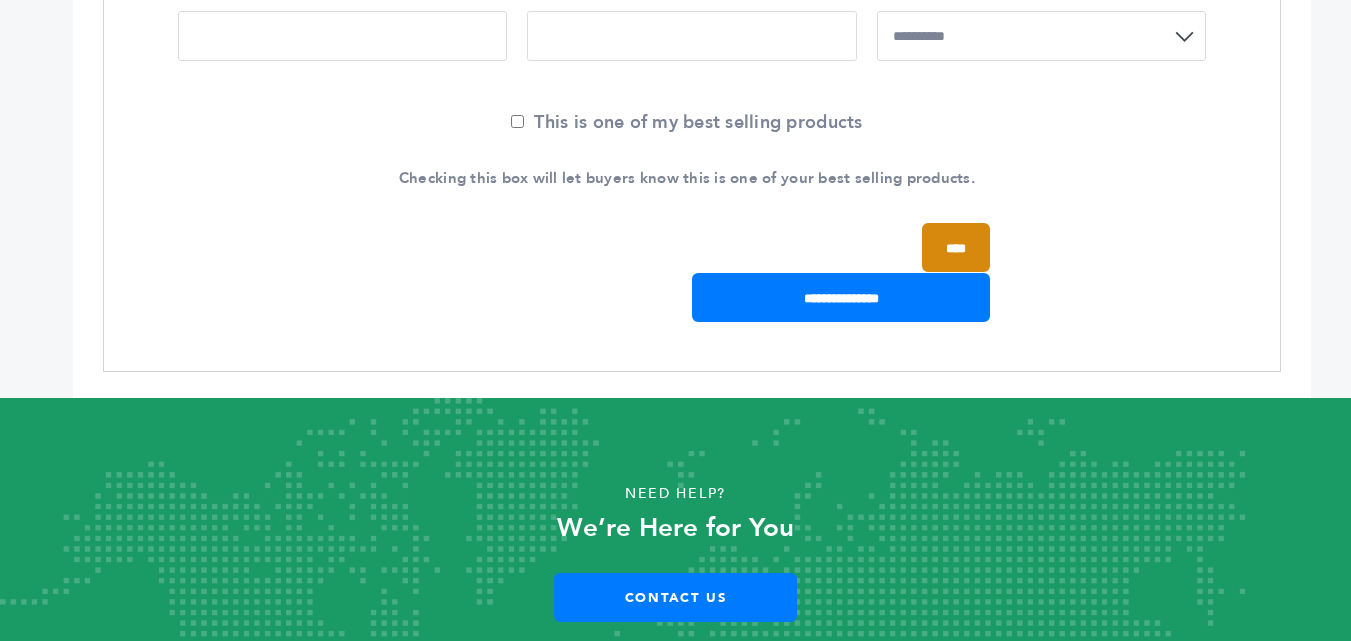 click on "****" at bounding box center (956, 247) 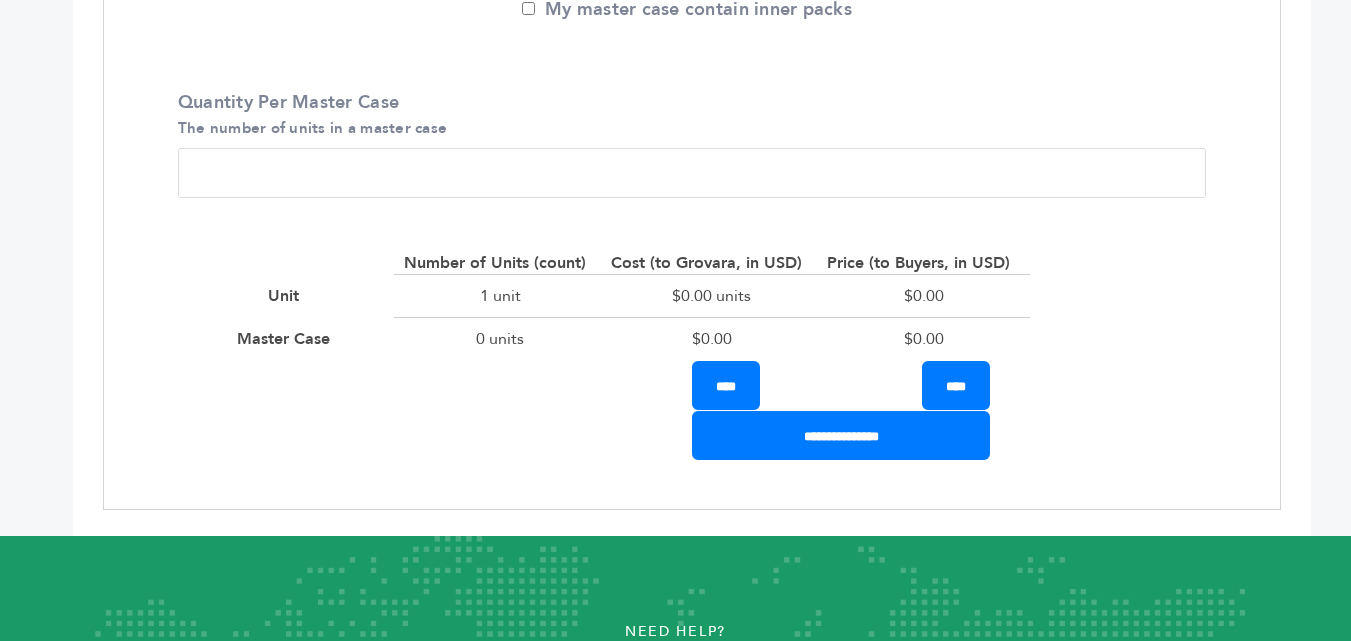 scroll, scrollTop: 1240, scrollLeft: 0, axis: vertical 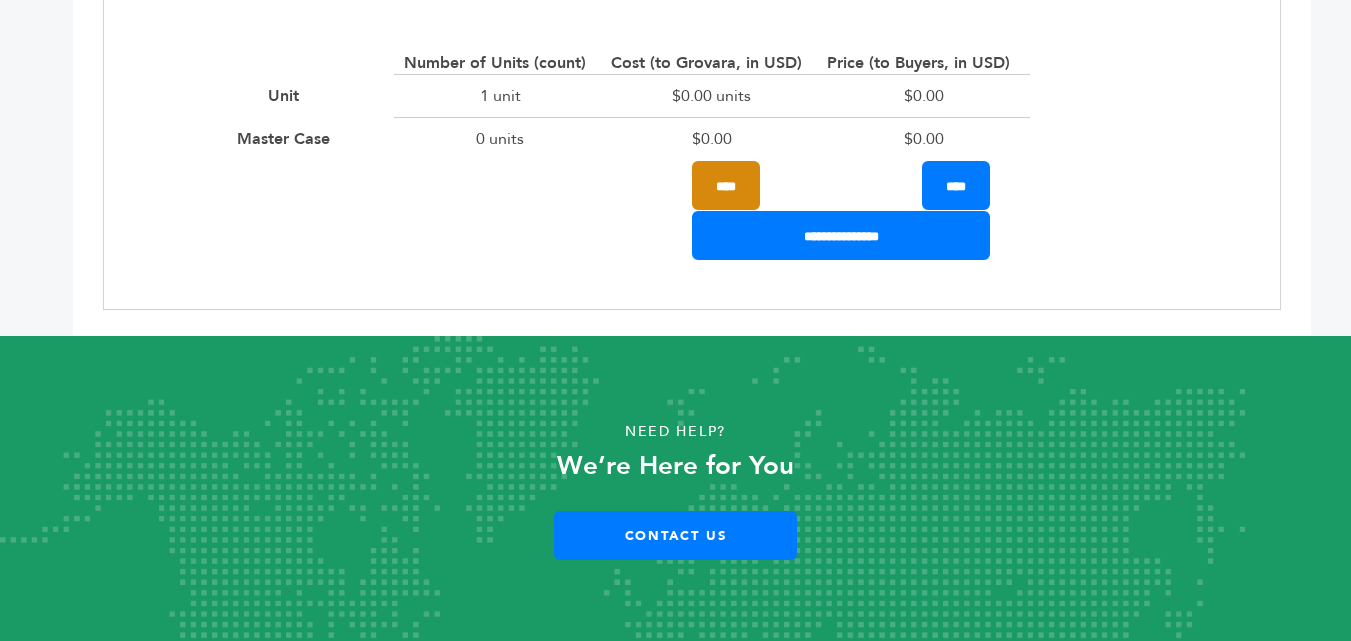click on "****" at bounding box center (726, 185) 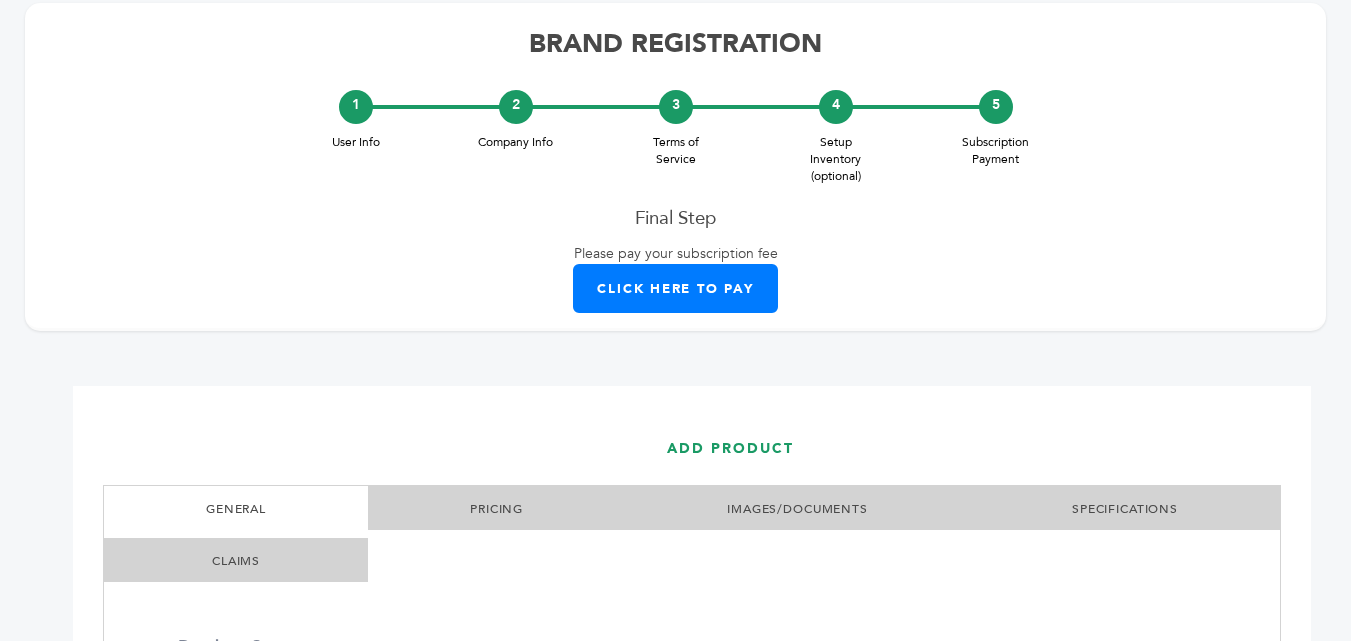 scroll, scrollTop: 0, scrollLeft: 0, axis: both 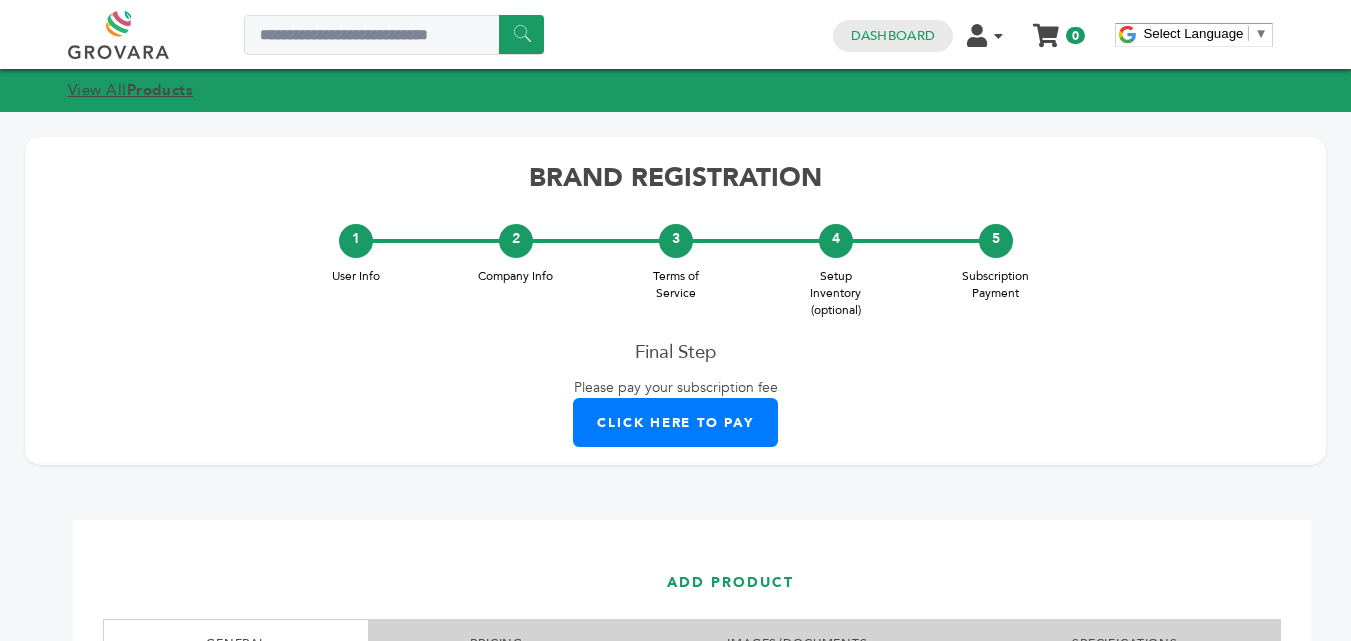 click on "Products" at bounding box center [160, 90] 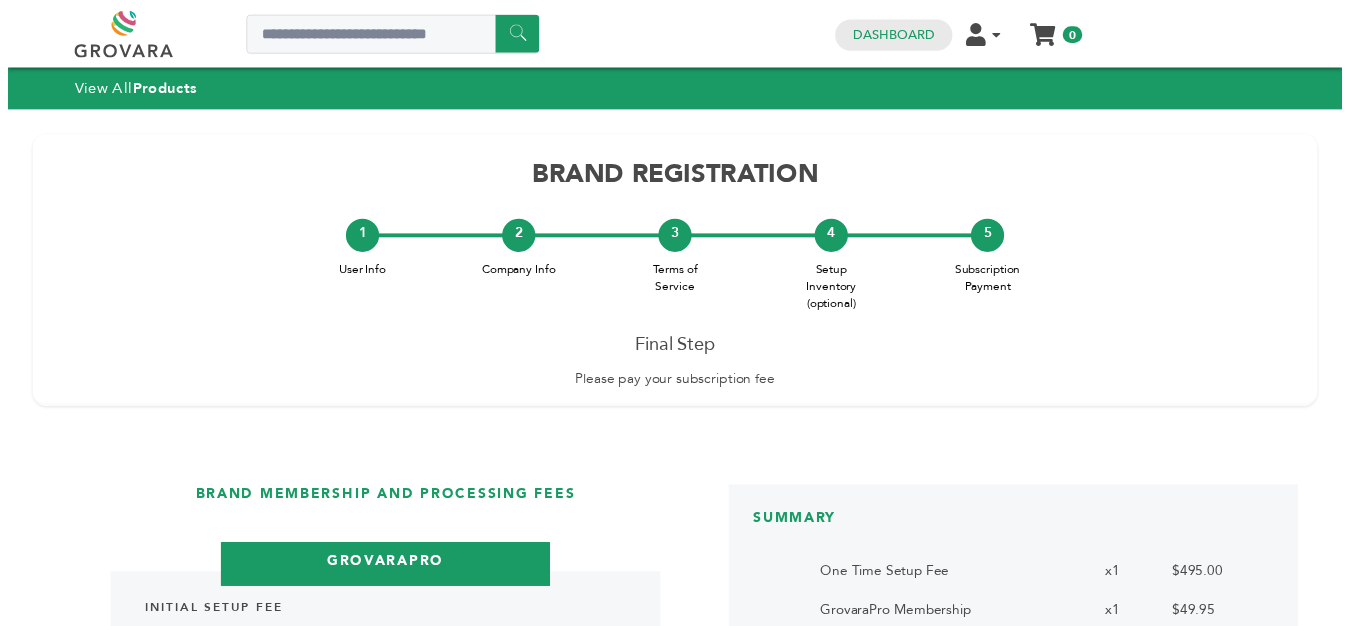 scroll, scrollTop: 0, scrollLeft: 0, axis: both 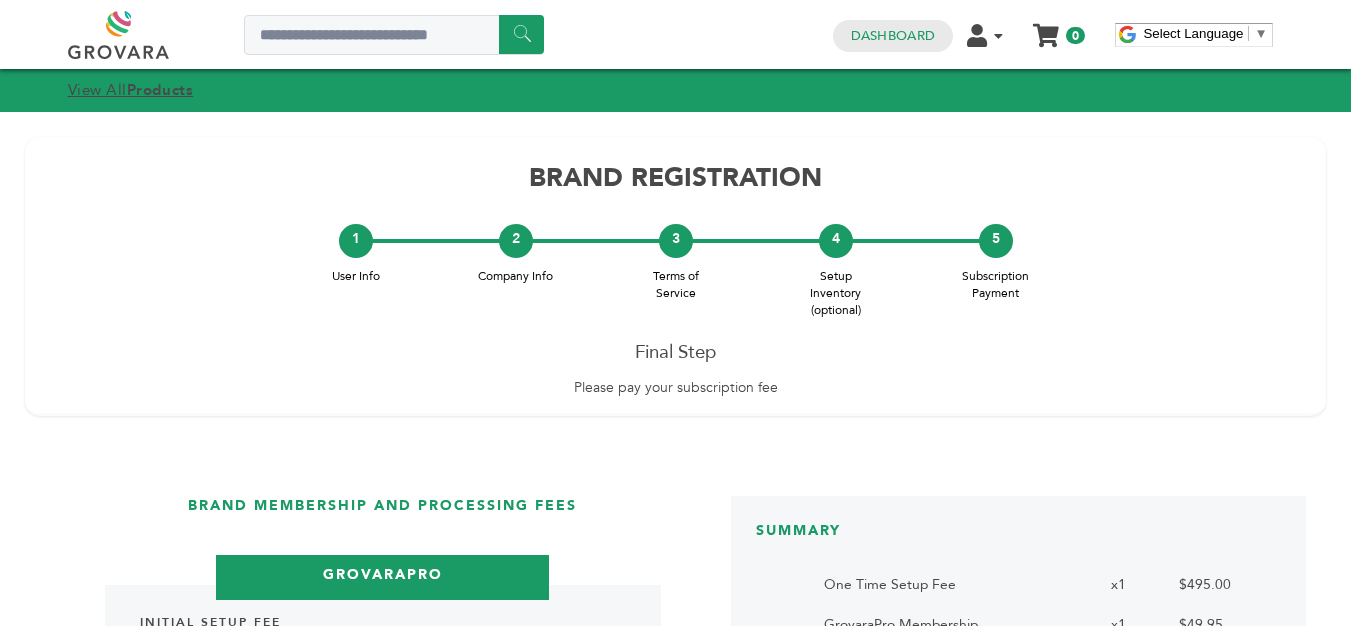 click on "Products" at bounding box center (160, 90) 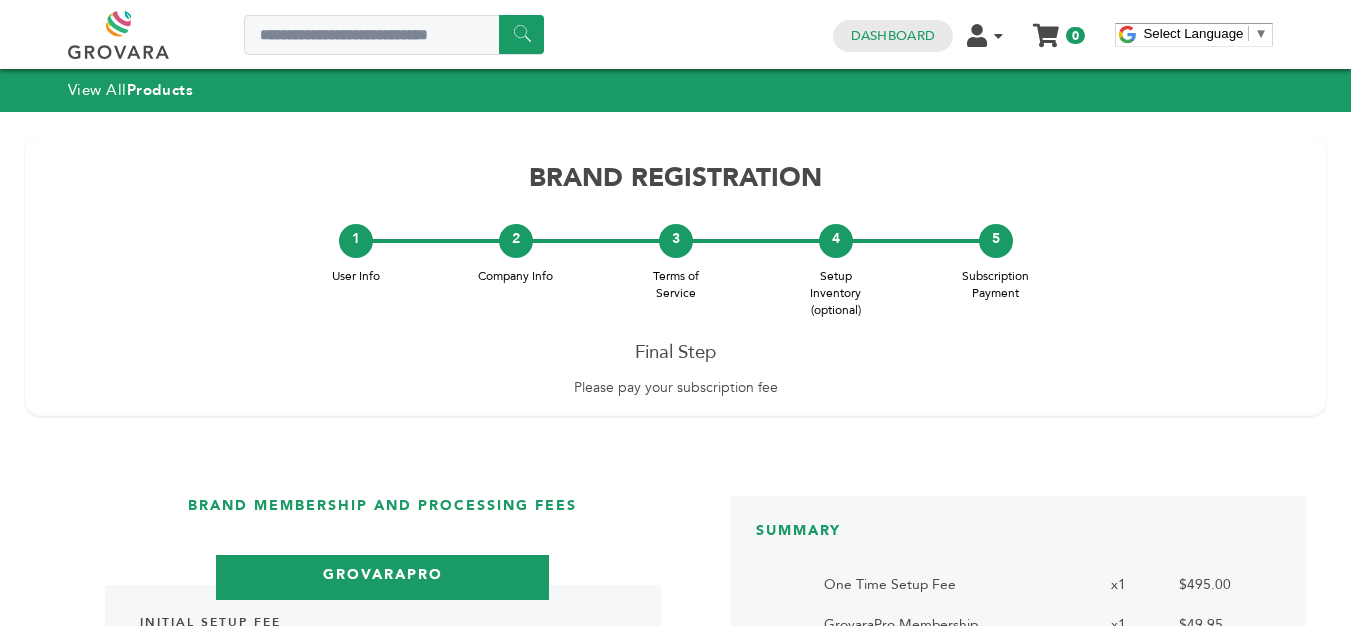 scroll, scrollTop: 0, scrollLeft: 0, axis: both 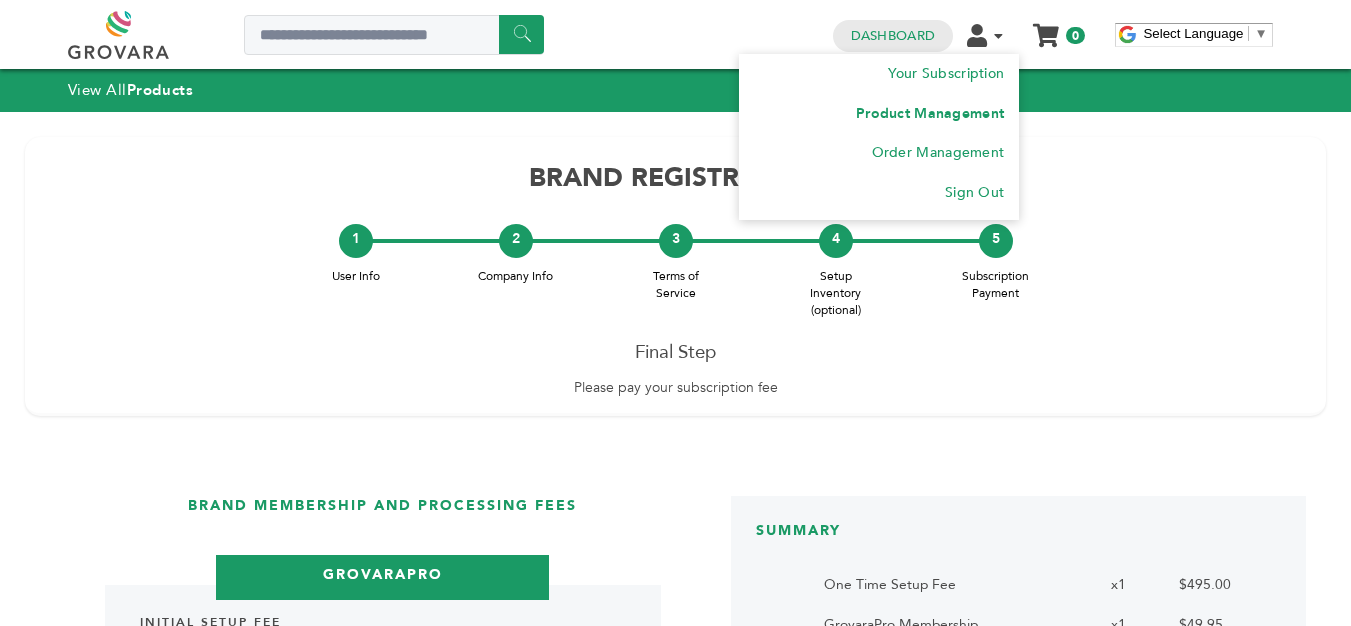 click on "Product Management" at bounding box center (930, 113) 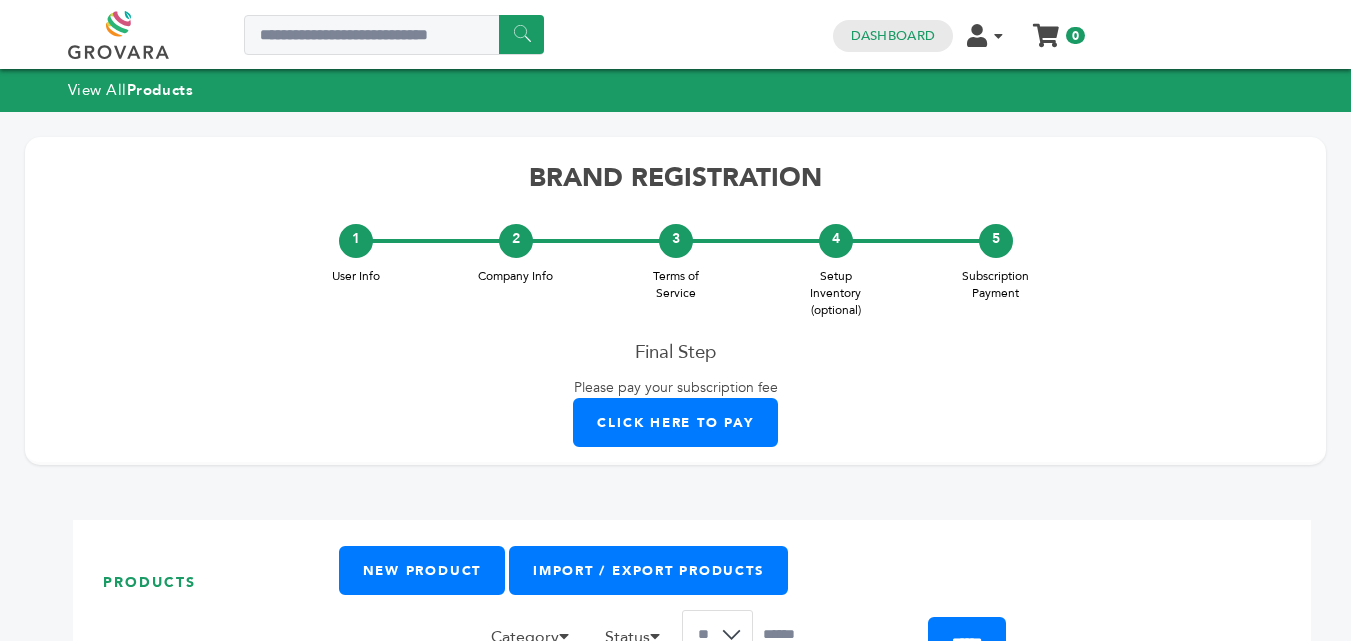 scroll, scrollTop: 242, scrollLeft: 0, axis: vertical 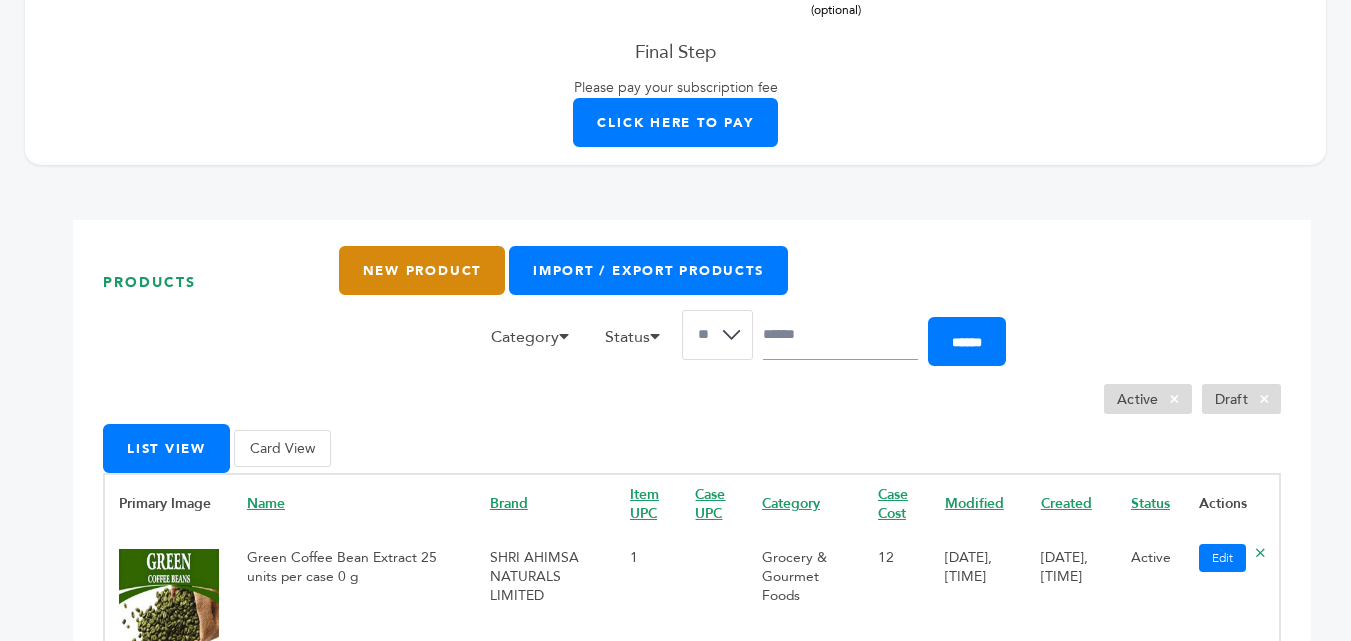 click on "New Product" at bounding box center (422, 270) 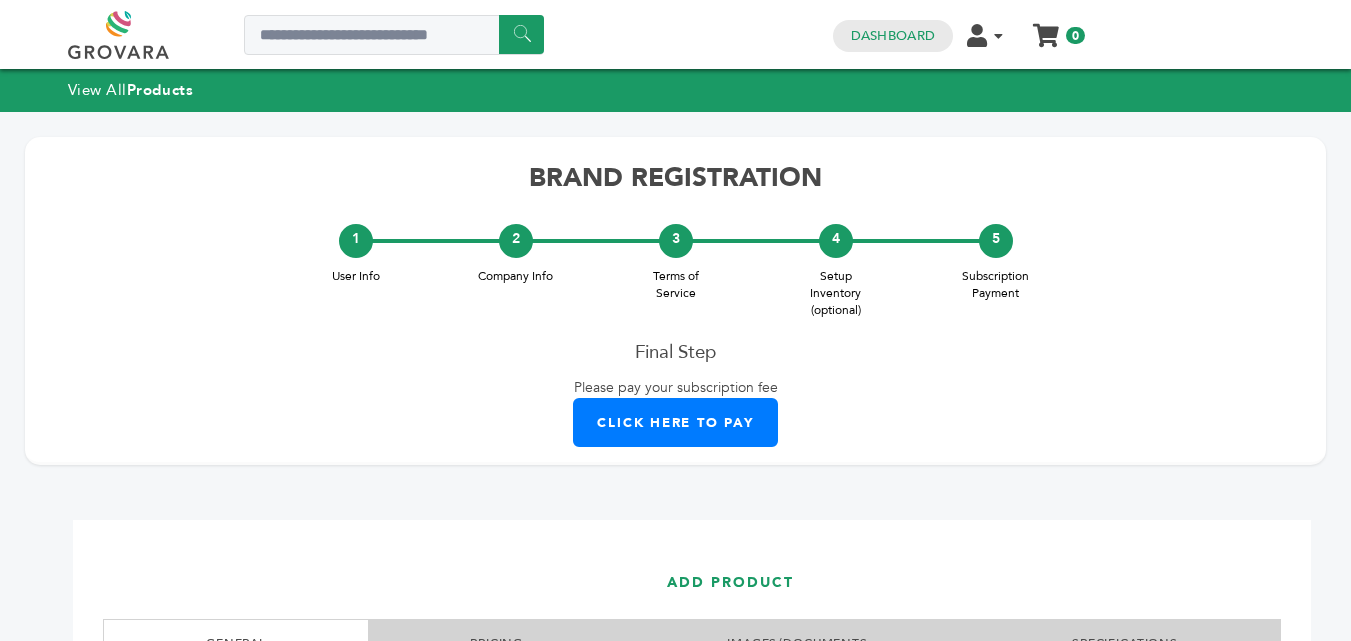 scroll, scrollTop: 0, scrollLeft: 0, axis: both 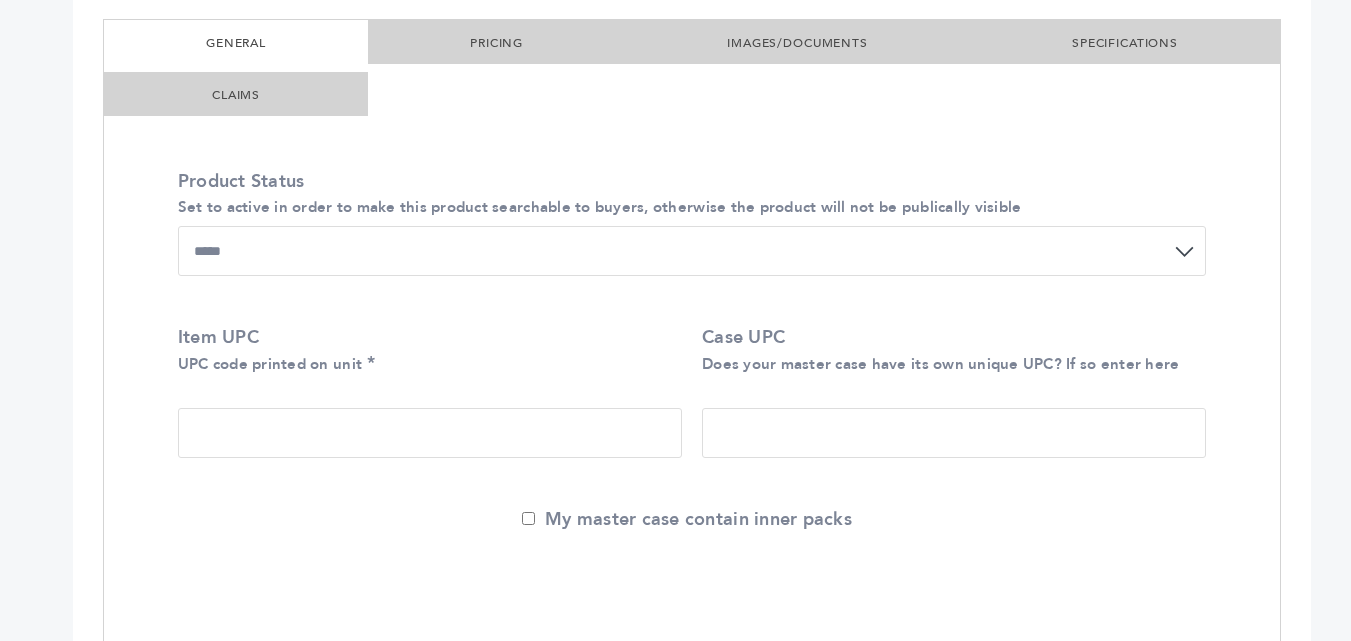 click on "**********" at bounding box center (692, 251) 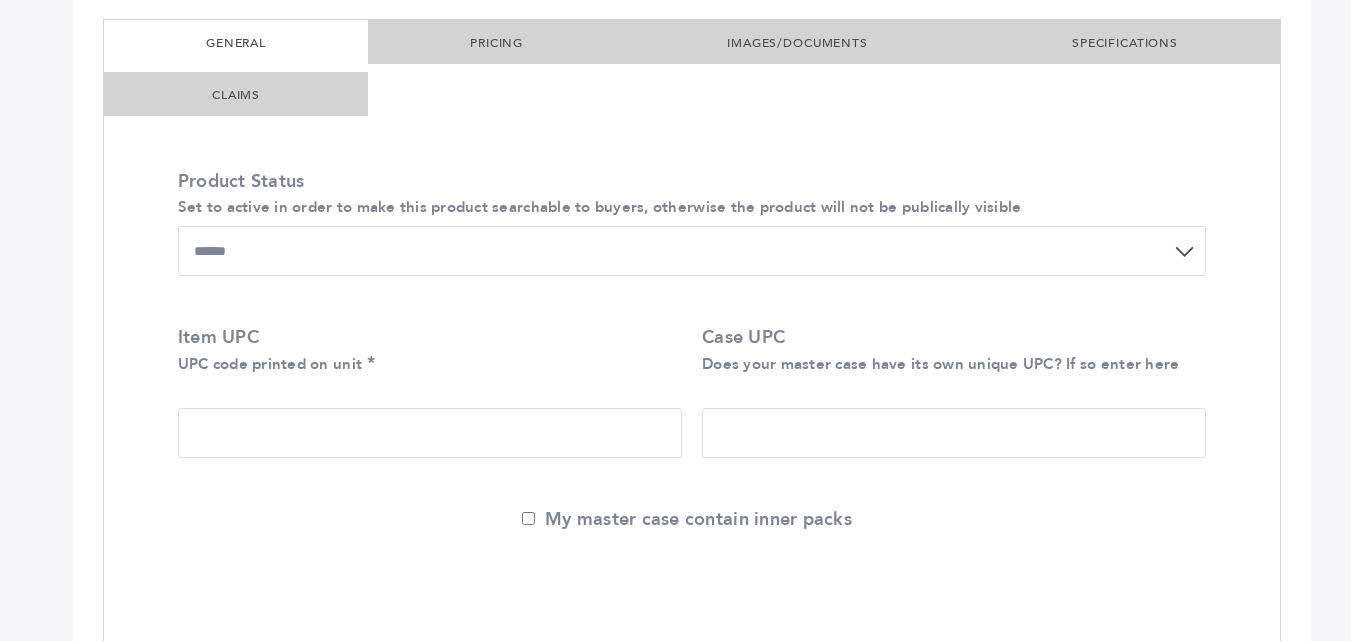 click on "Item UPC UPC code printed on unit" at bounding box center (430, 433) 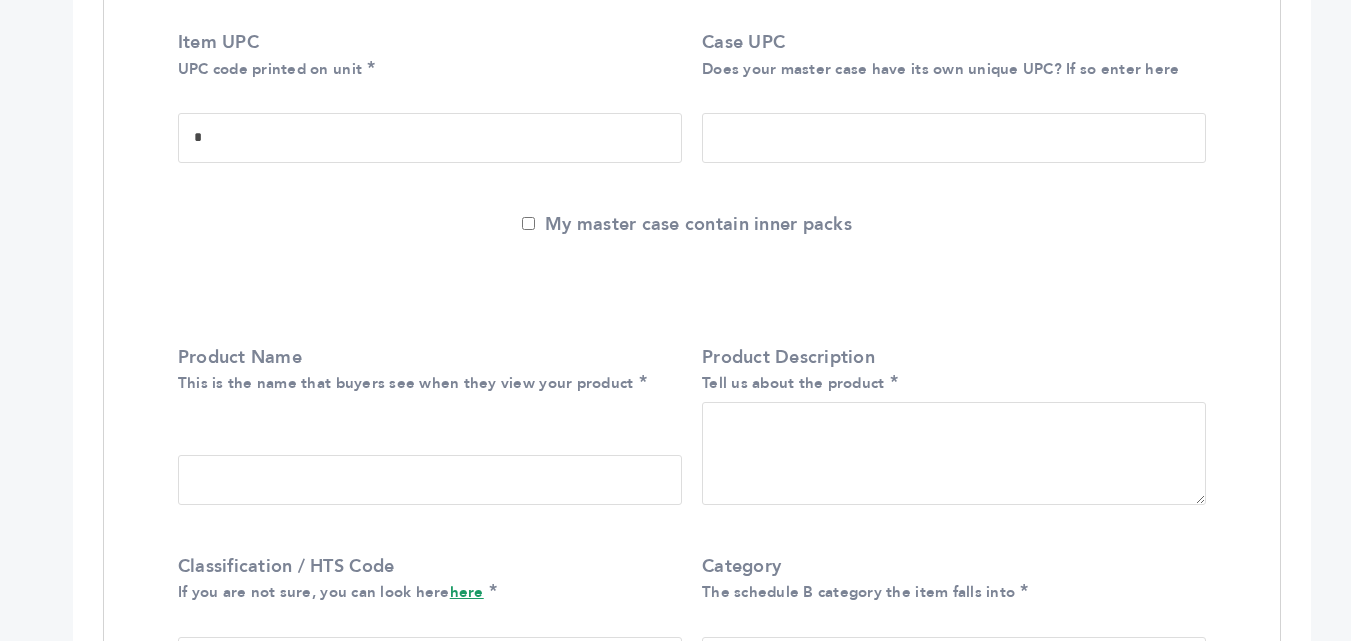 scroll, scrollTop: 900, scrollLeft: 0, axis: vertical 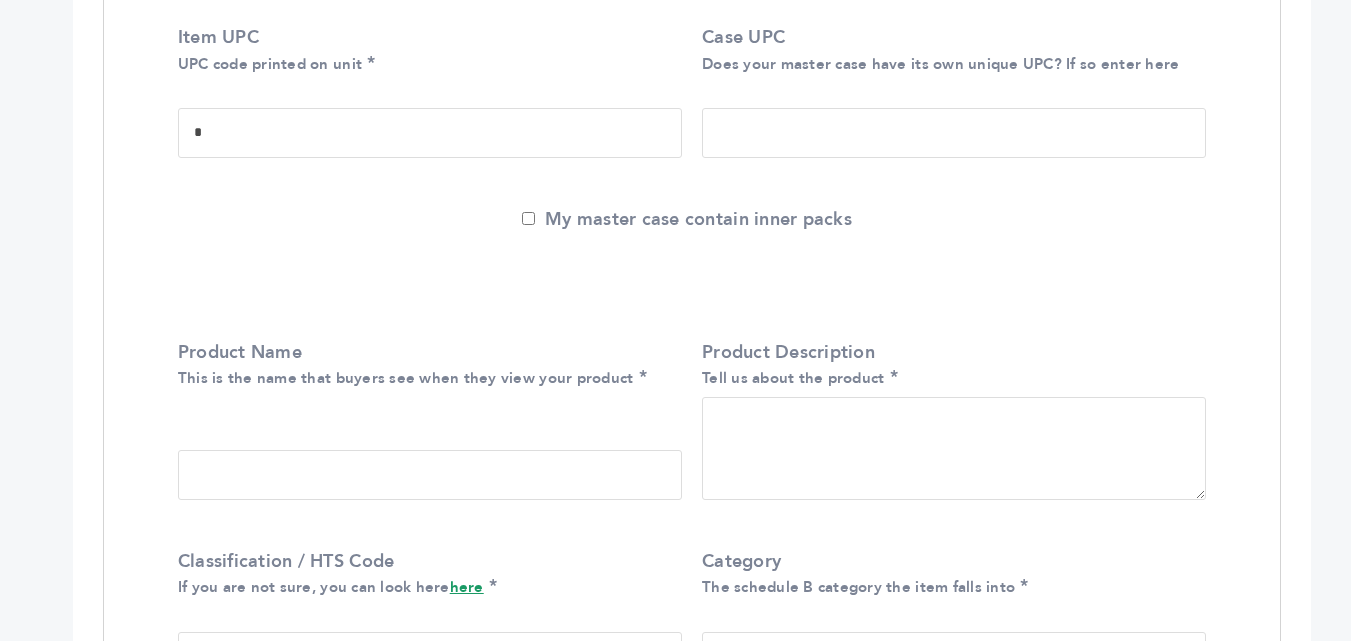 click on "Product Name This is the name that buyers see when they view your product" at bounding box center (430, 475) 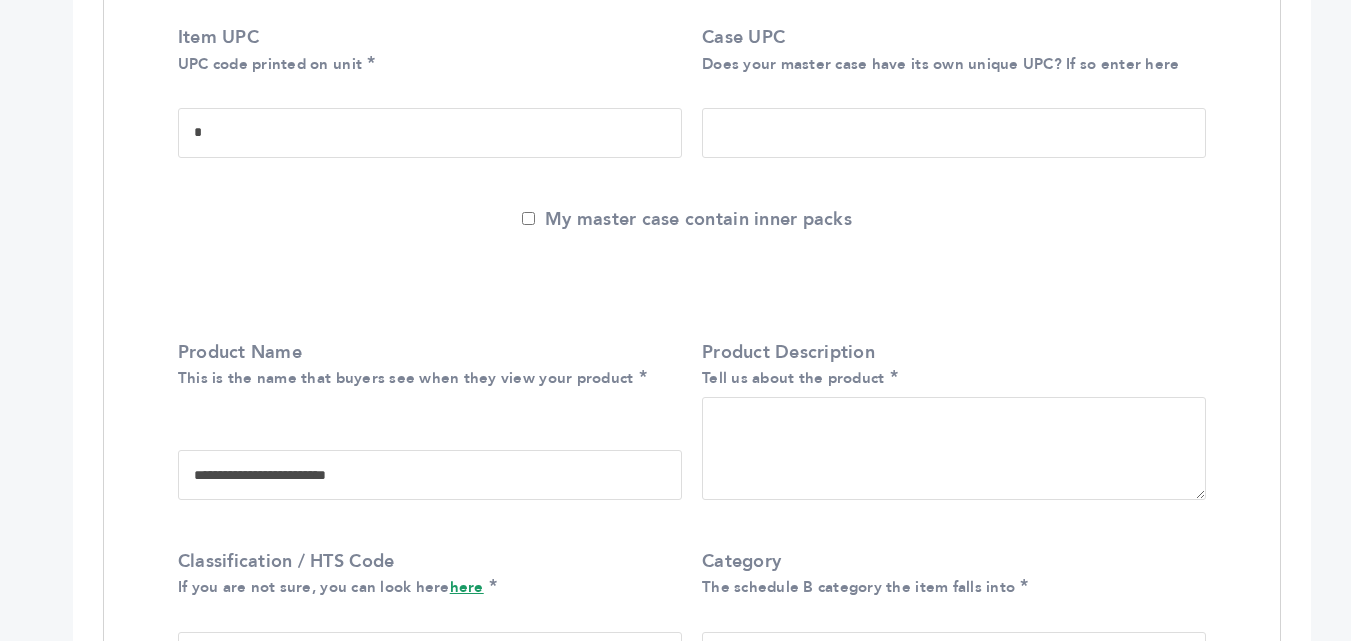 type on "**********" 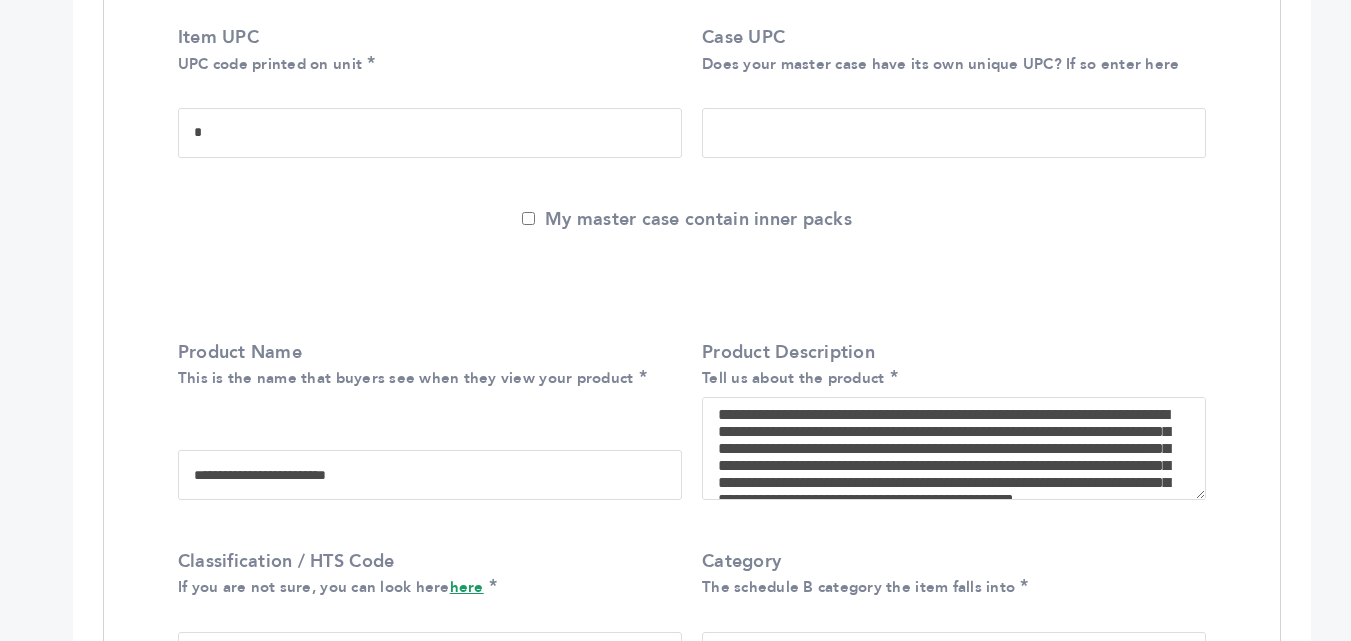 scroll, scrollTop: 58, scrollLeft: 0, axis: vertical 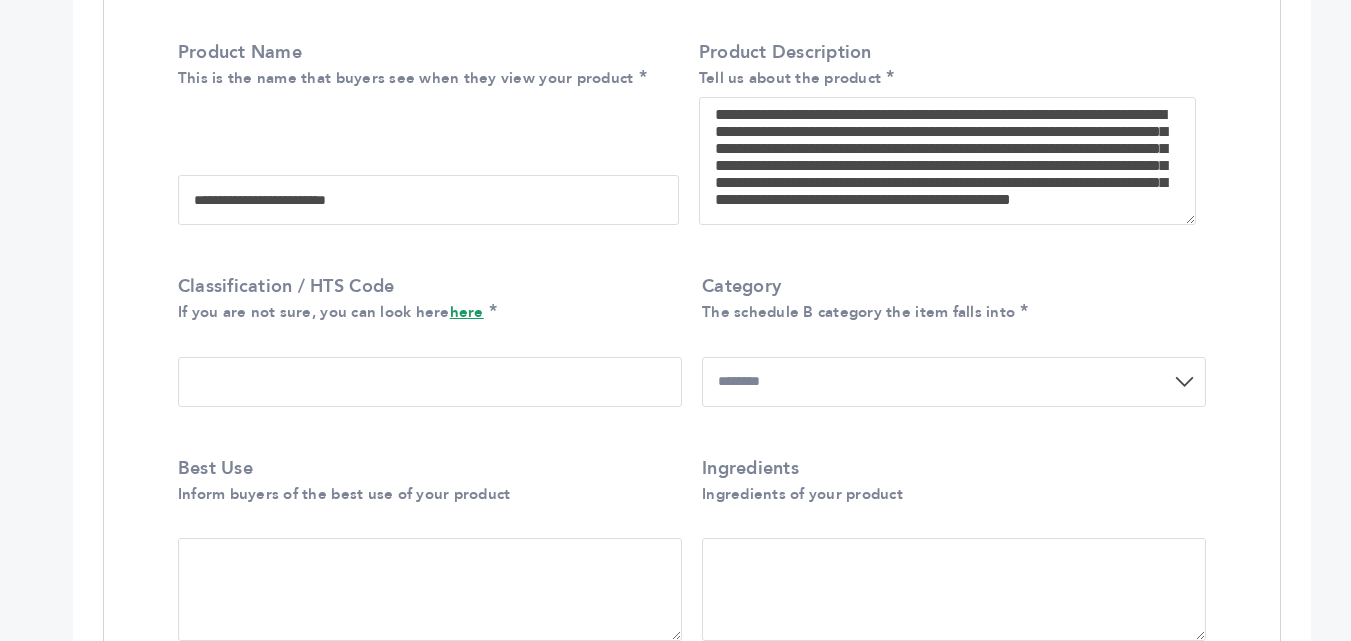 type on "**********" 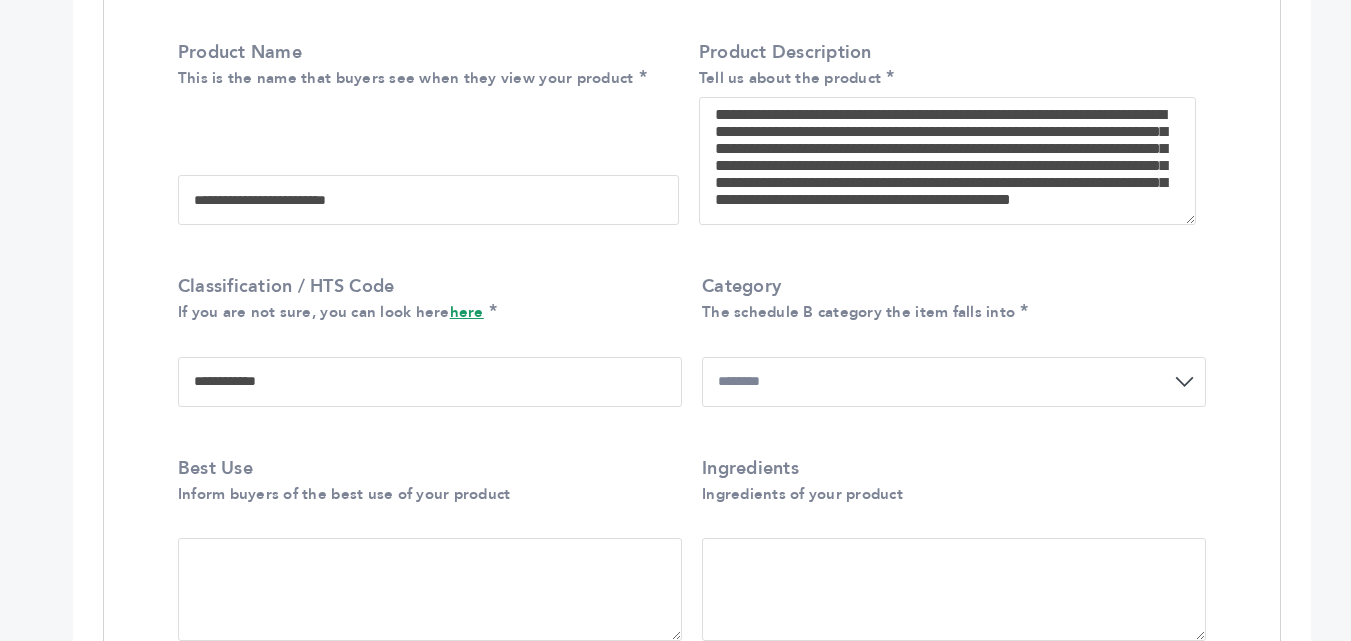 type on "**********" 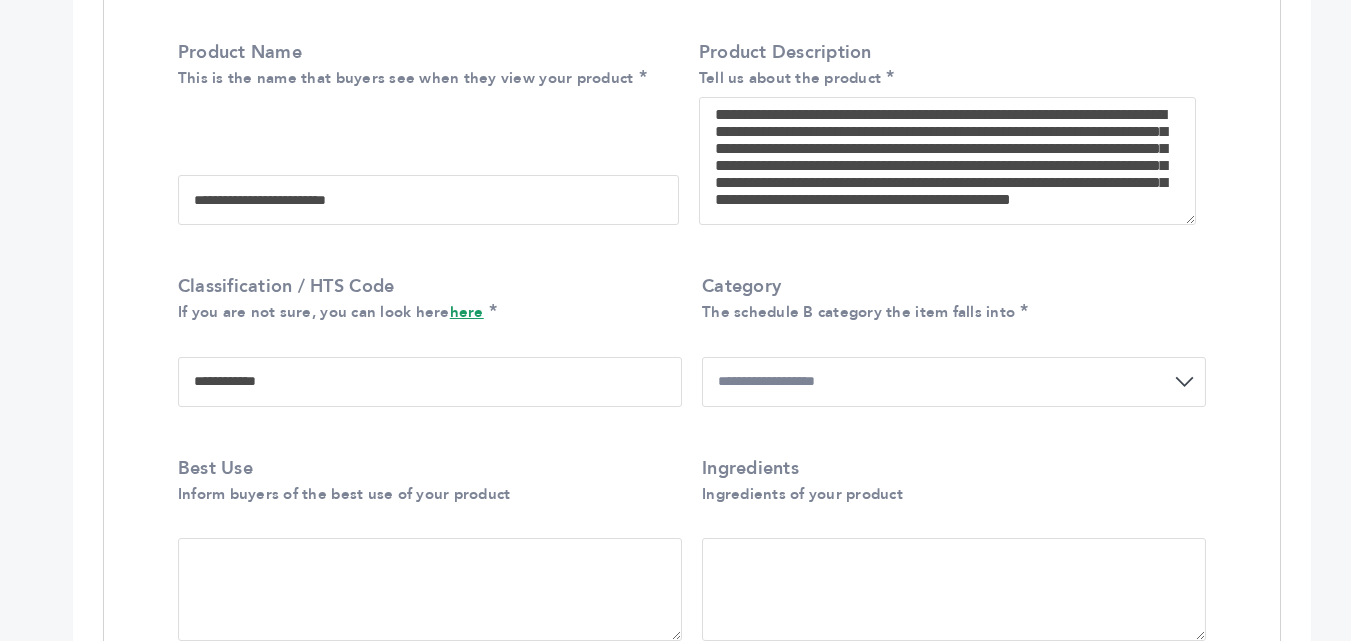click on "Best Use Inform buyers of the best use of your product" at bounding box center (430, 589) 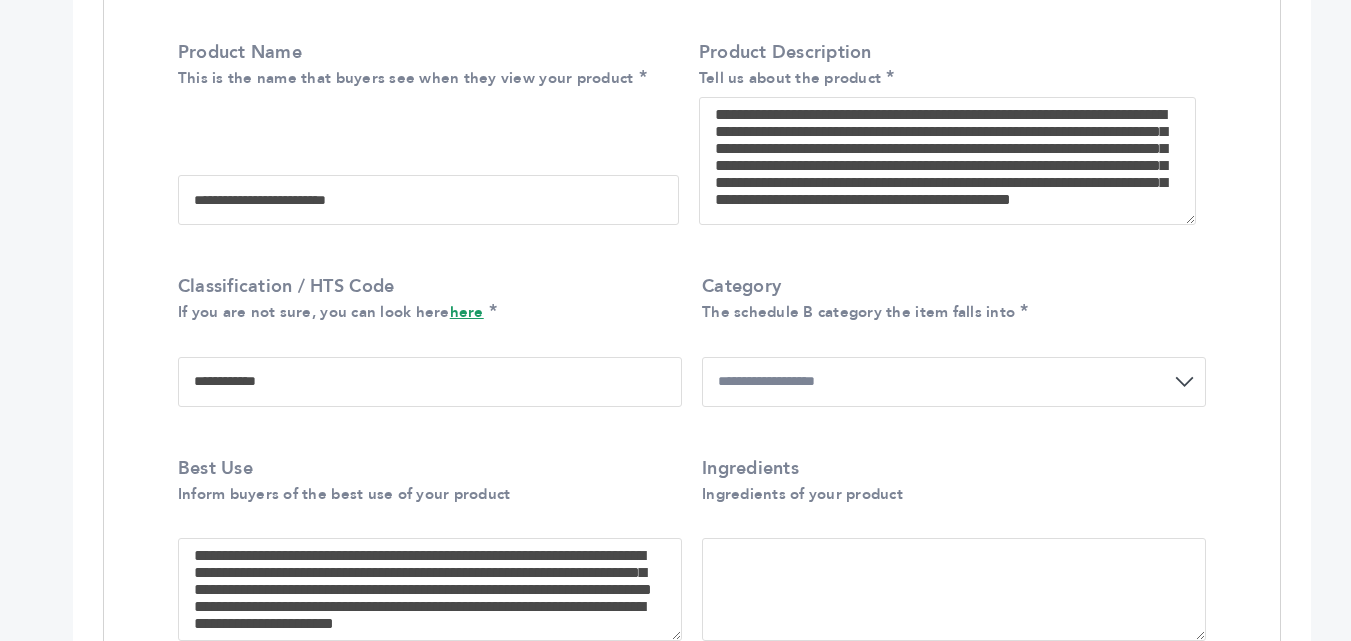 scroll, scrollTop: 14, scrollLeft: 0, axis: vertical 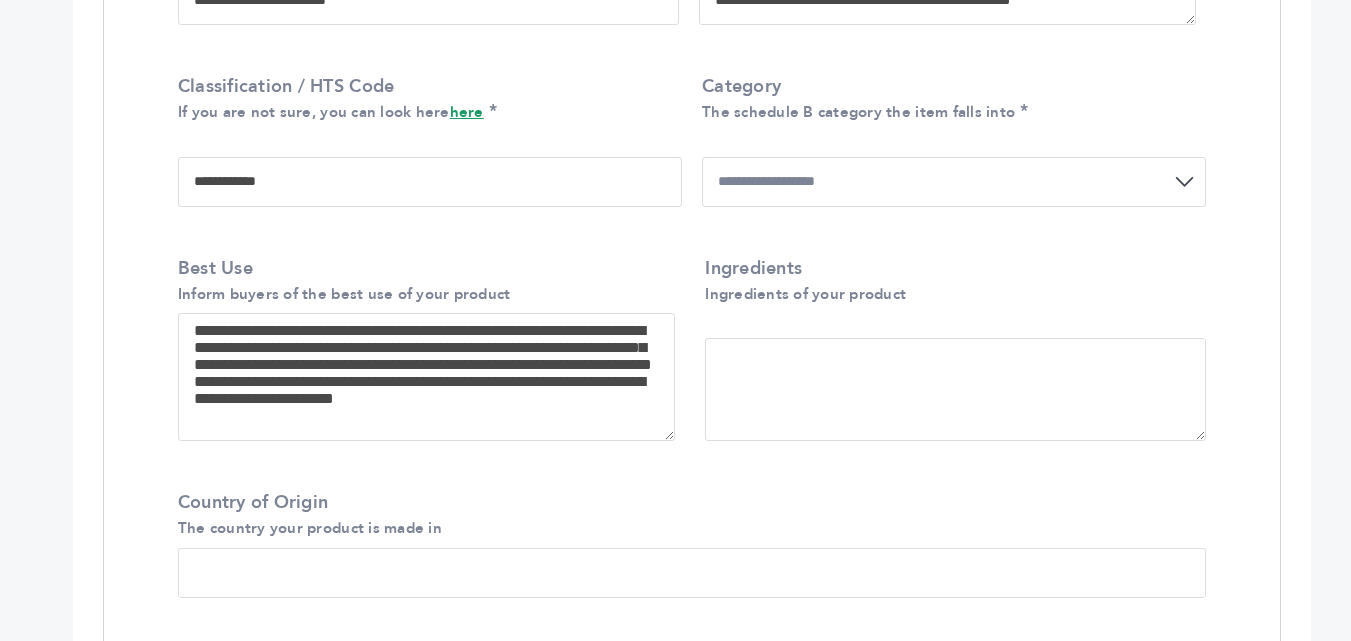 type on "**********" 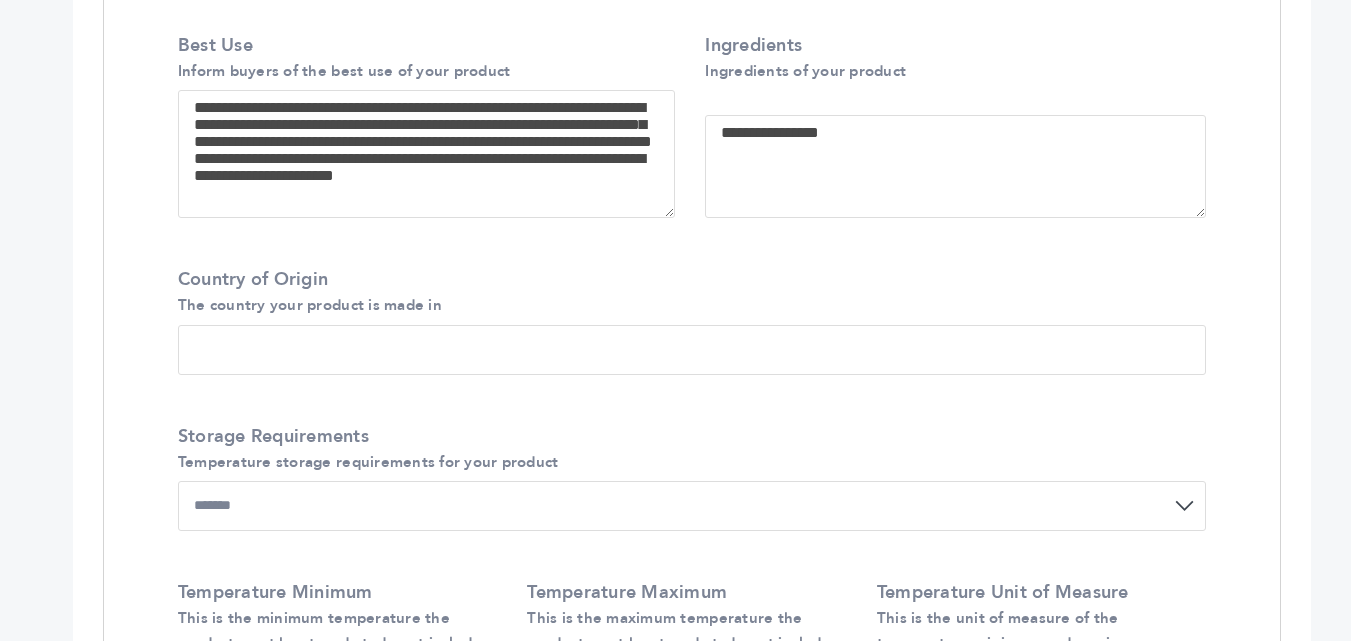 scroll, scrollTop: 1700, scrollLeft: 0, axis: vertical 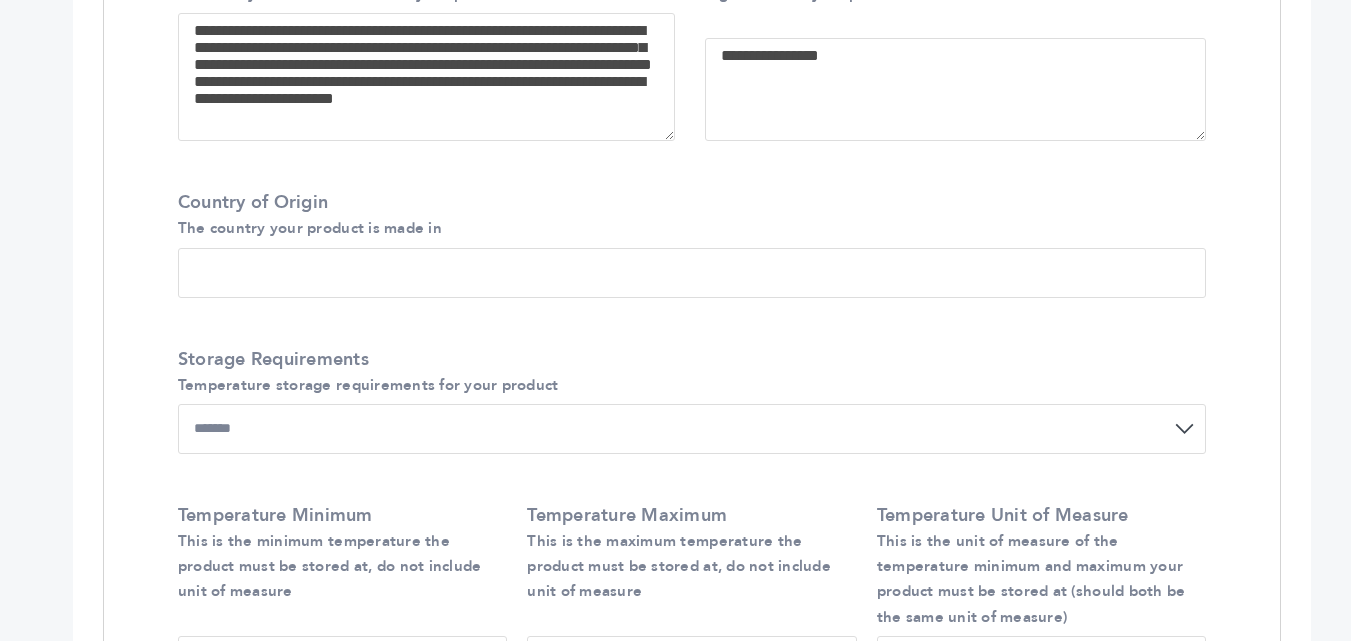 type on "**********" 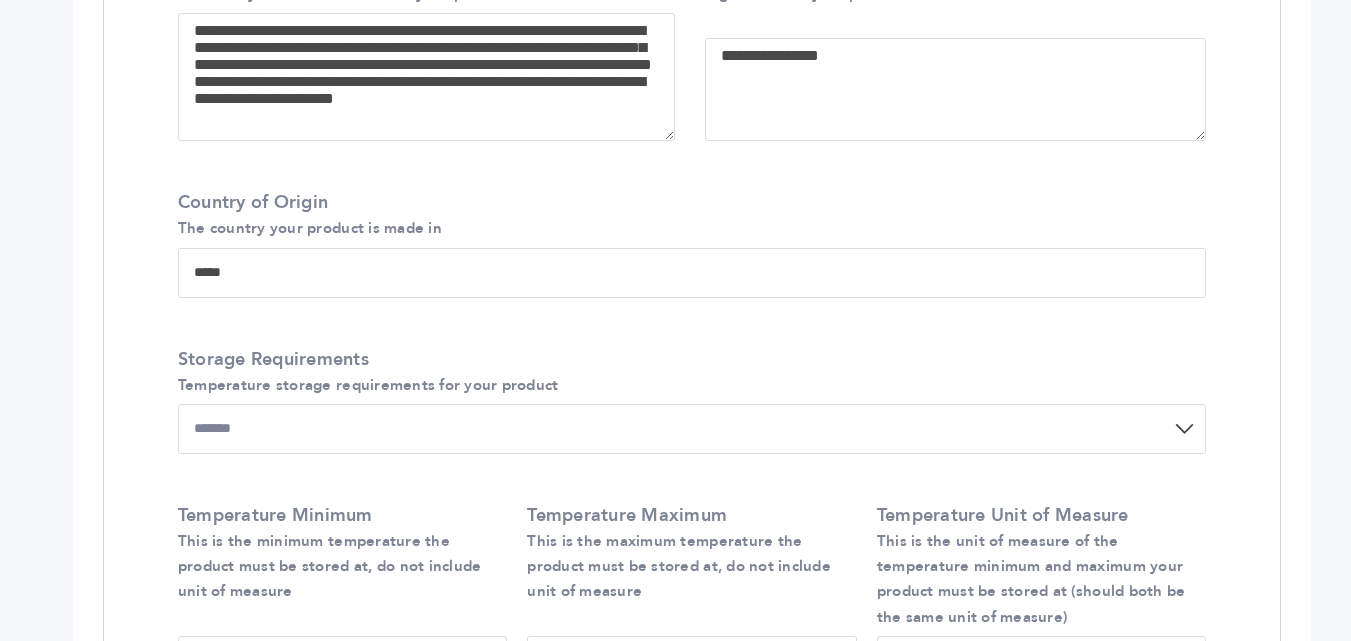 click on "******* ******* ******* ****** ***" at bounding box center (692, 429) 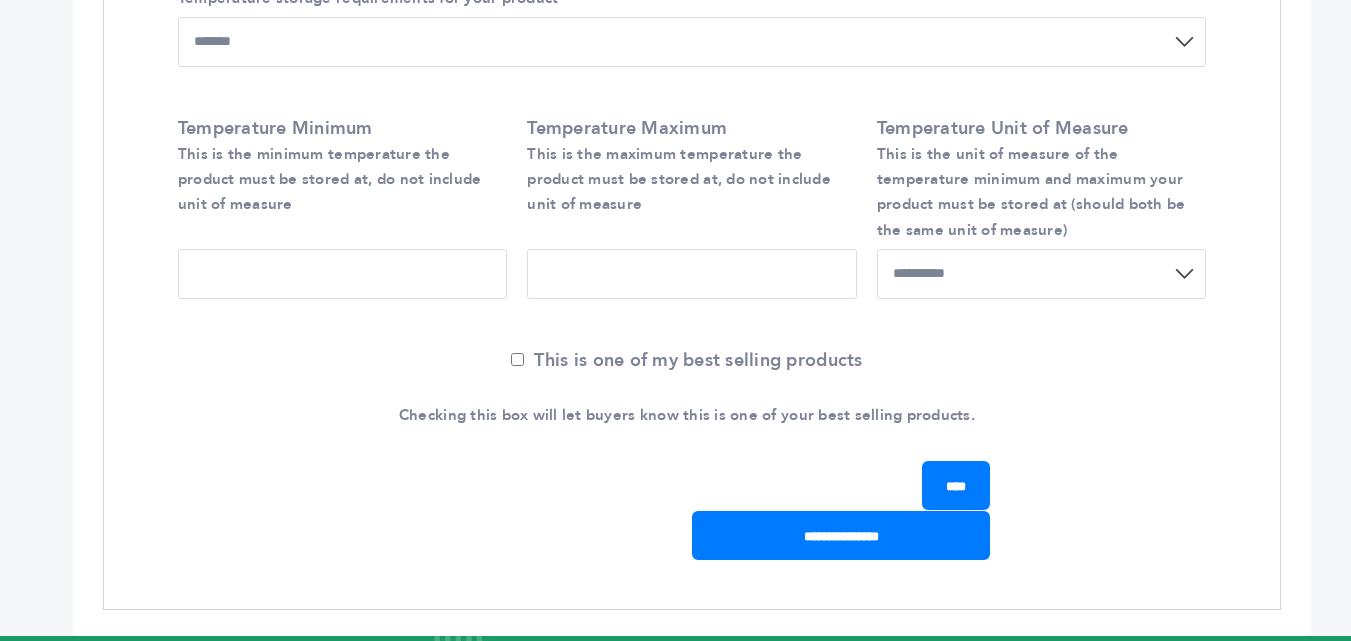 scroll, scrollTop: 2100, scrollLeft: 0, axis: vertical 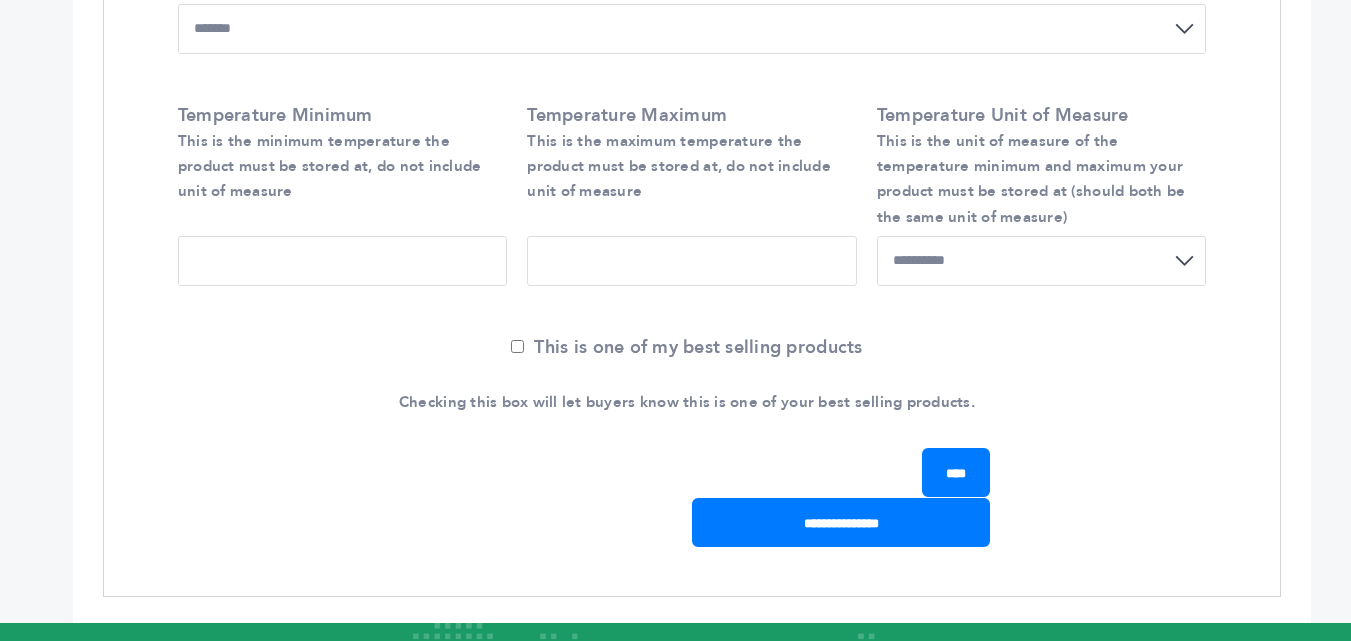 drag, startPoint x: 912, startPoint y: 468, endPoint x: 899, endPoint y: 463, distance: 13.928389 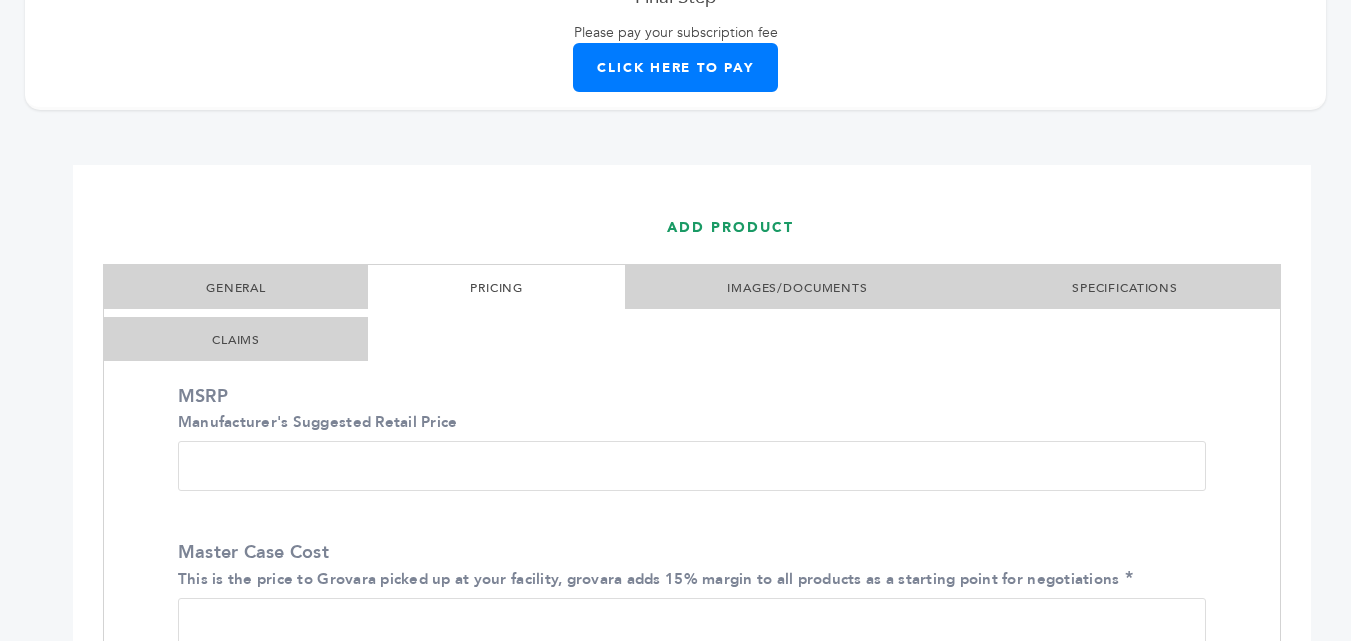 scroll, scrollTop: 340, scrollLeft: 0, axis: vertical 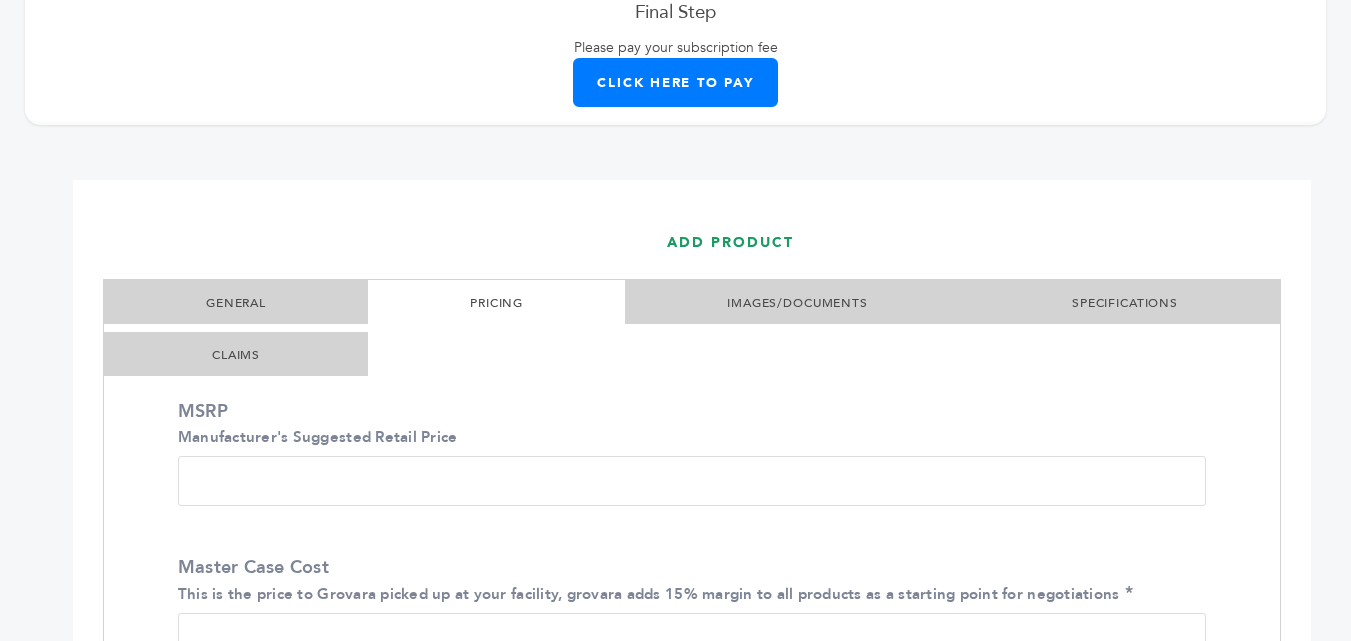 drag, startPoint x: 261, startPoint y: 489, endPoint x: 108, endPoint y: 480, distance: 153.26448 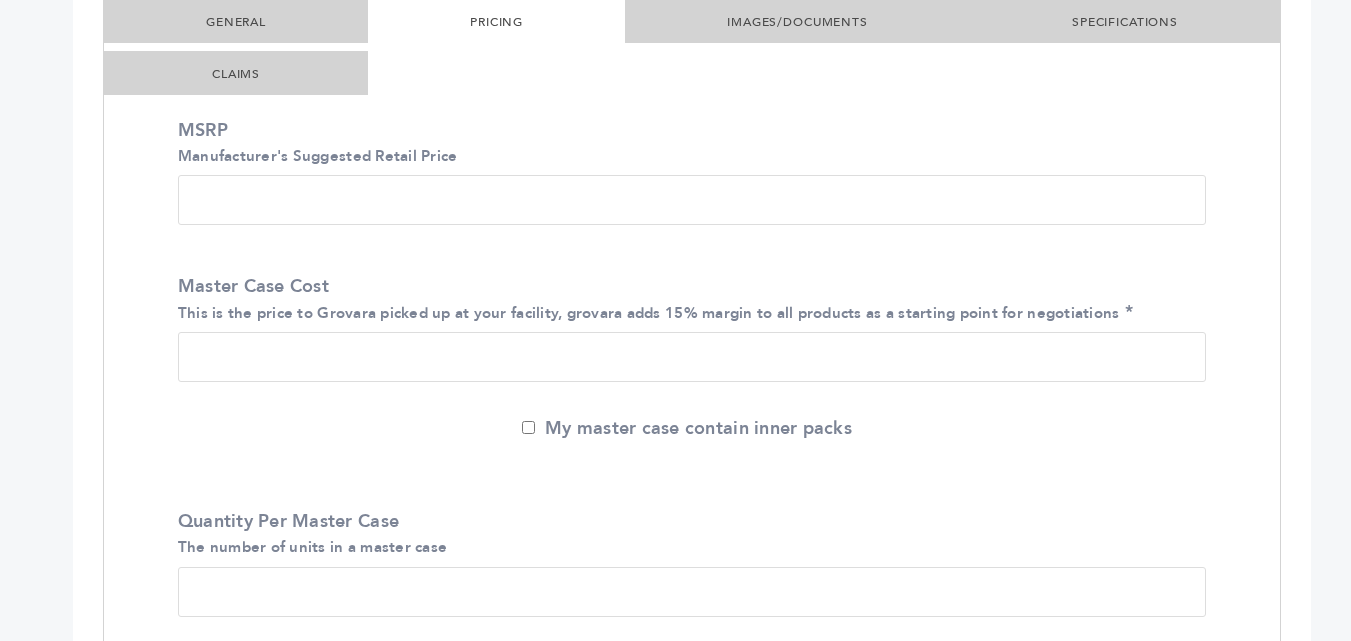 scroll, scrollTop: 640, scrollLeft: 0, axis: vertical 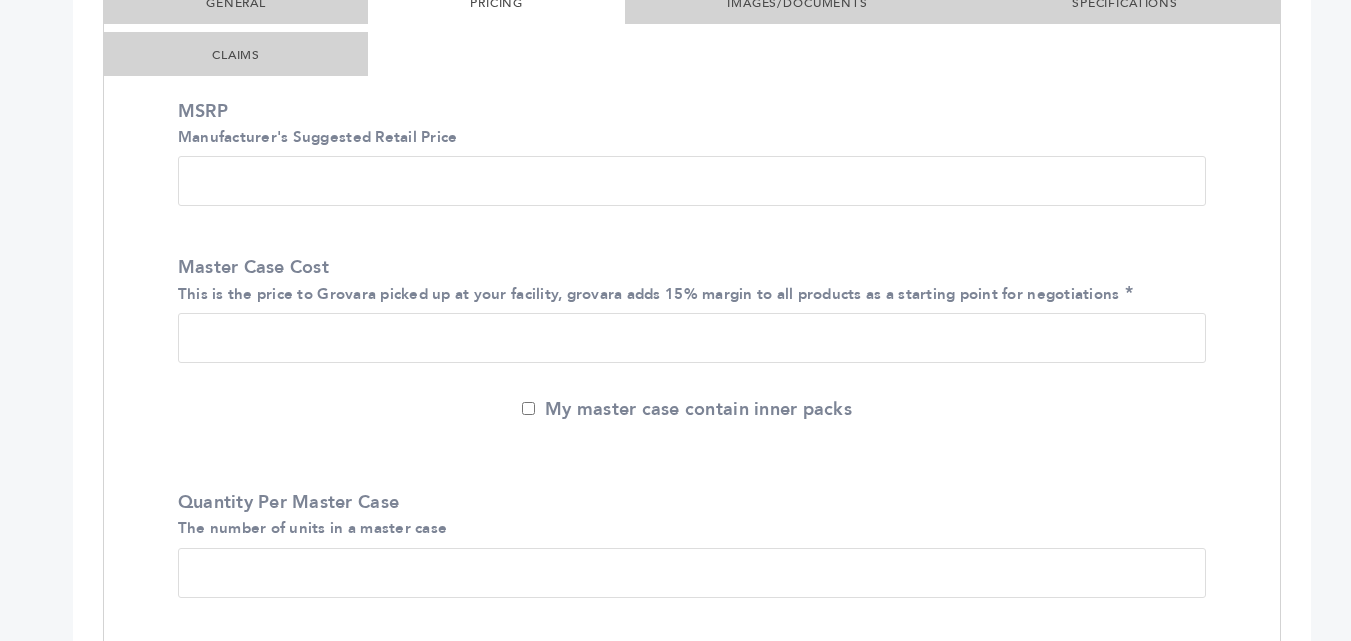 type on "**" 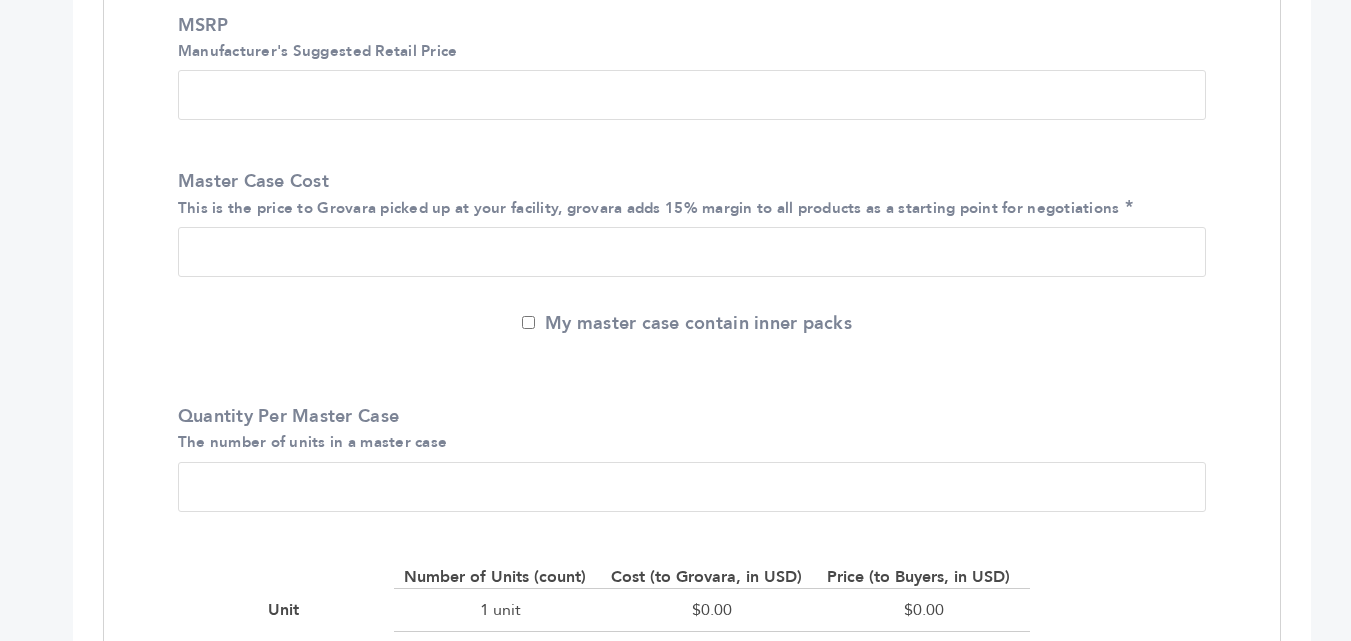 scroll, scrollTop: 840, scrollLeft: 0, axis: vertical 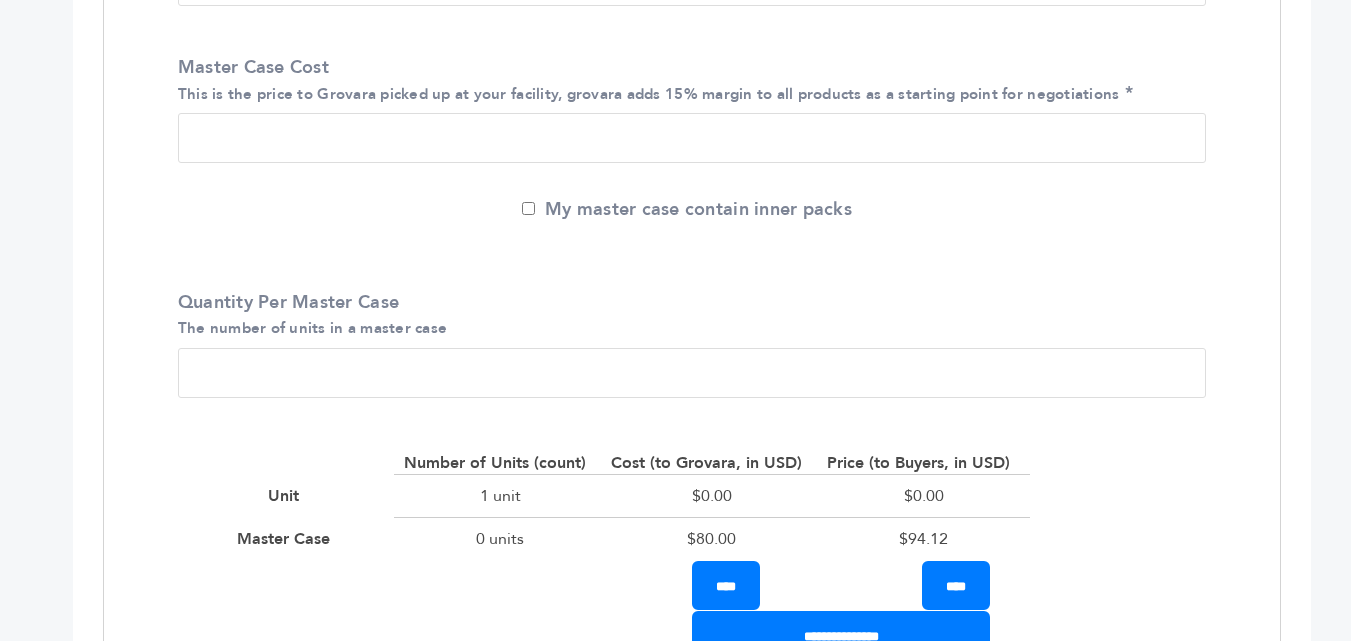 type on "**" 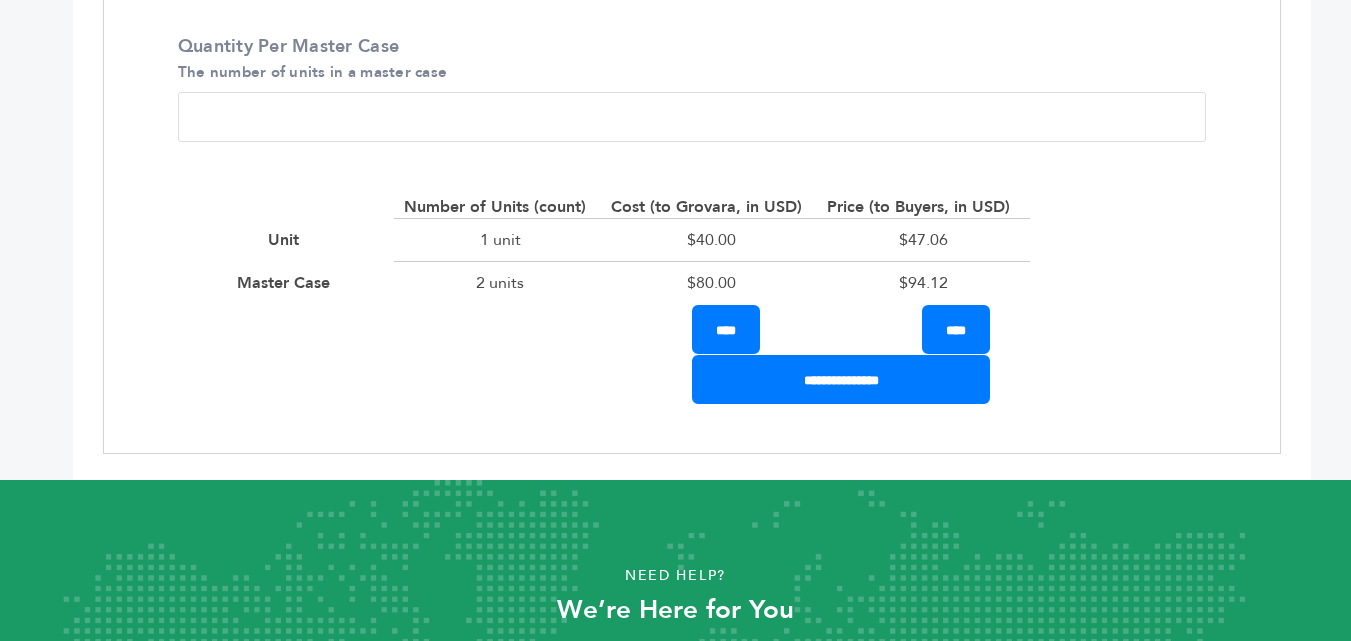 scroll, scrollTop: 1140, scrollLeft: 0, axis: vertical 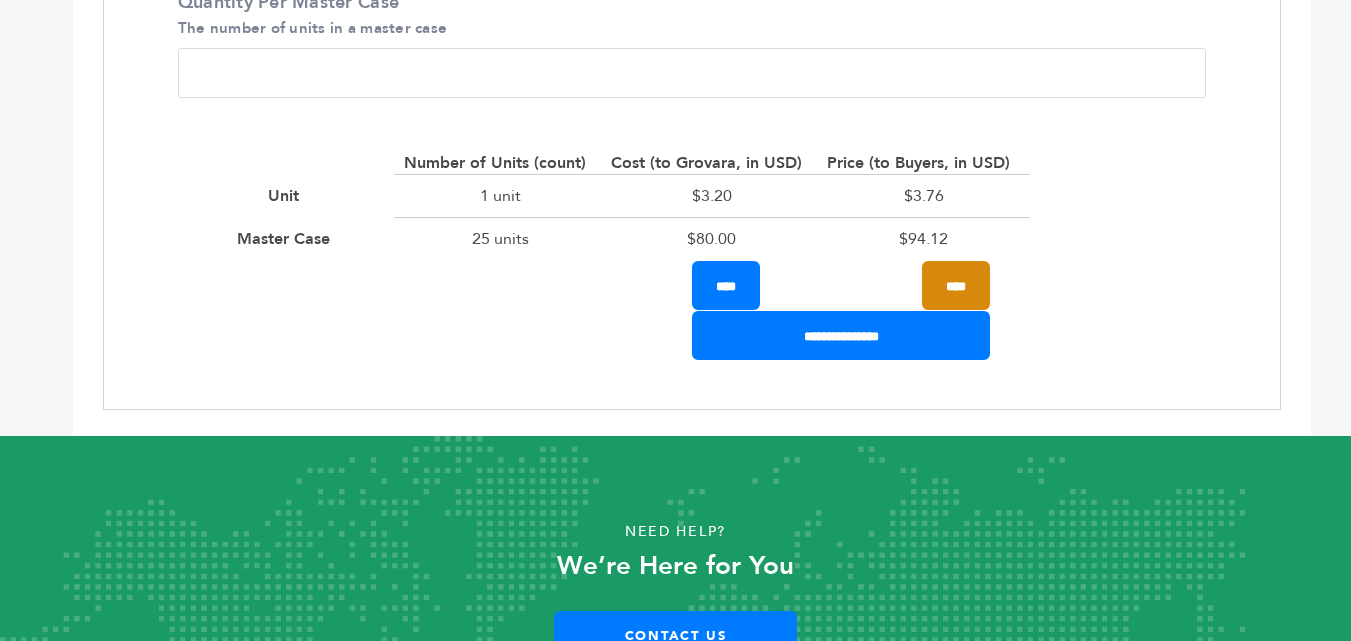 type on "**" 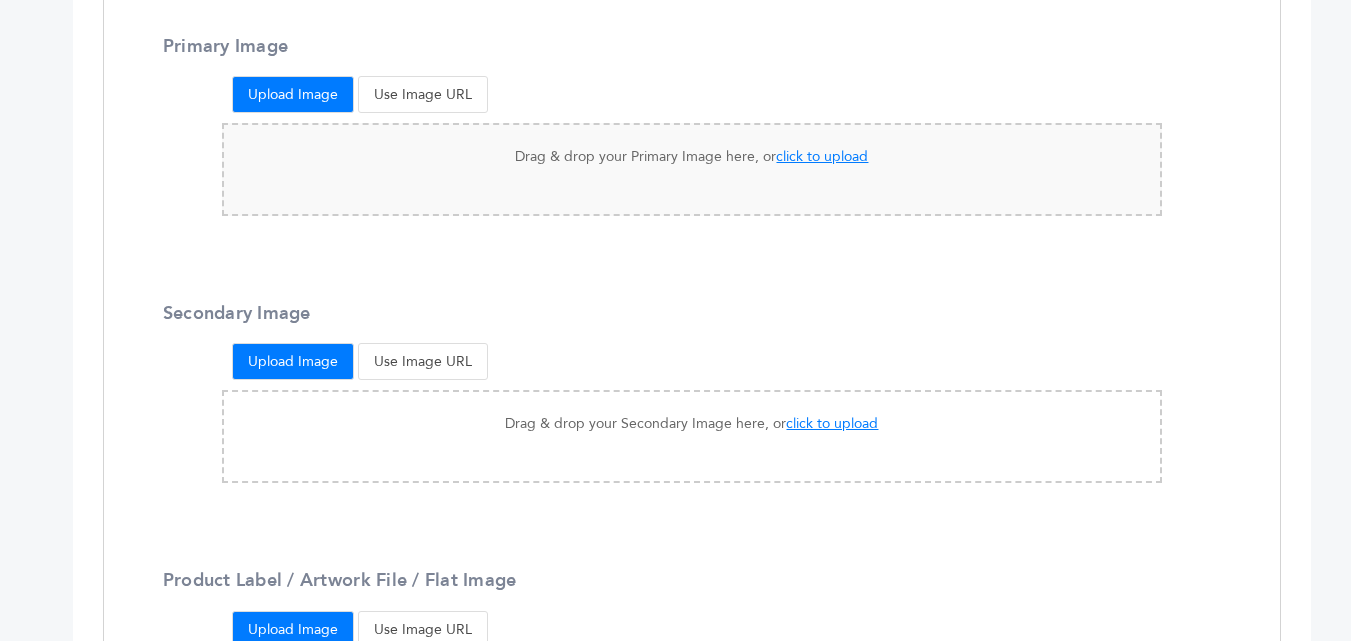 scroll, scrollTop: 640, scrollLeft: 0, axis: vertical 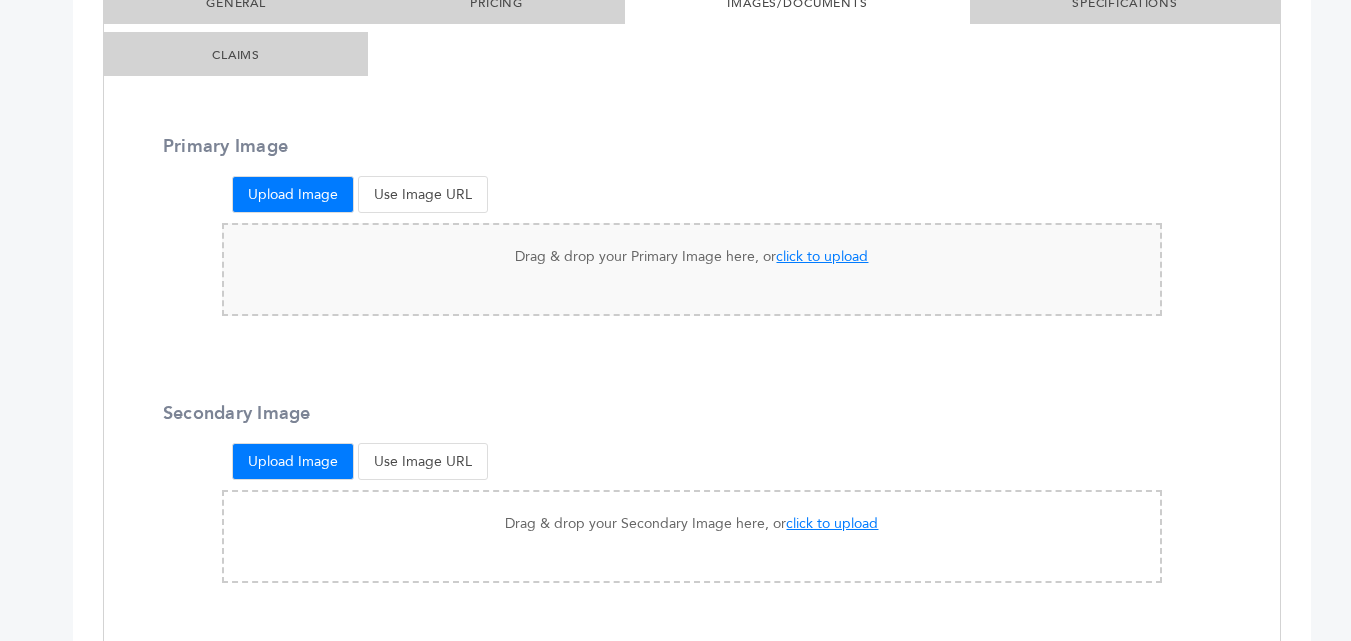 click on "click to upload" at bounding box center (822, 256) 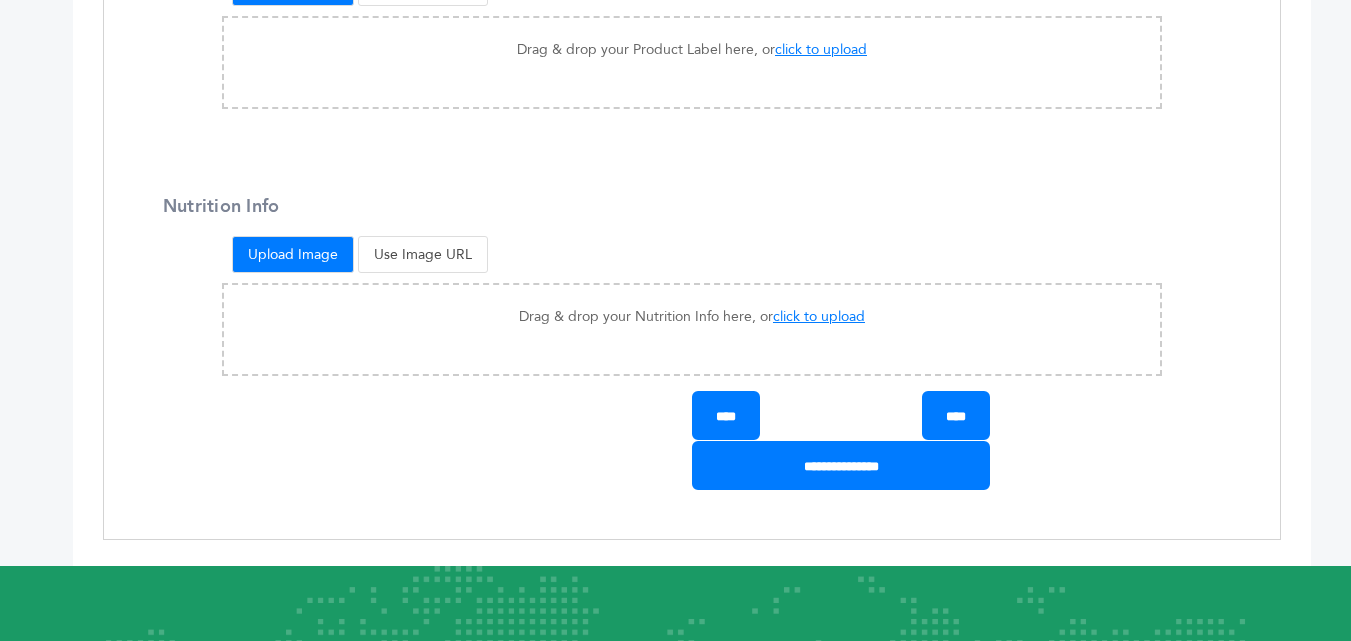 scroll, scrollTop: 2183, scrollLeft: 0, axis: vertical 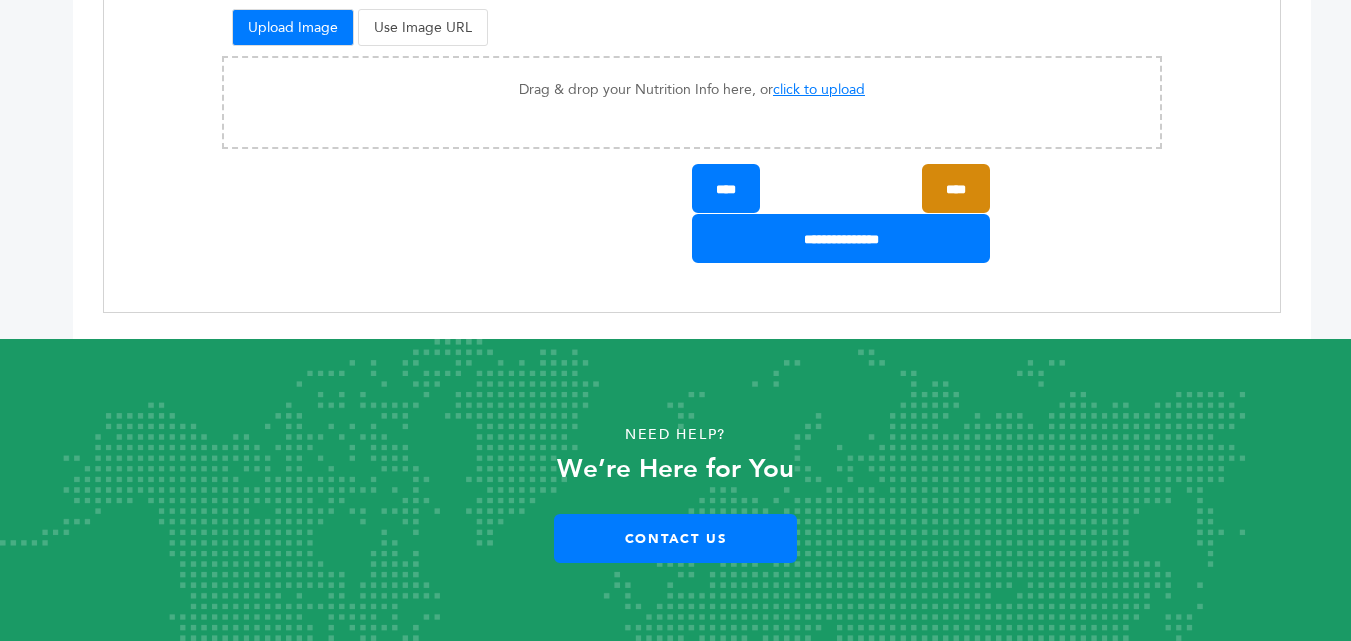 click on "****" at bounding box center (956, 188) 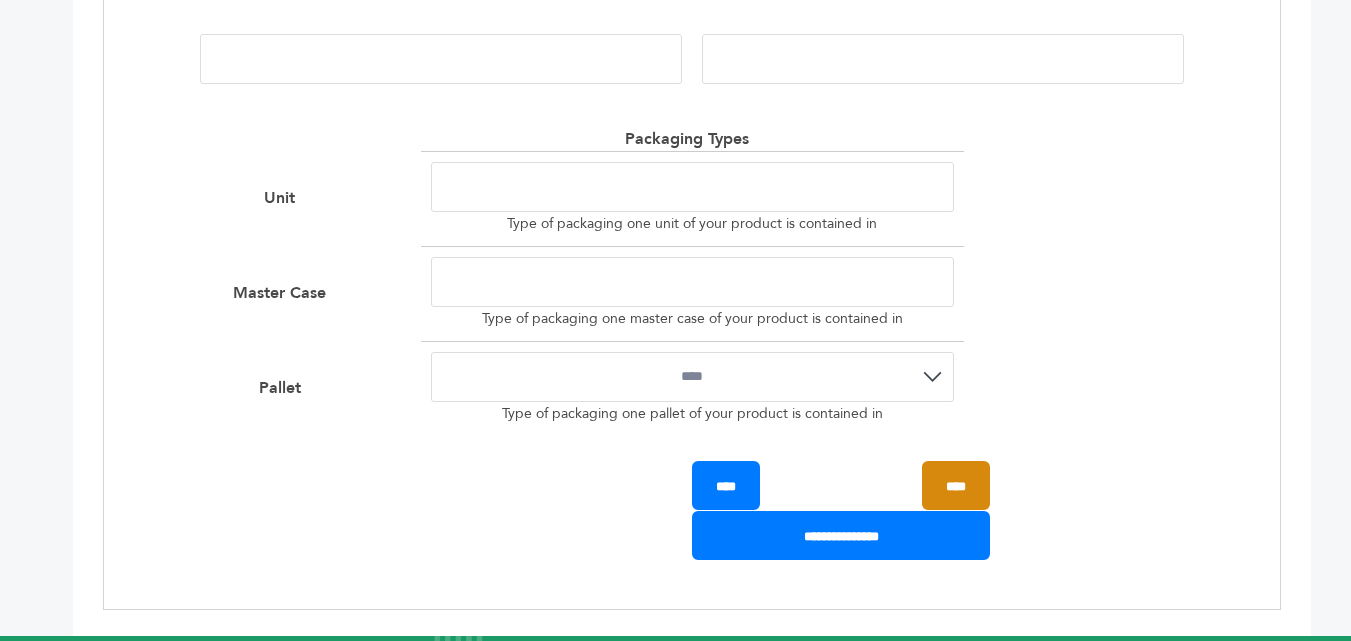 click on "****" at bounding box center [956, 485] 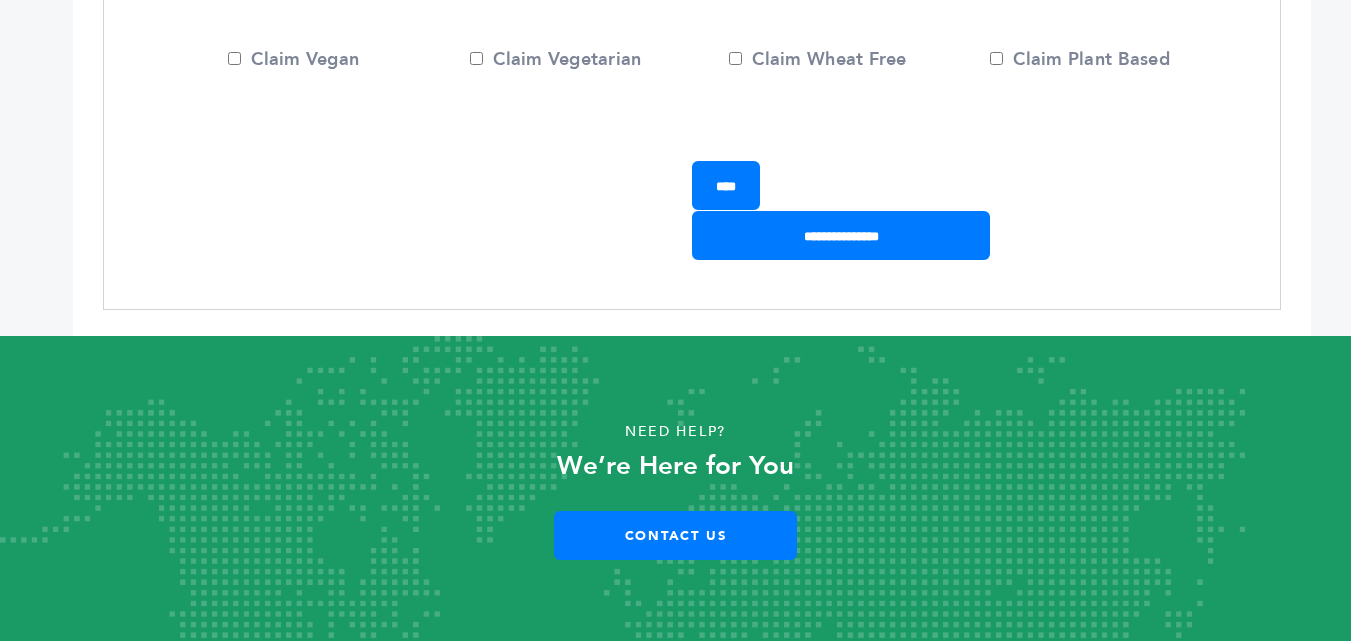 scroll, scrollTop: 1166, scrollLeft: 0, axis: vertical 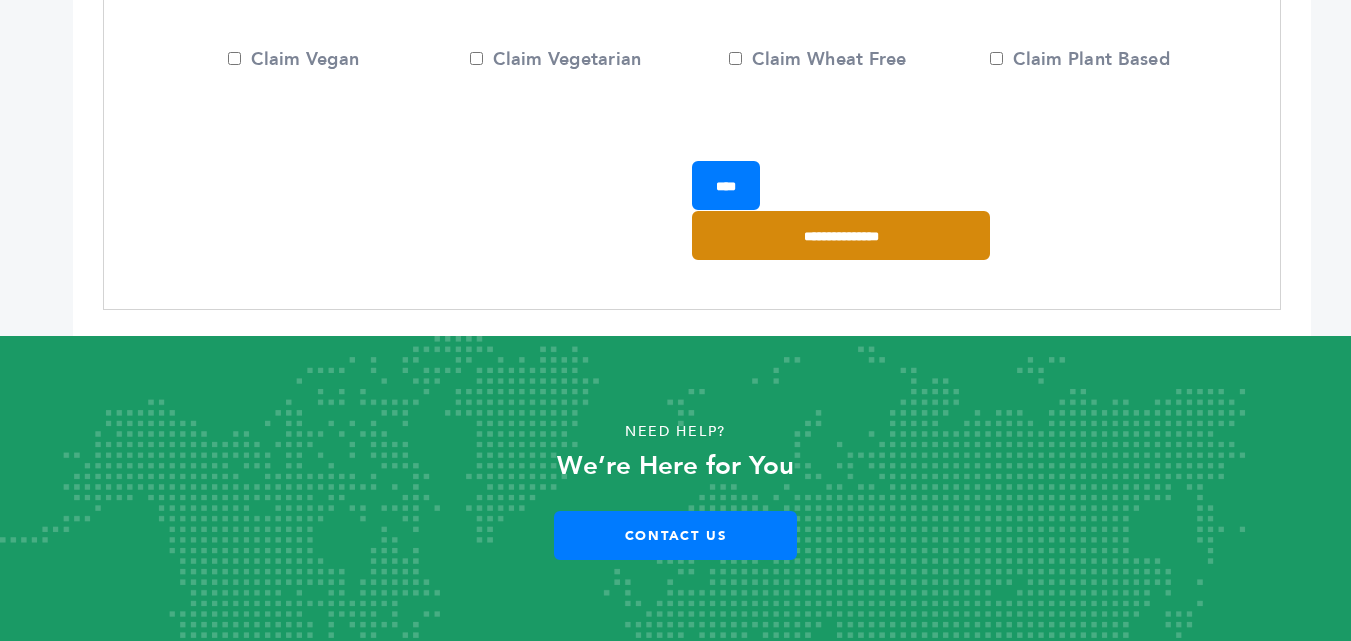 click on "**********" at bounding box center [841, 235] 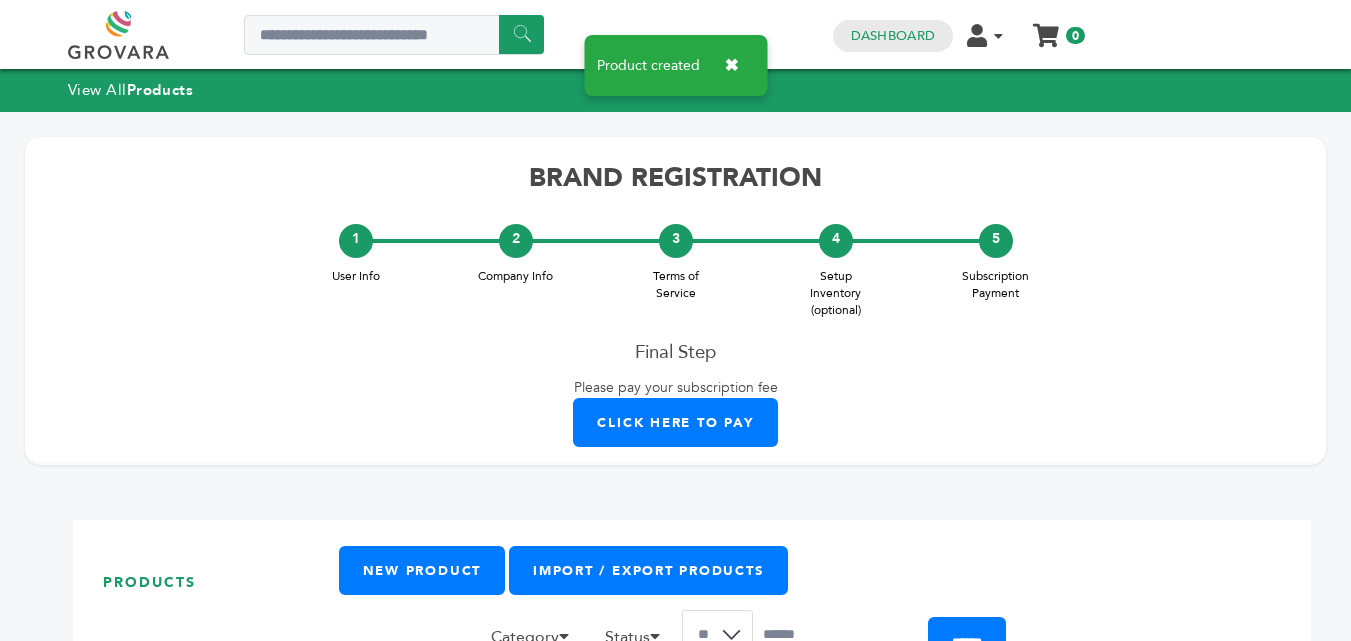 scroll, scrollTop: 0, scrollLeft: 0, axis: both 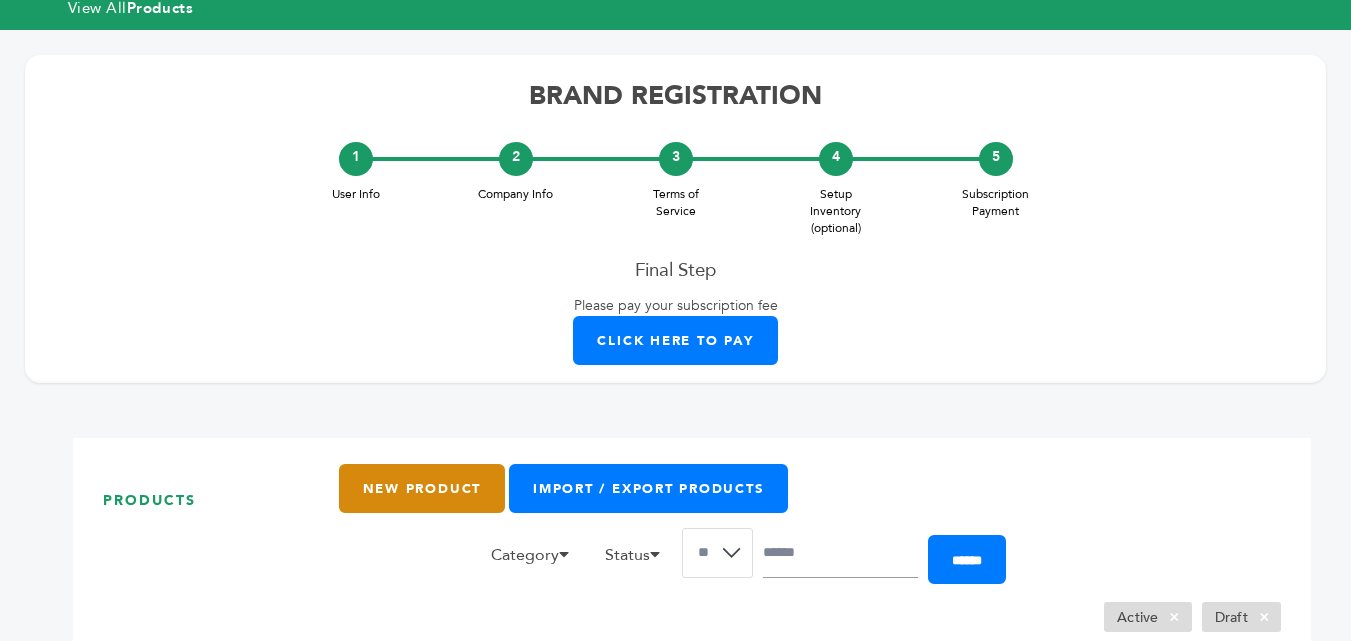 click on "New Product" at bounding box center (422, 488) 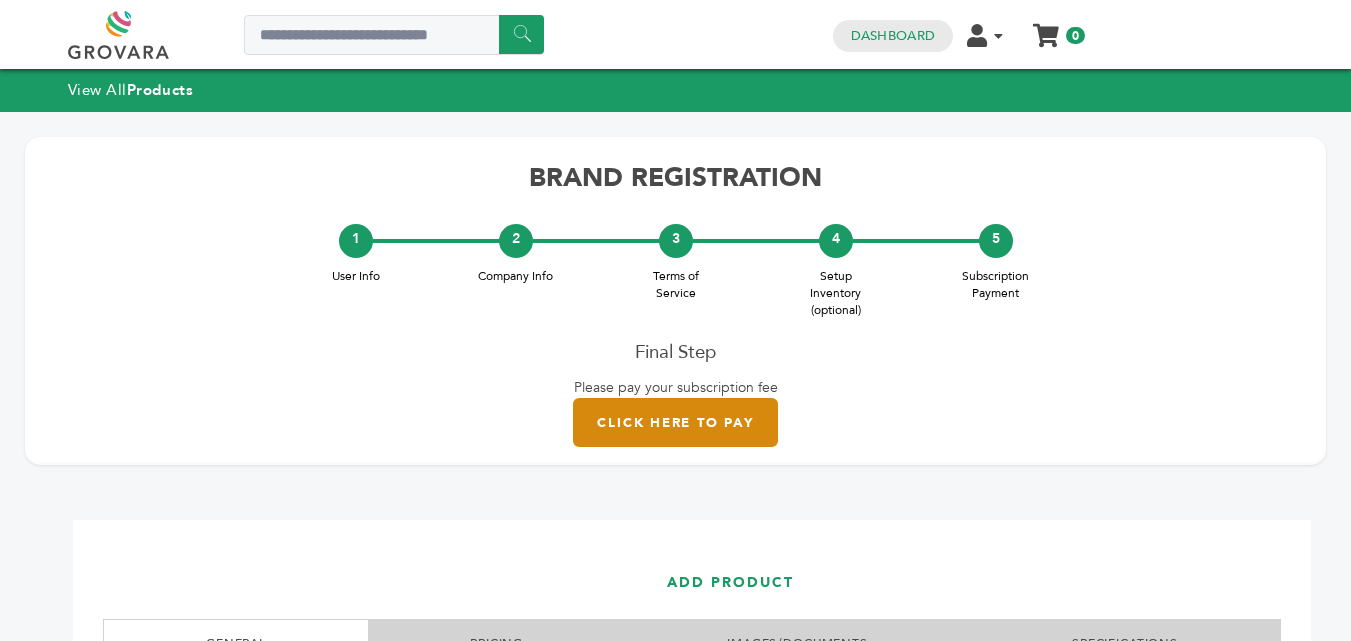 scroll, scrollTop: 0, scrollLeft: 0, axis: both 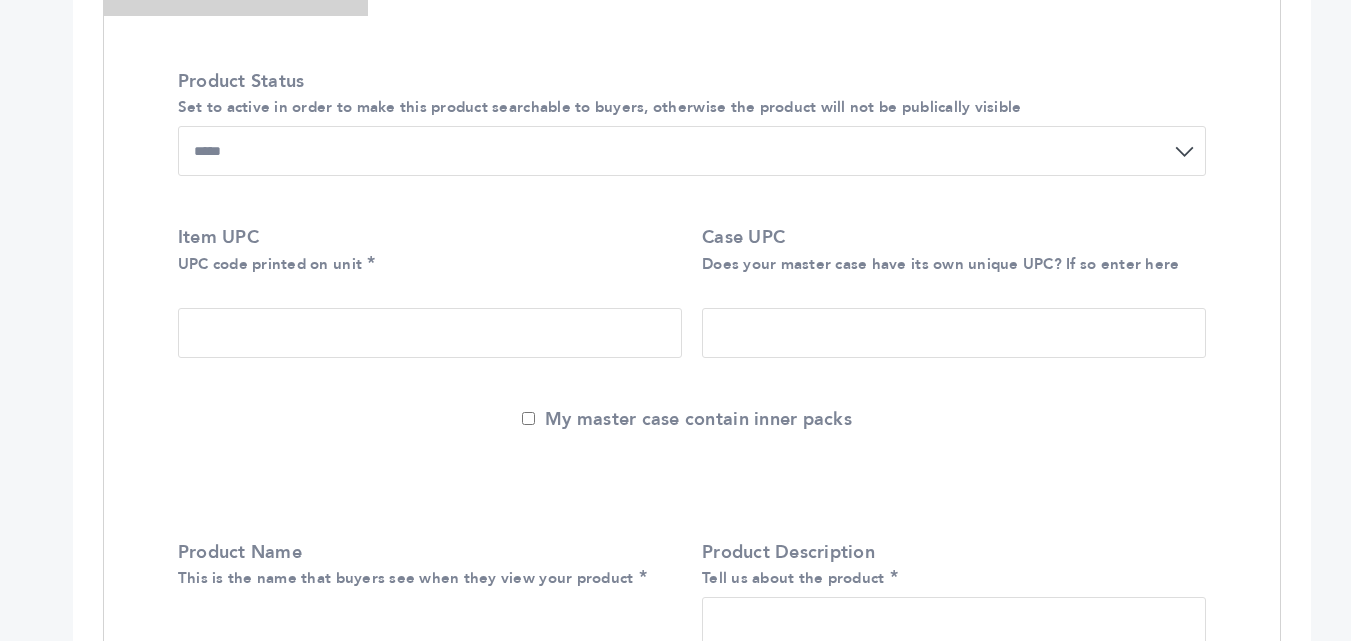 click on "Item UPC UPC code printed on unit" at bounding box center [430, 333] 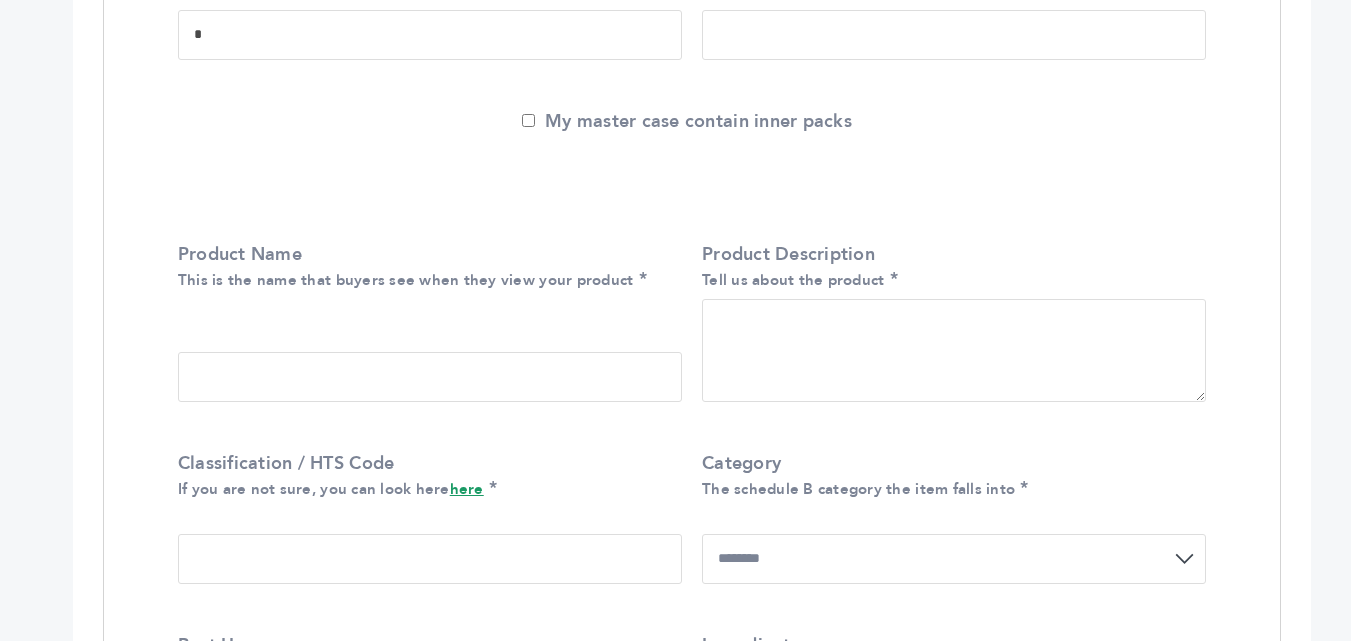 scroll, scrollTop: 1000, scrollLeft: 0, axis: vertical 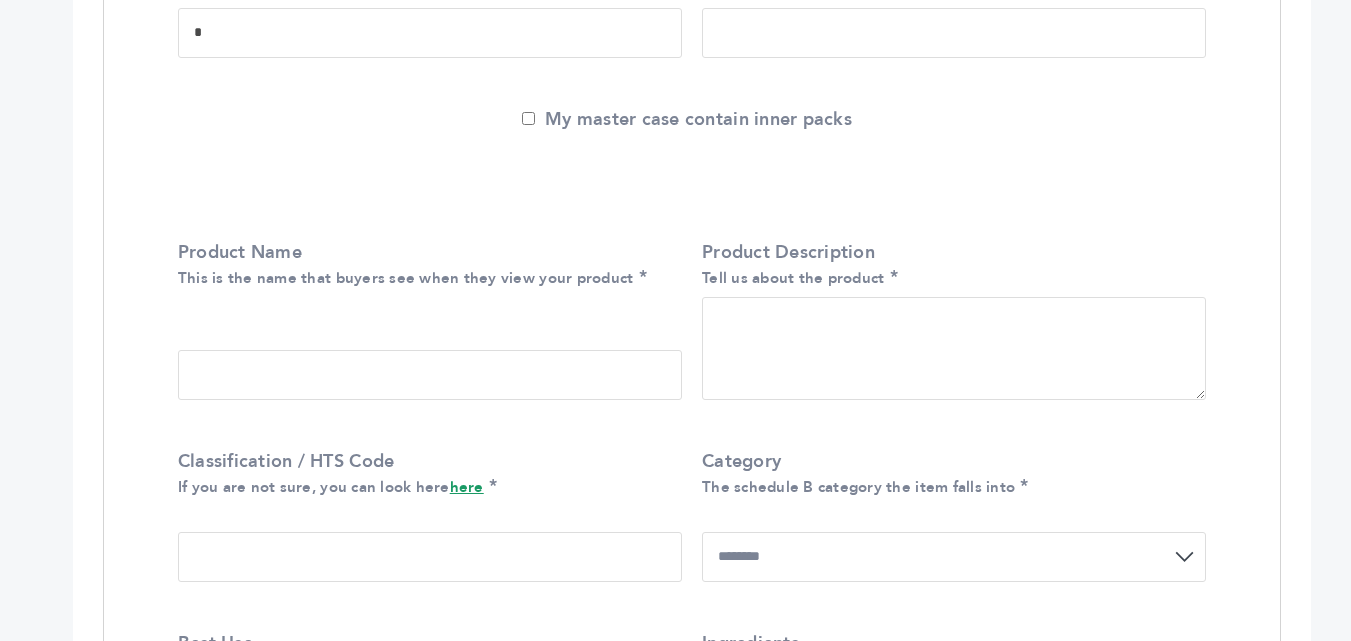 type on "*" 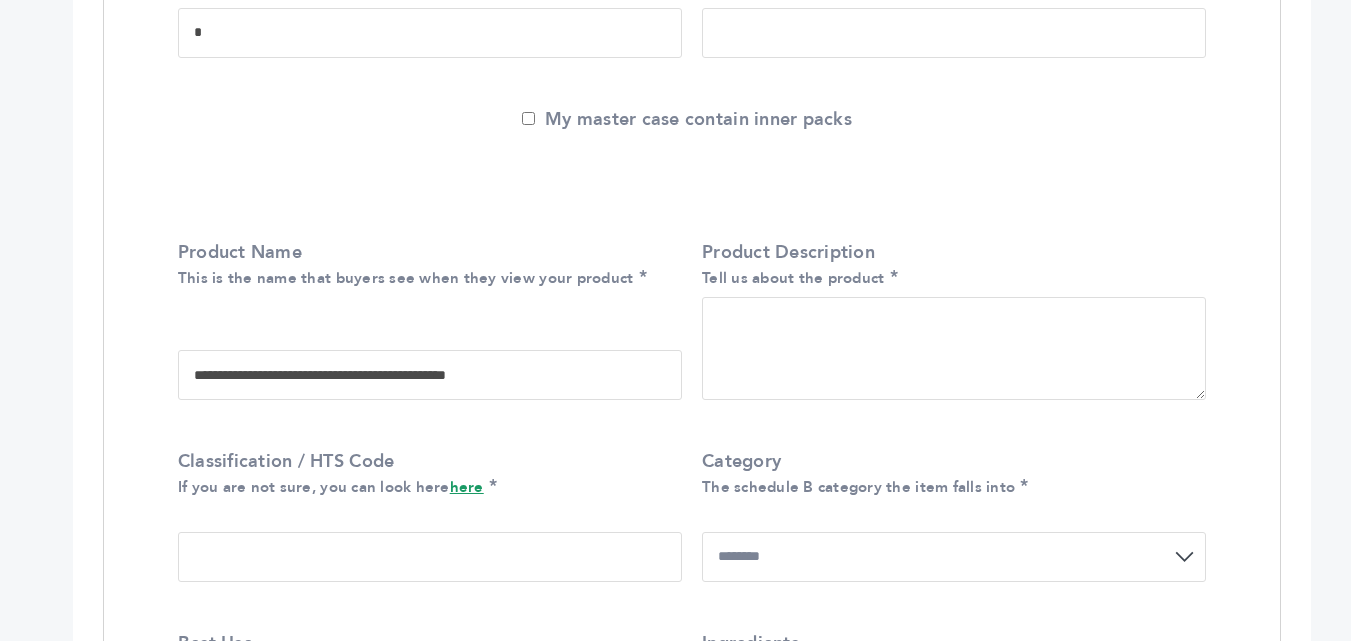 type on "**********" 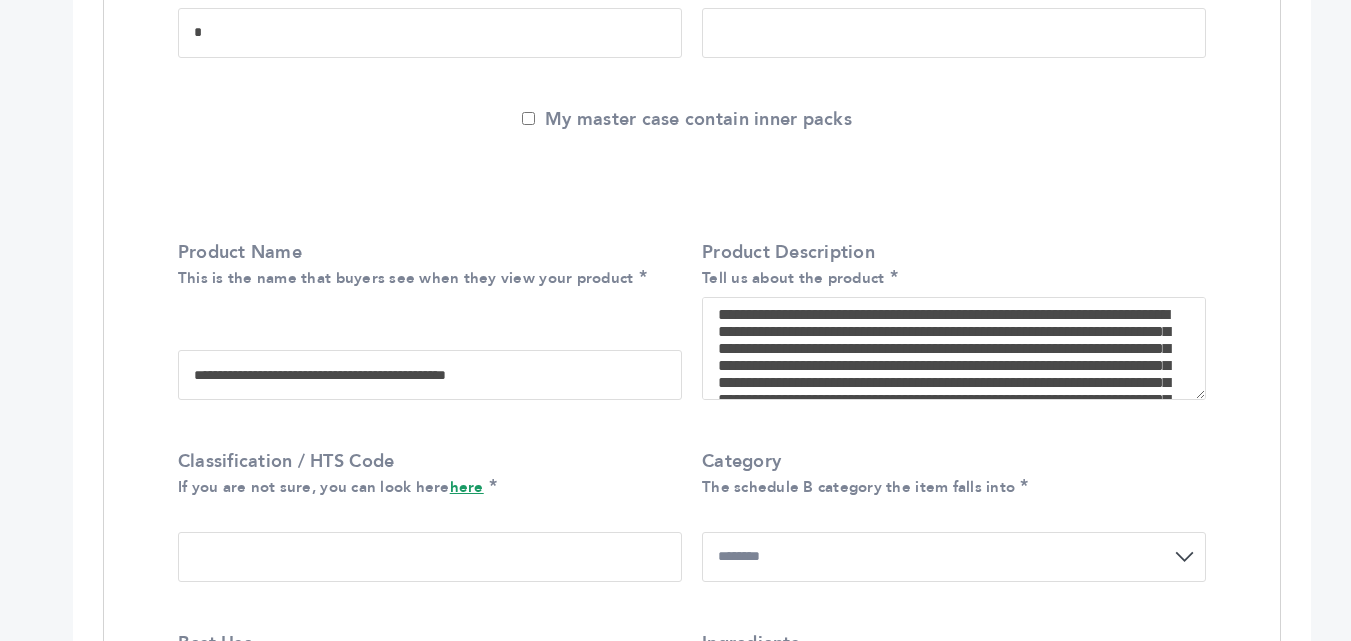scroll, scrollTop: 80, scrollLeft: 0, axis: vertical 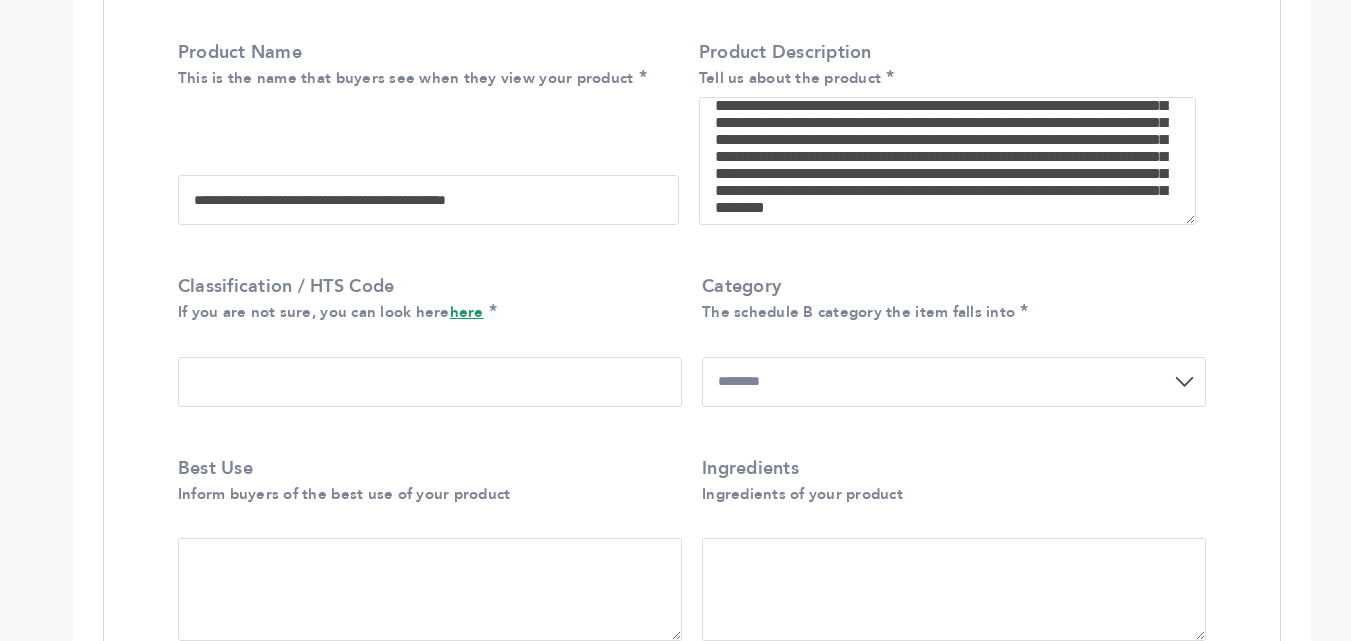 type on "**********" 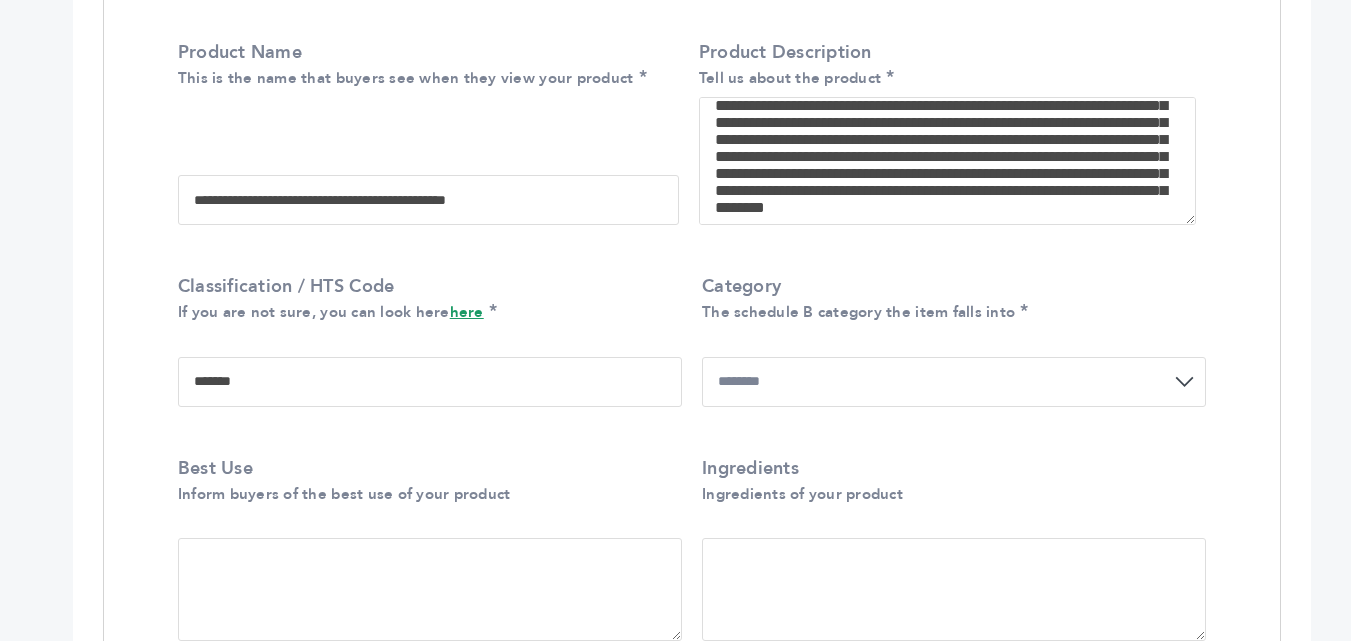 type on "*******" 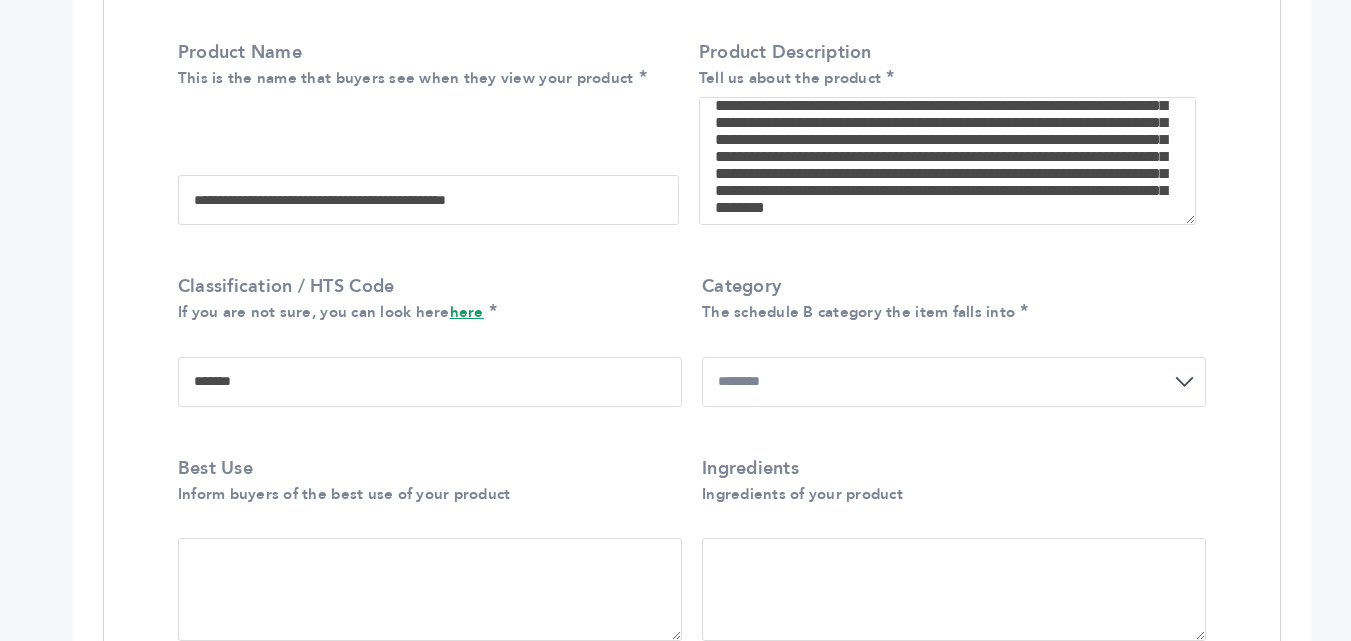 click on "**********" at bounding box center (954, 382) 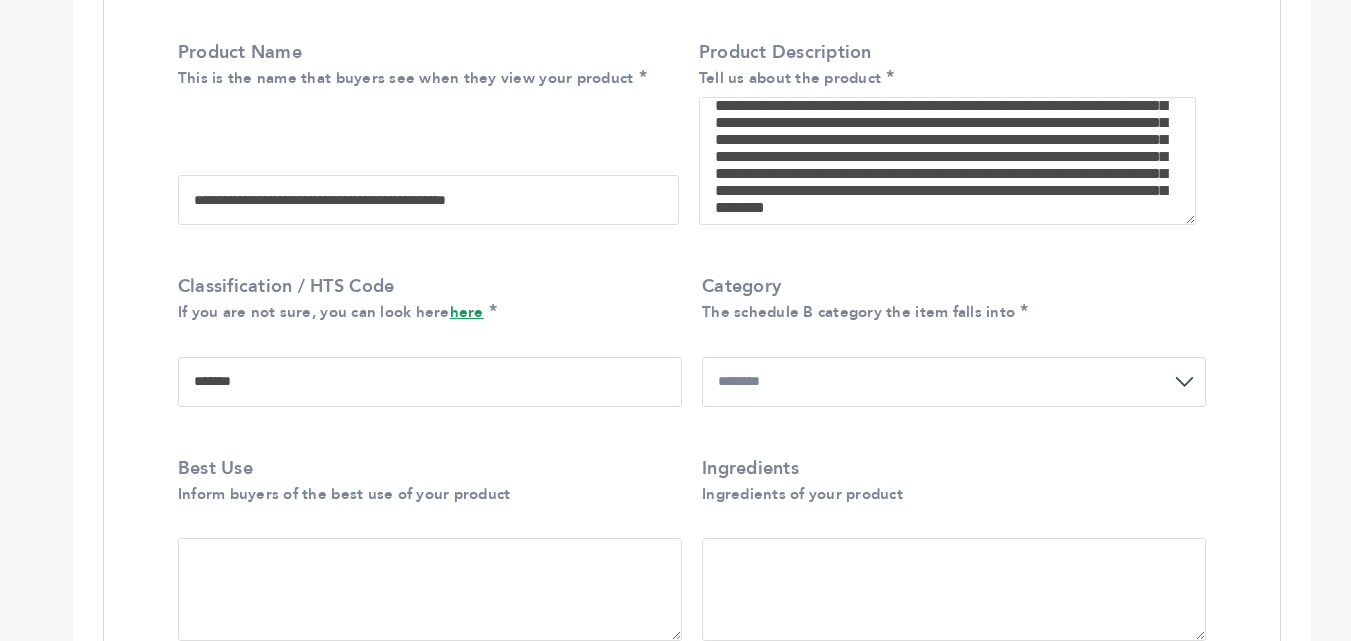 select on "**" 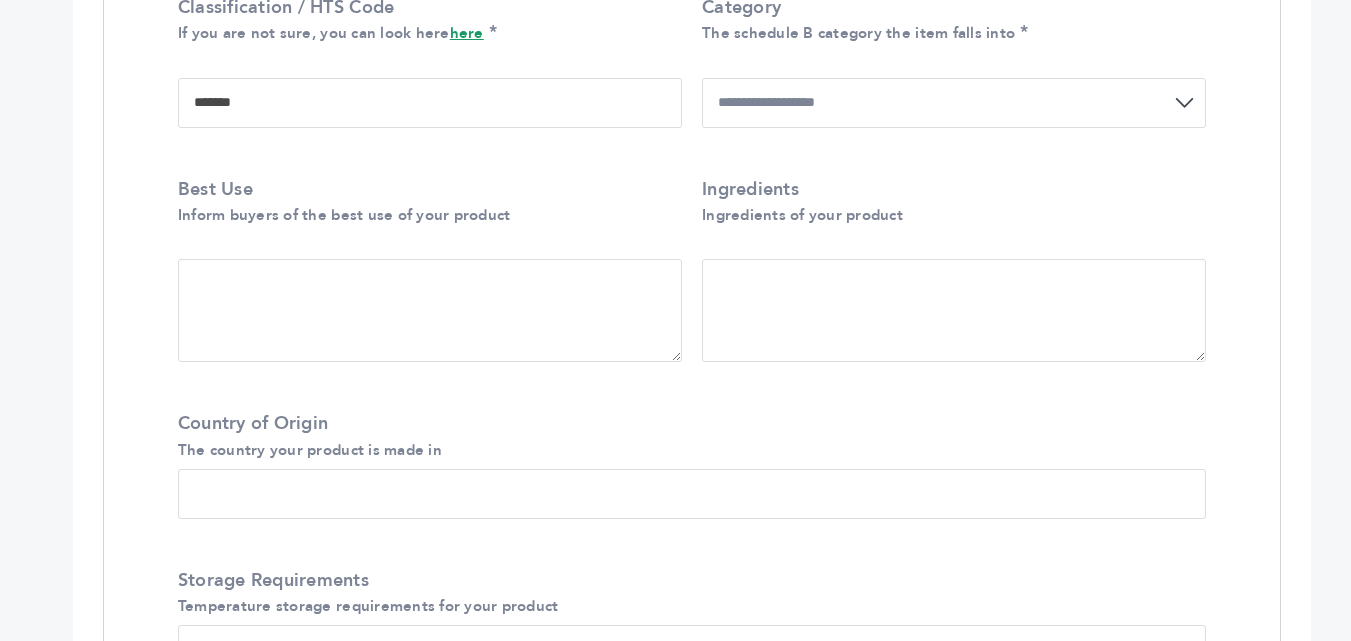 scroll, scrollTop: 1500, scrollLeft: 0, axis: vertical 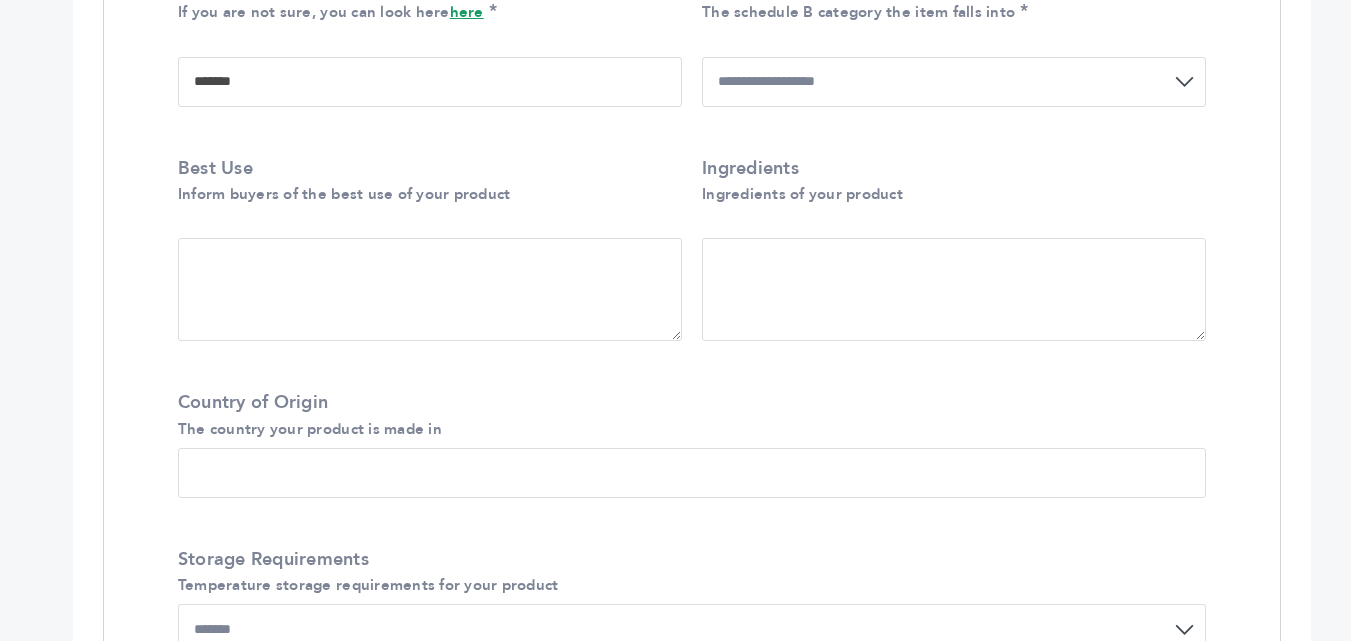 click on "Best Use Inform buyers of the best use of your product" at bounding box center (430, 289) 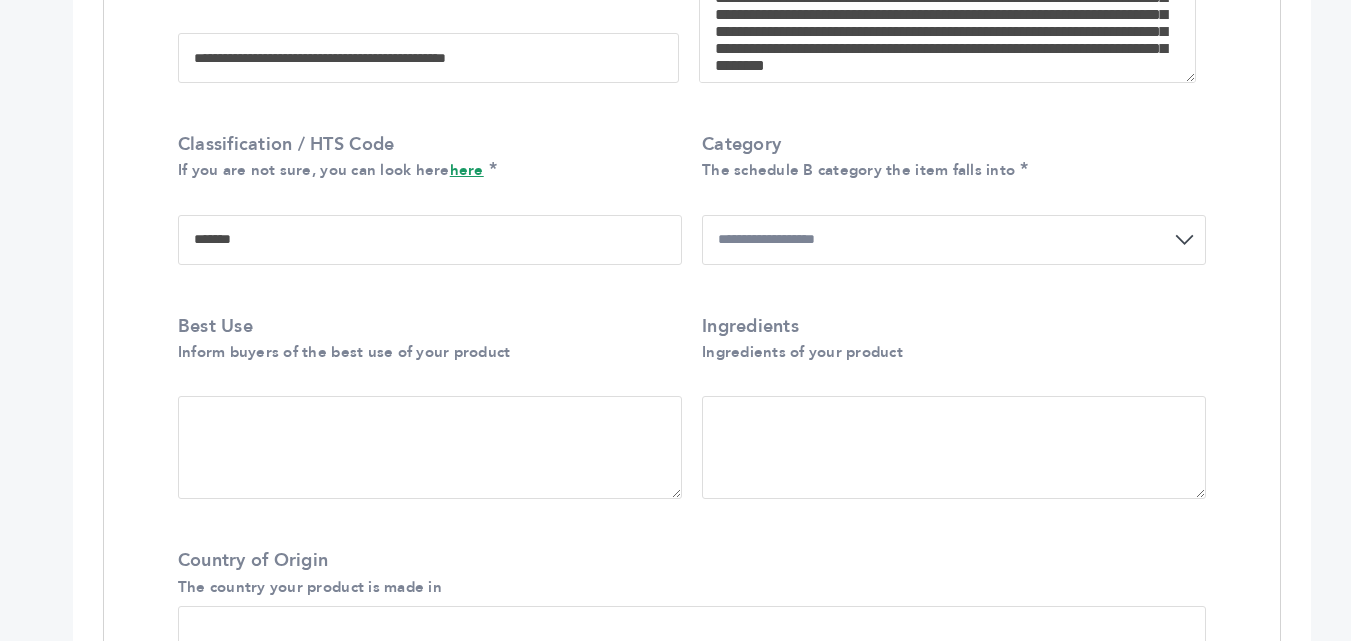 scroll, scrollTop: 1100, scrollLeft: 0, axis: vertical 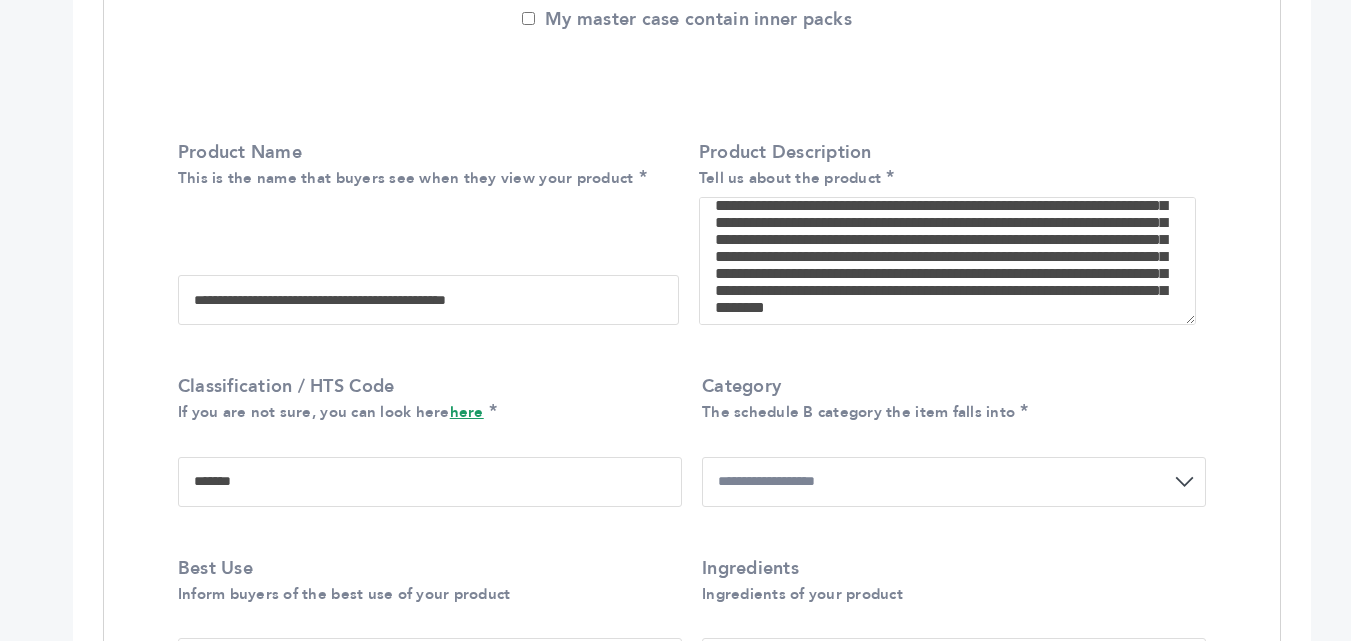 drag, startPoint x: 993, startPoint y: 267, endPoint x: 1075, endPoint y: 308, distance: 91.67879 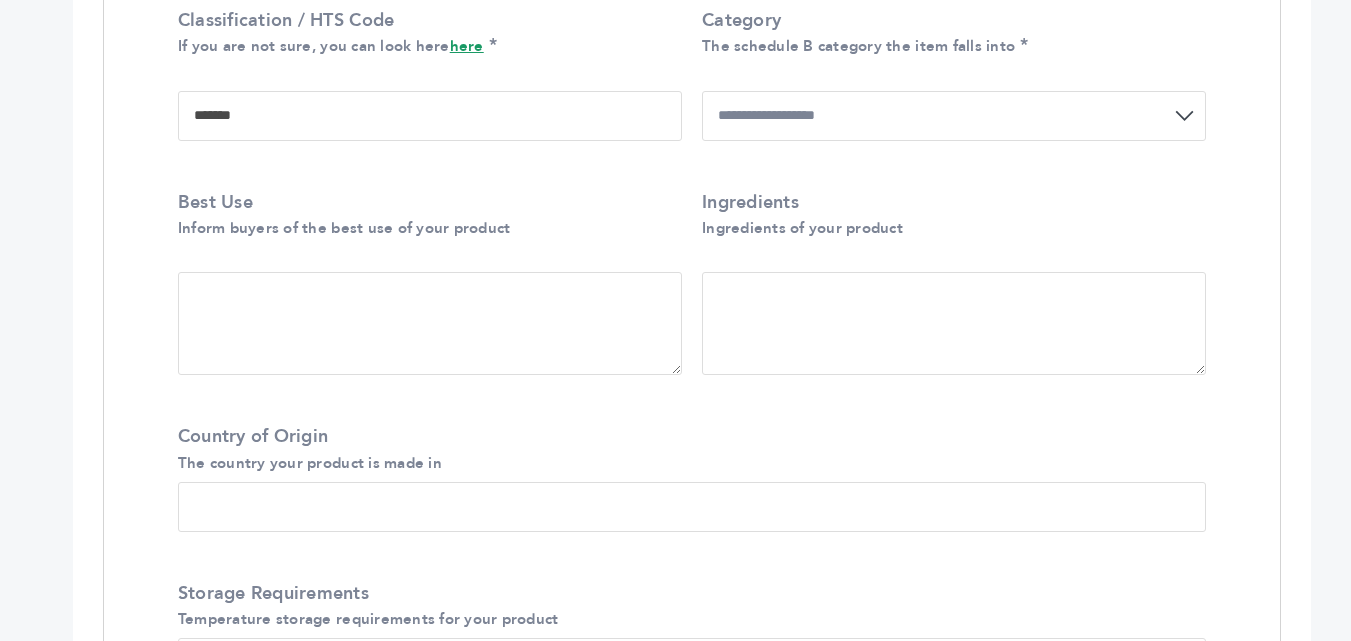 scroll, scrollTop: 1500, scrollLeft: 0, axis: vertical 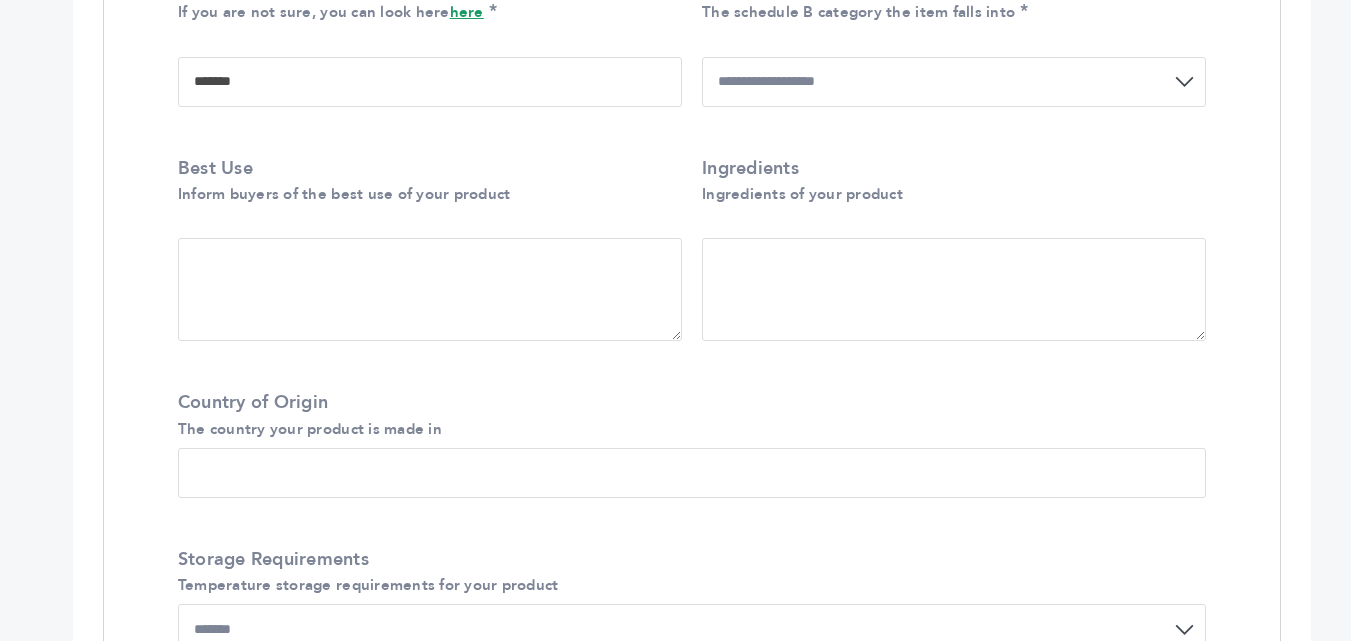 click on "Best Use Inform buyers of the best use of your product" at bounding box center [430, 289] 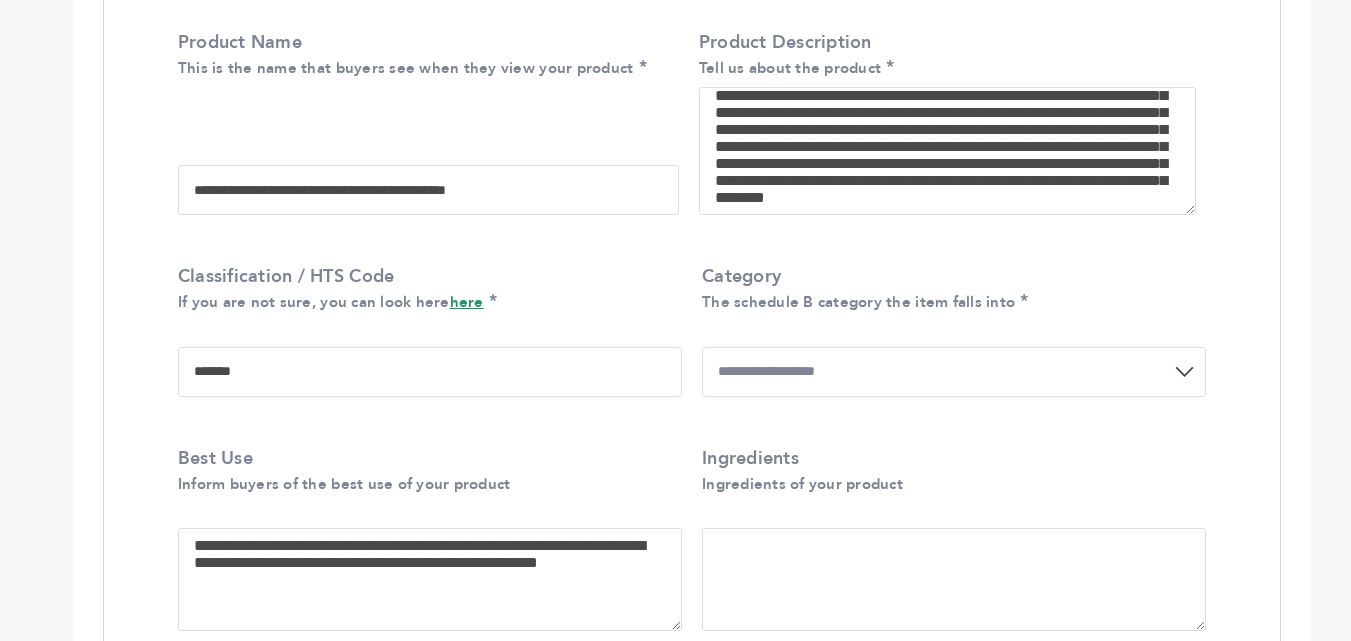 scroll, scrollTop: 1200, scrollLeft: 0, axis: vertical 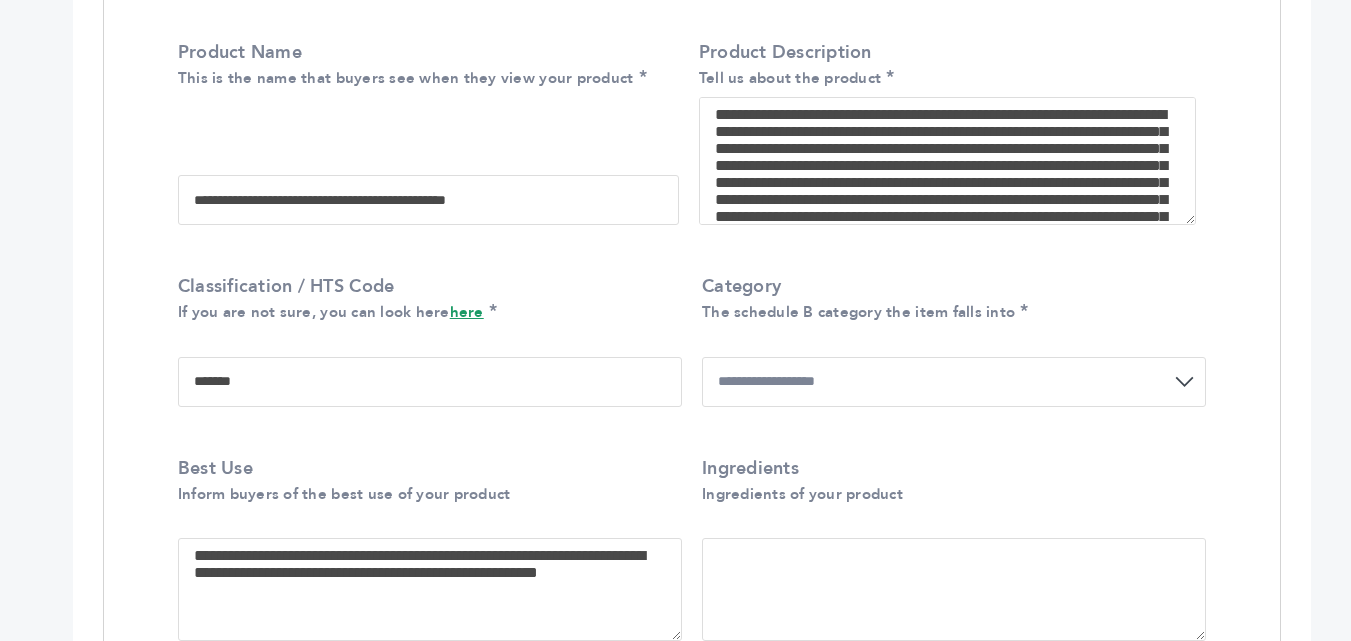 type on "**********" 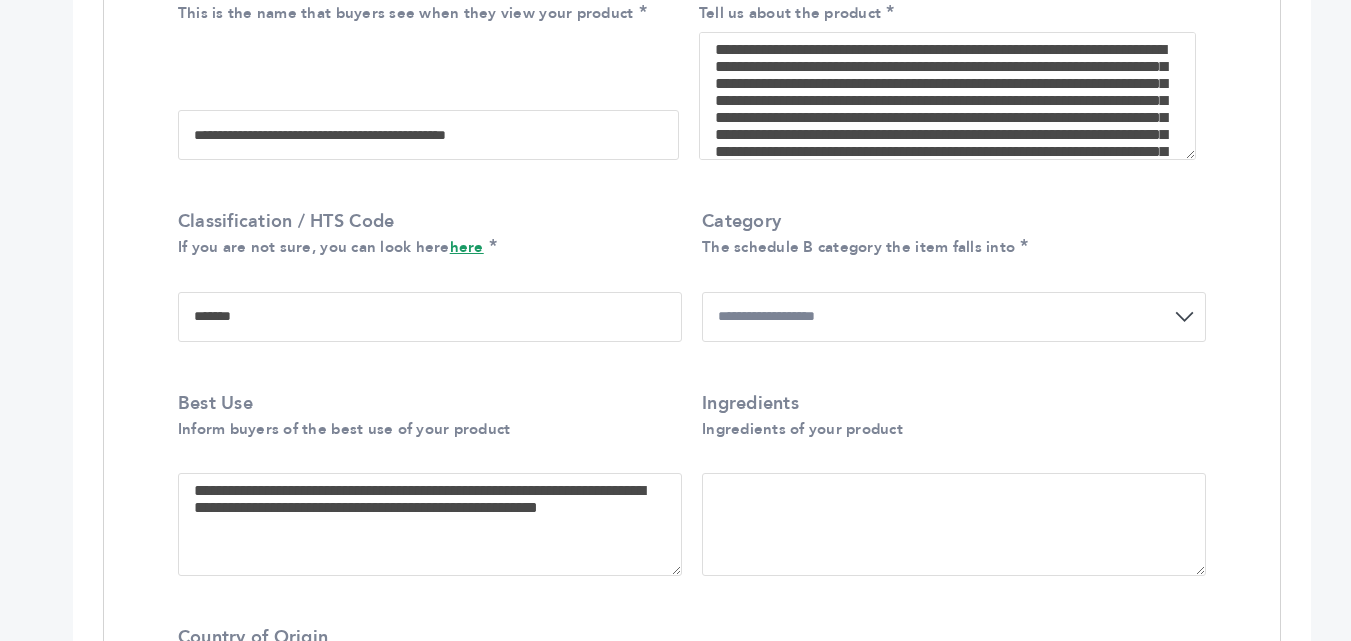 scroll, scrollTop: 1300, scrollLeft: 0, axis: vertical 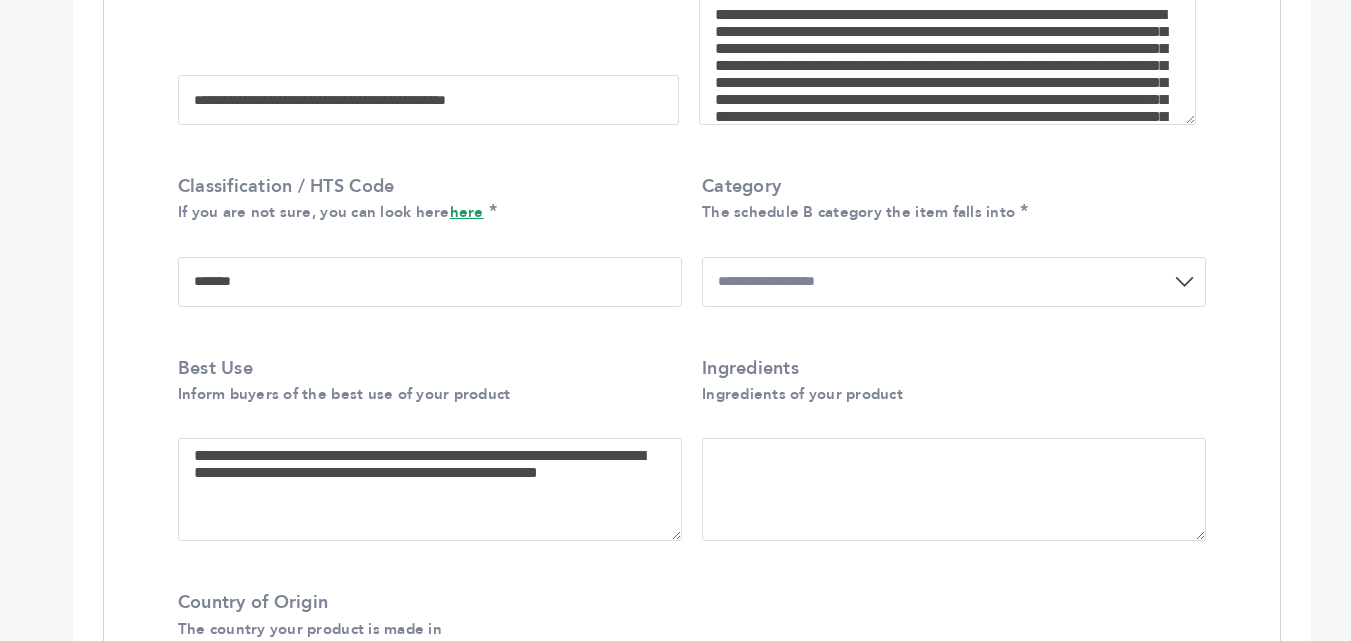 click on "Ingredients Ingredients of your product" at bounding box center (954, 489) 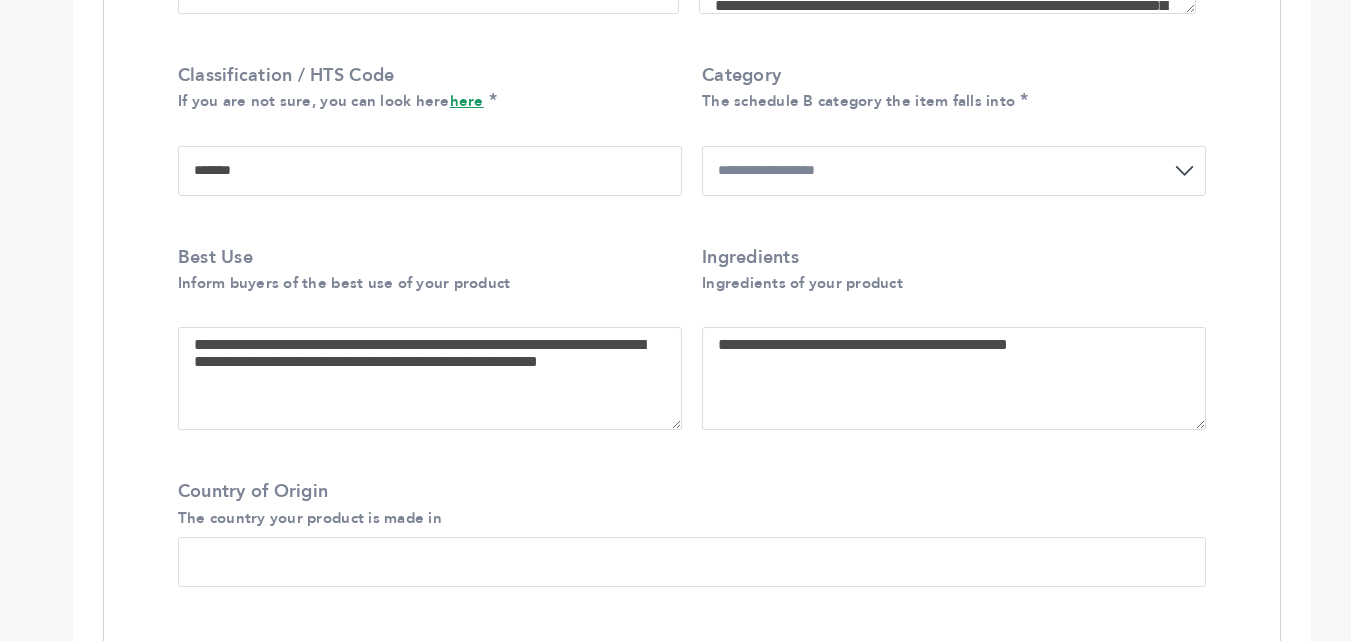 scroll, scrollTop: 1700, scrollLeft: 0, axis: vertical 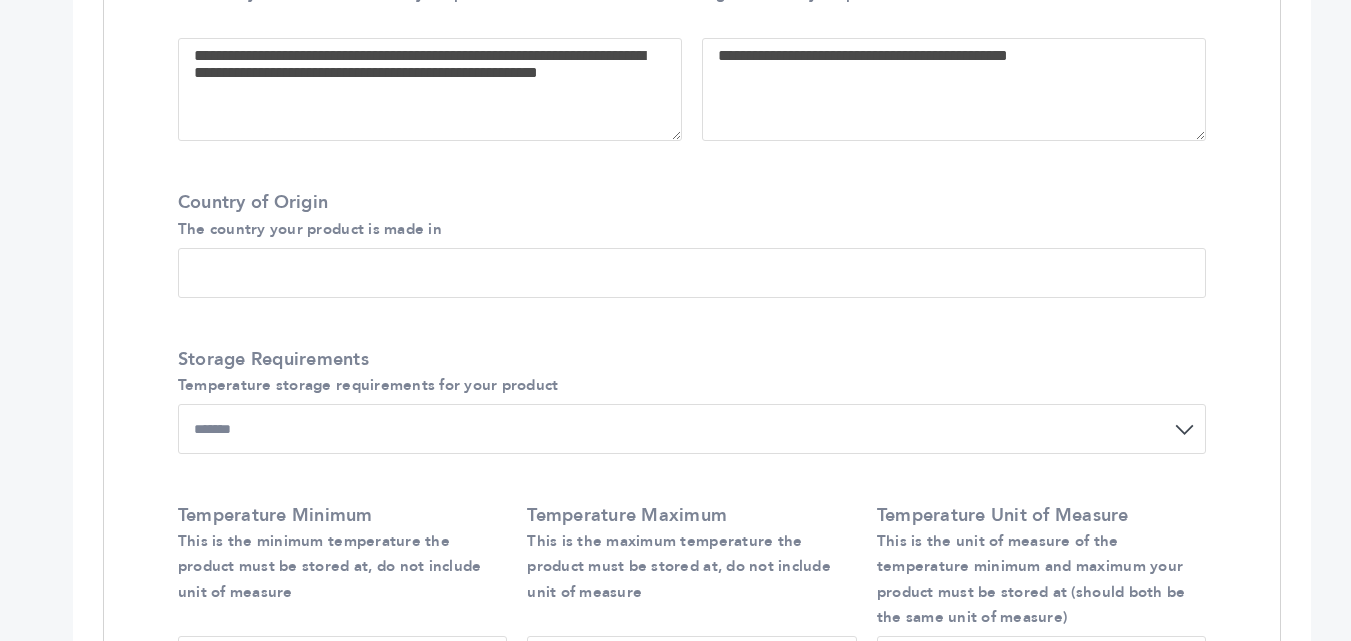 type on "**********" 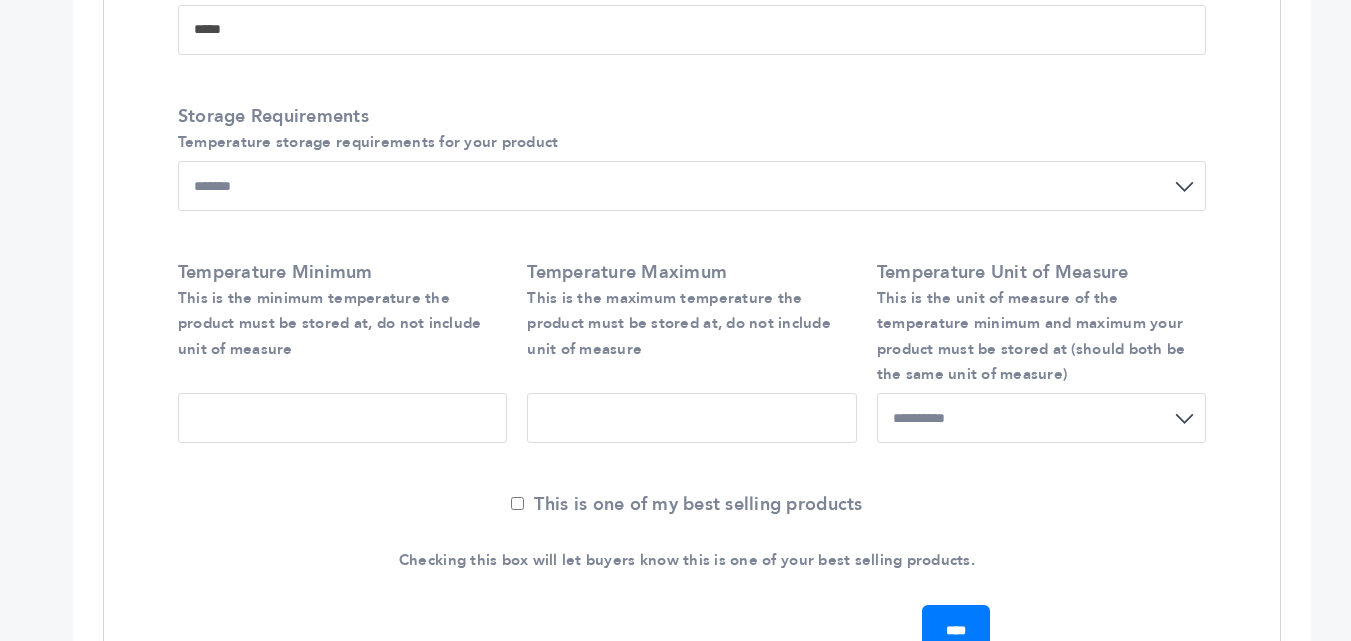 scroll, scrollTop: 2000, scrollLeft: 0, axis: vertical 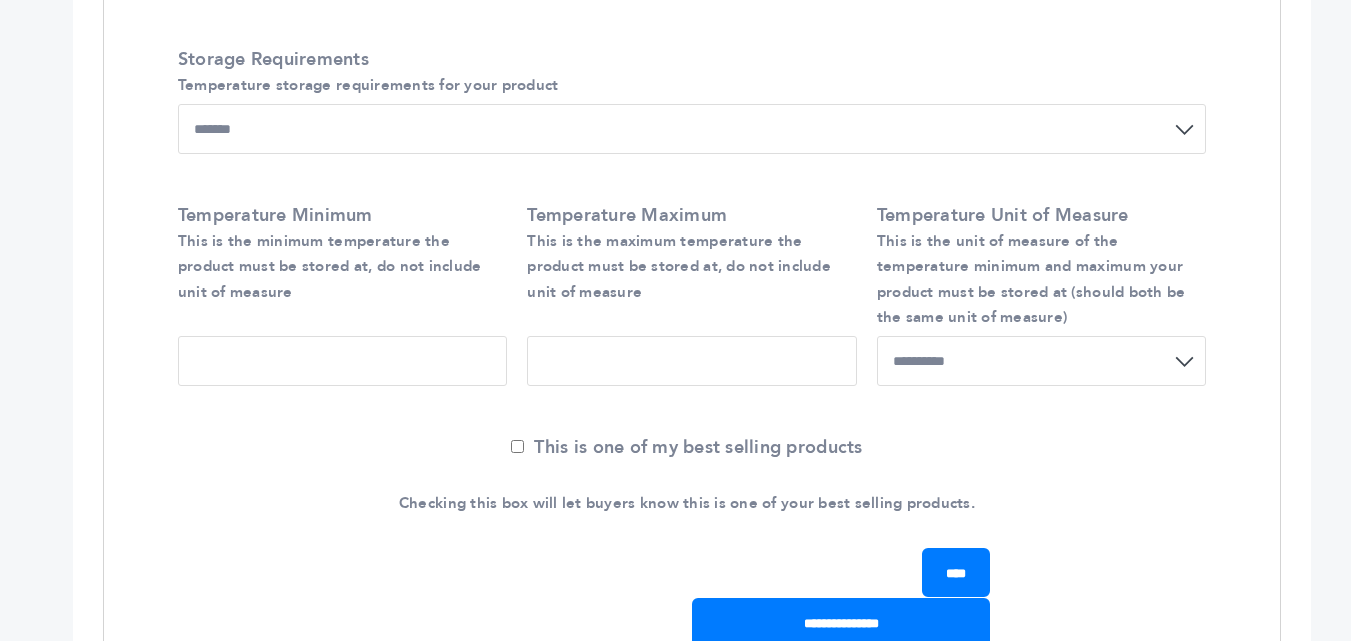 click on "******* ******* ******* ****** ***" at bounding box center [692, 129] 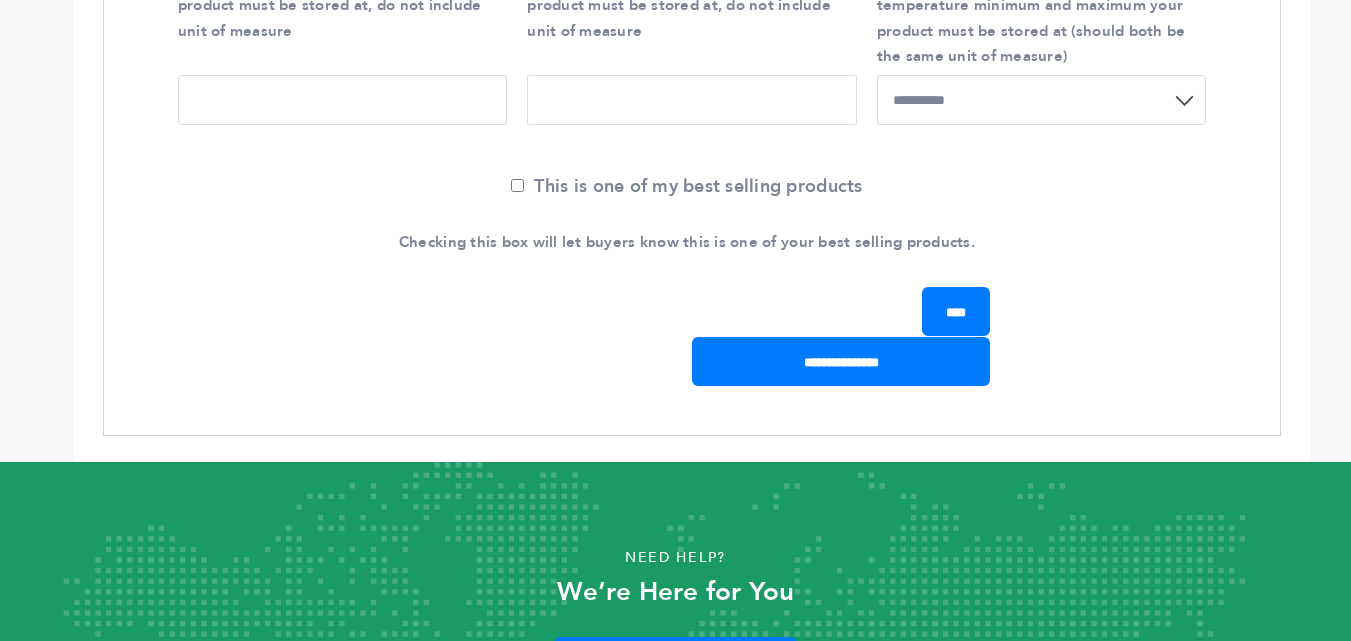 scroll, scrollTop: 2300, scrollLeft: 0, axis: vertical 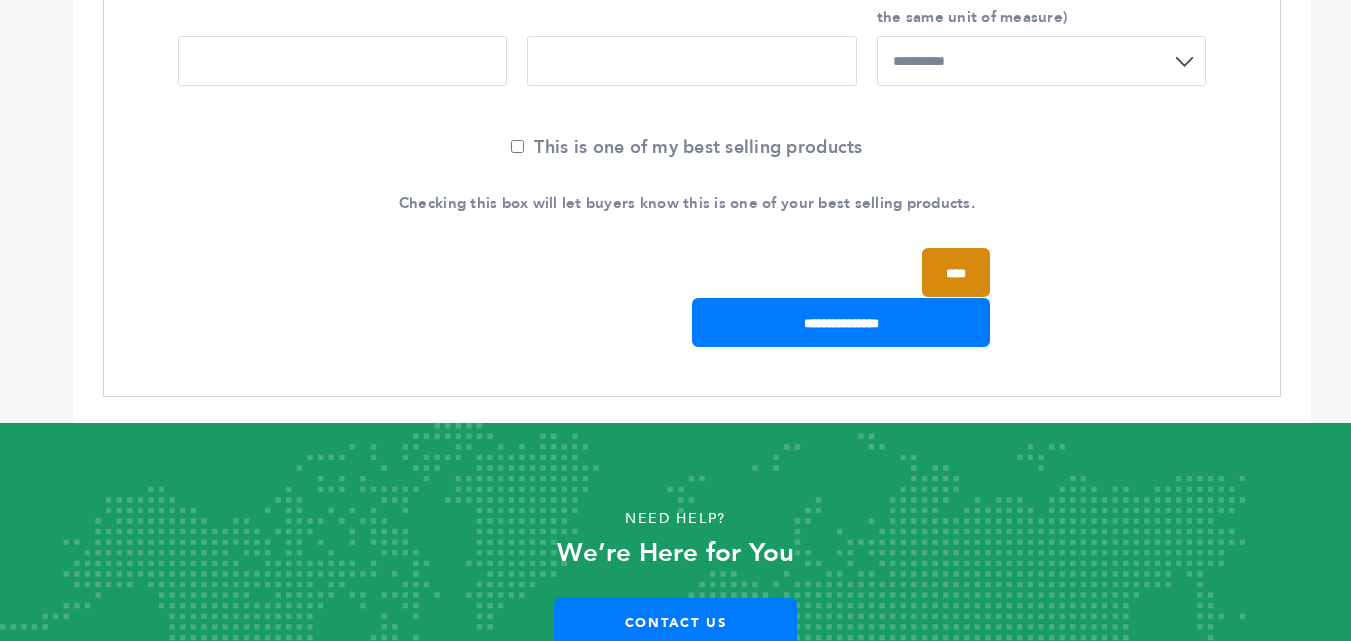 click on "****" at bounding box center [956, 272] 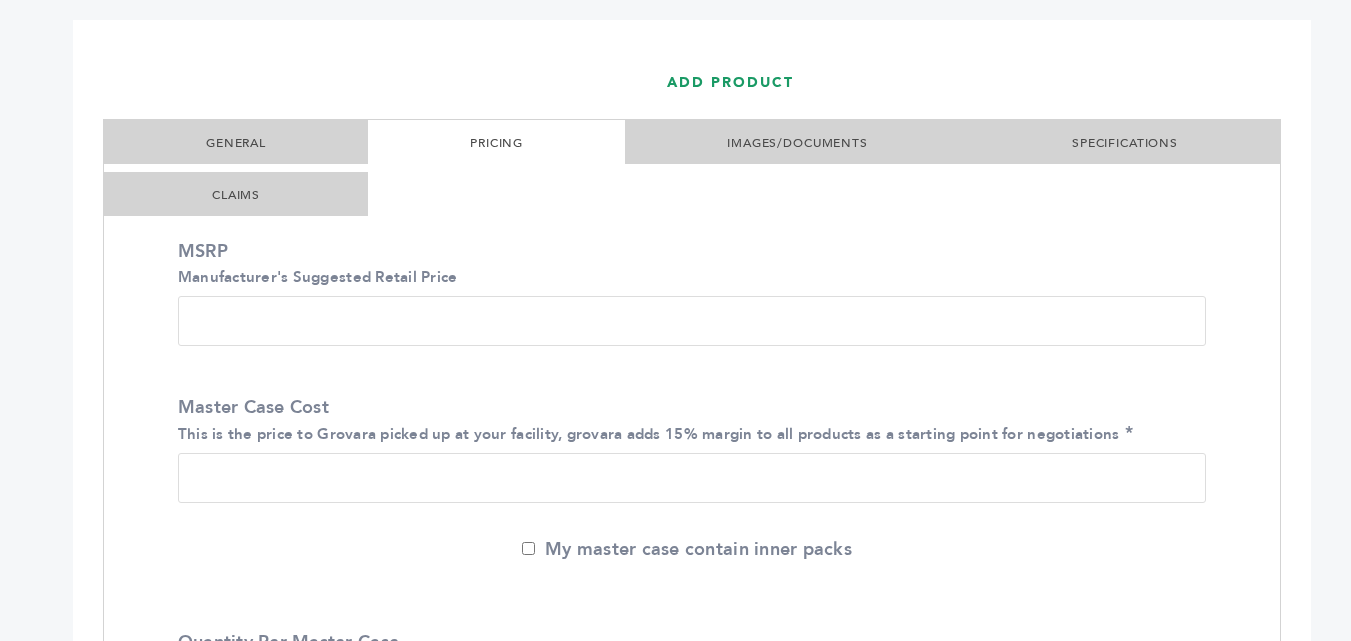 scroll, scrollTop: 440, scrollLeft: 0, axis: vertical 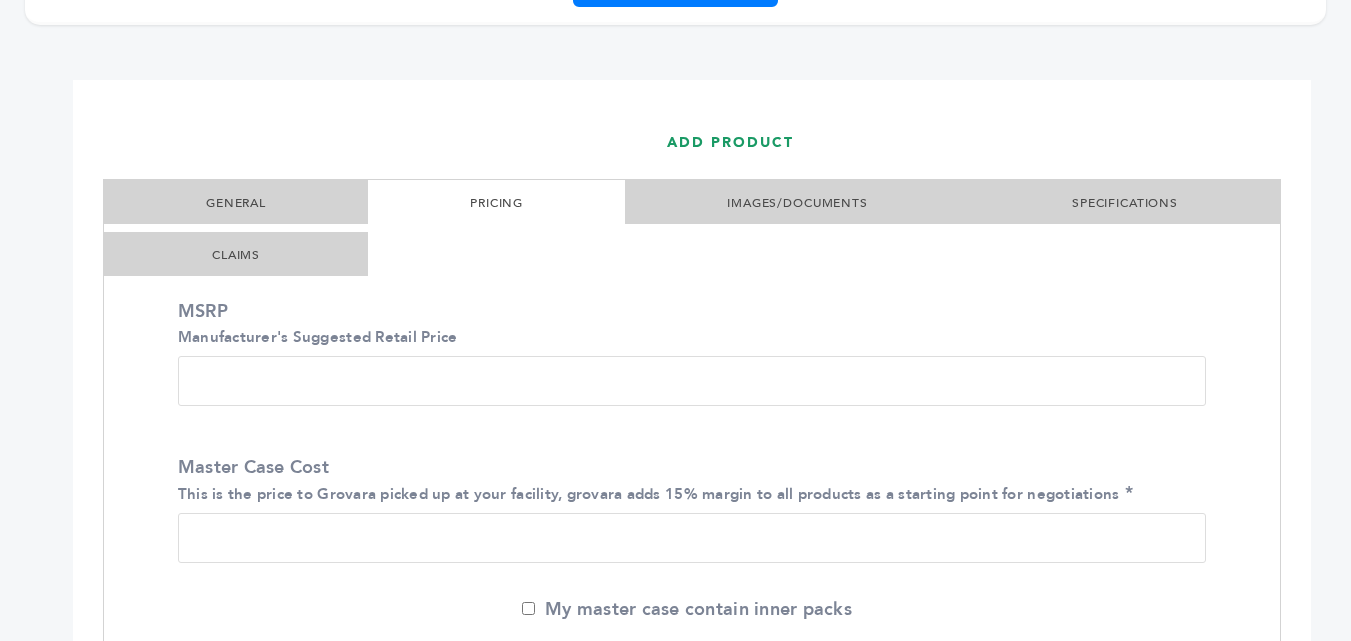 drag, startPoint x: 240, startPoint y: 384, endPoint x: 126, endPoint y: 396, distance: 114.62984 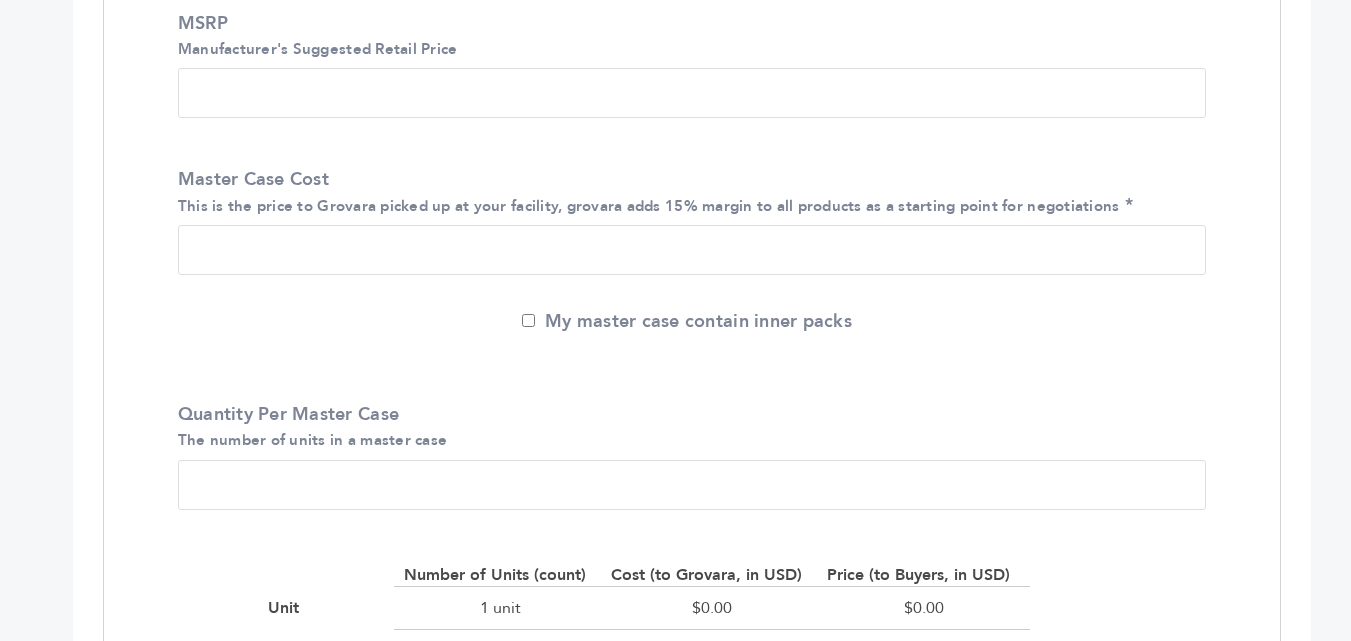 scroll, scrollTop: 740, scrollLeft: 0, axis: vertical 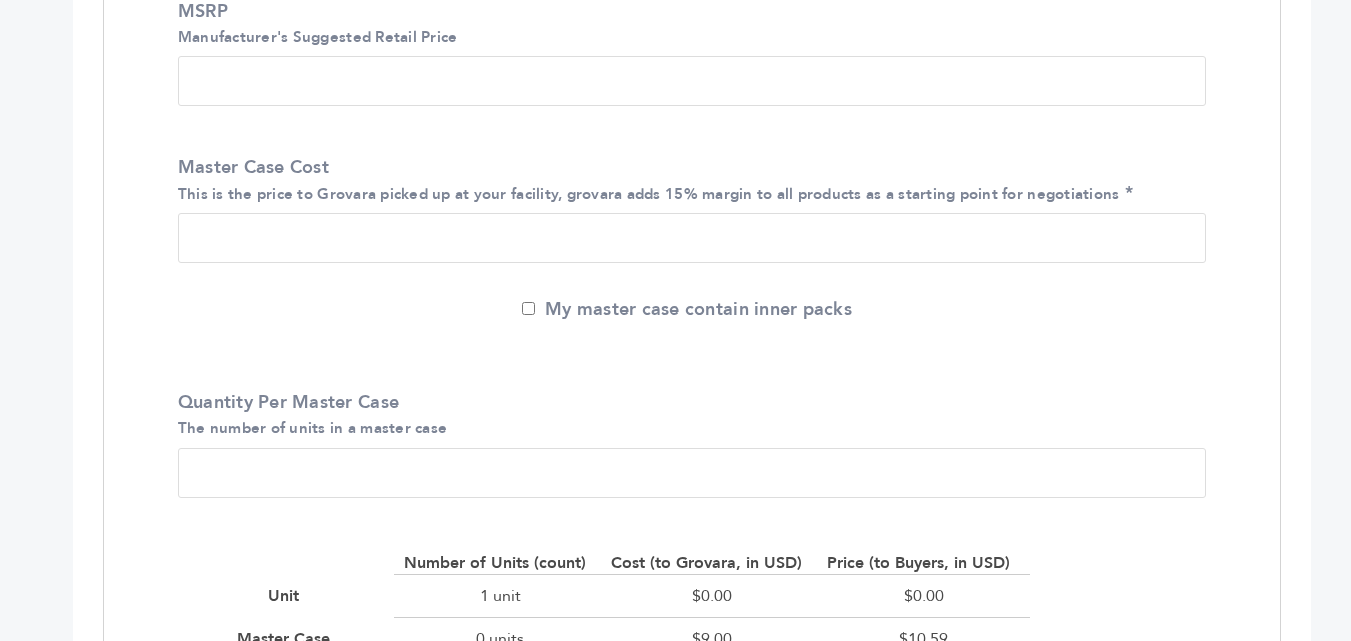 type on "*" 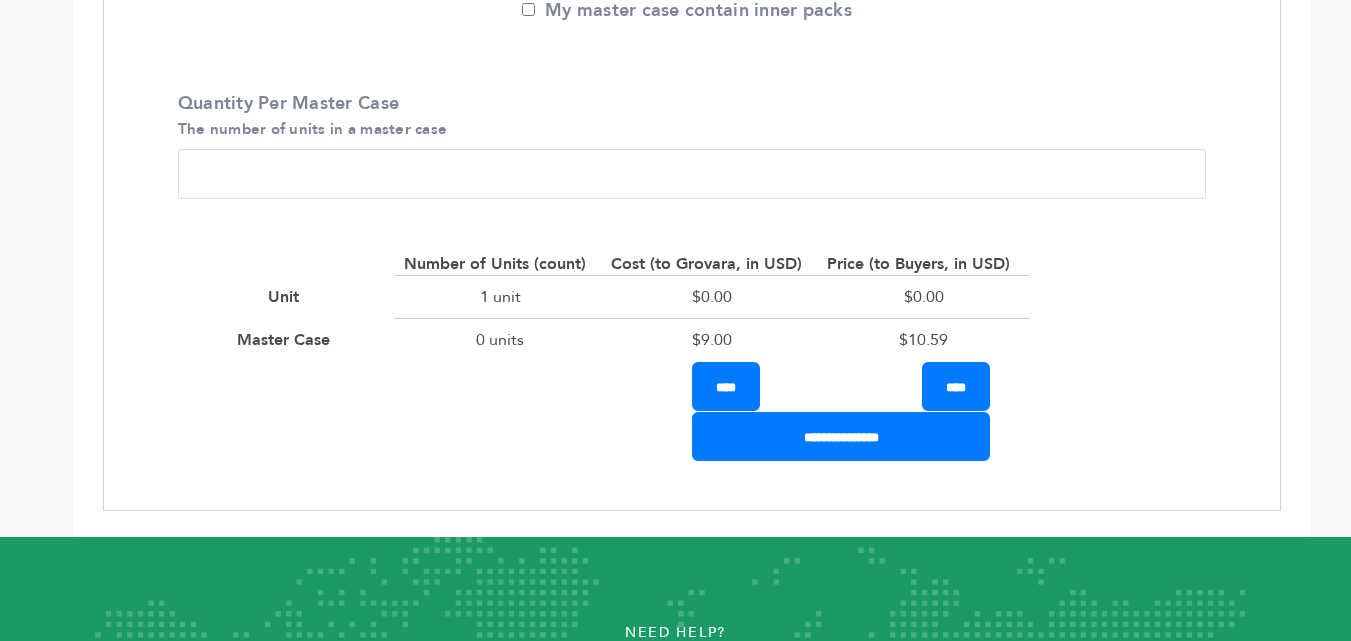 scroll, scrollTop: 1040, scrollLeft: 0, axis: vertical 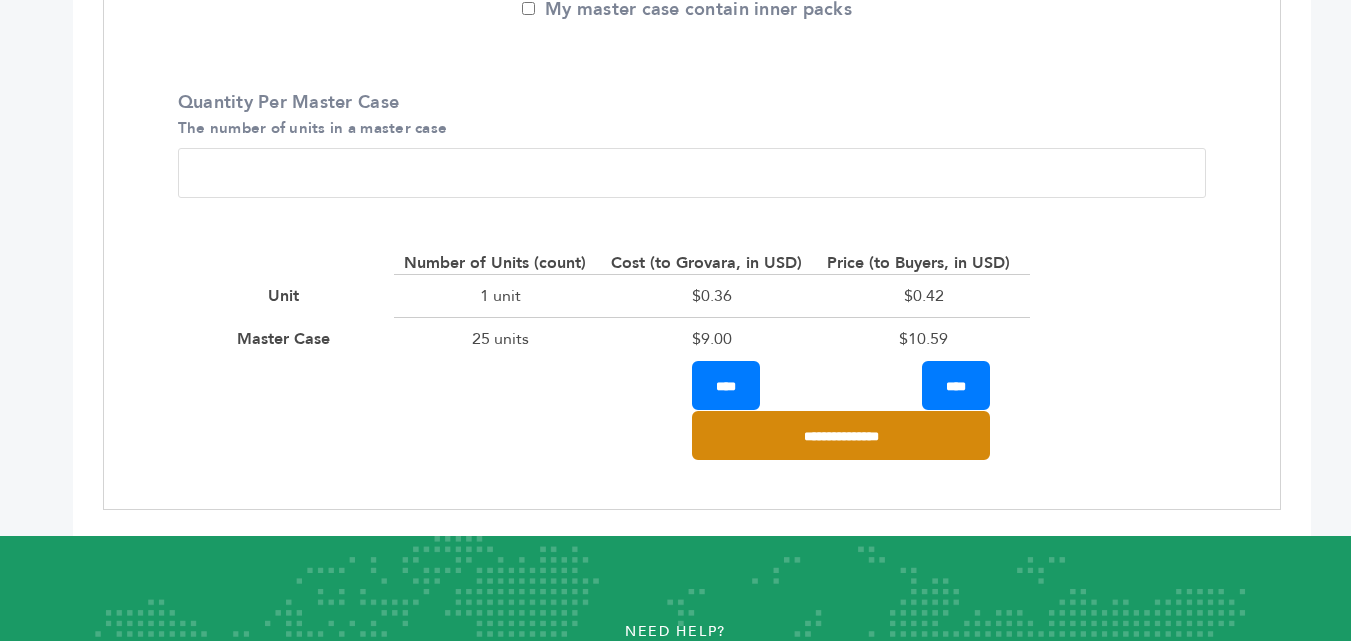 type on "**" 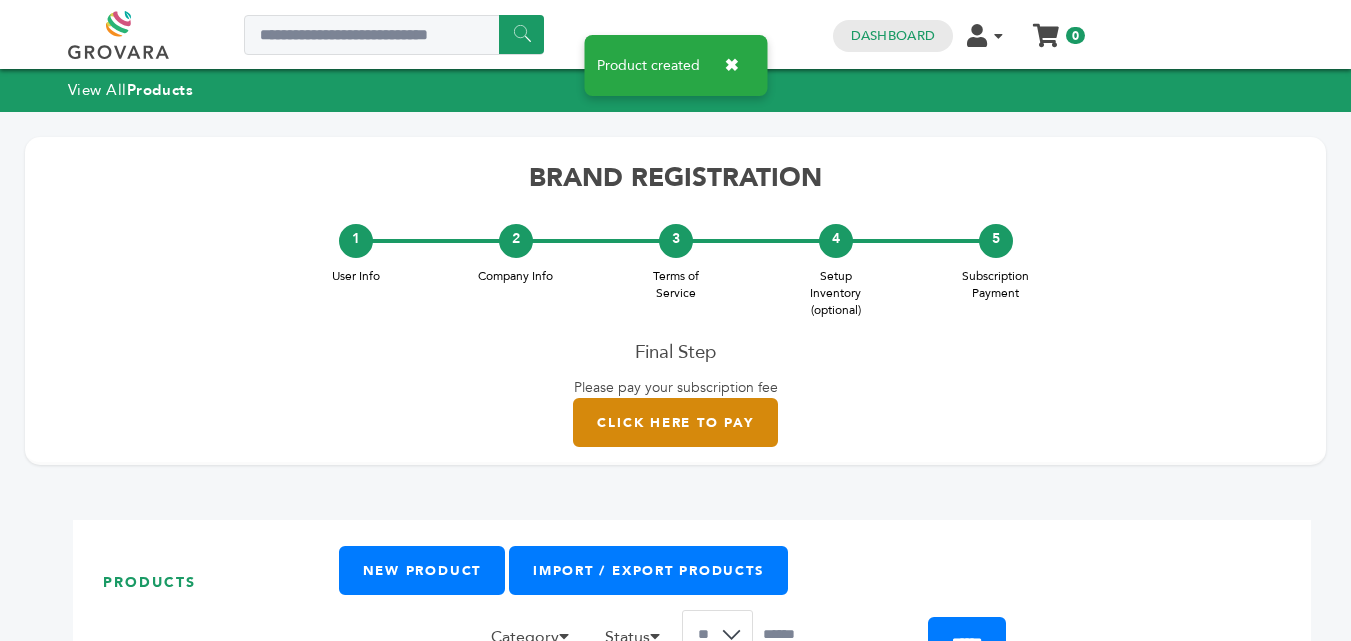 scroll, scrollTop: 0, scrollLeft: 0, axis: both 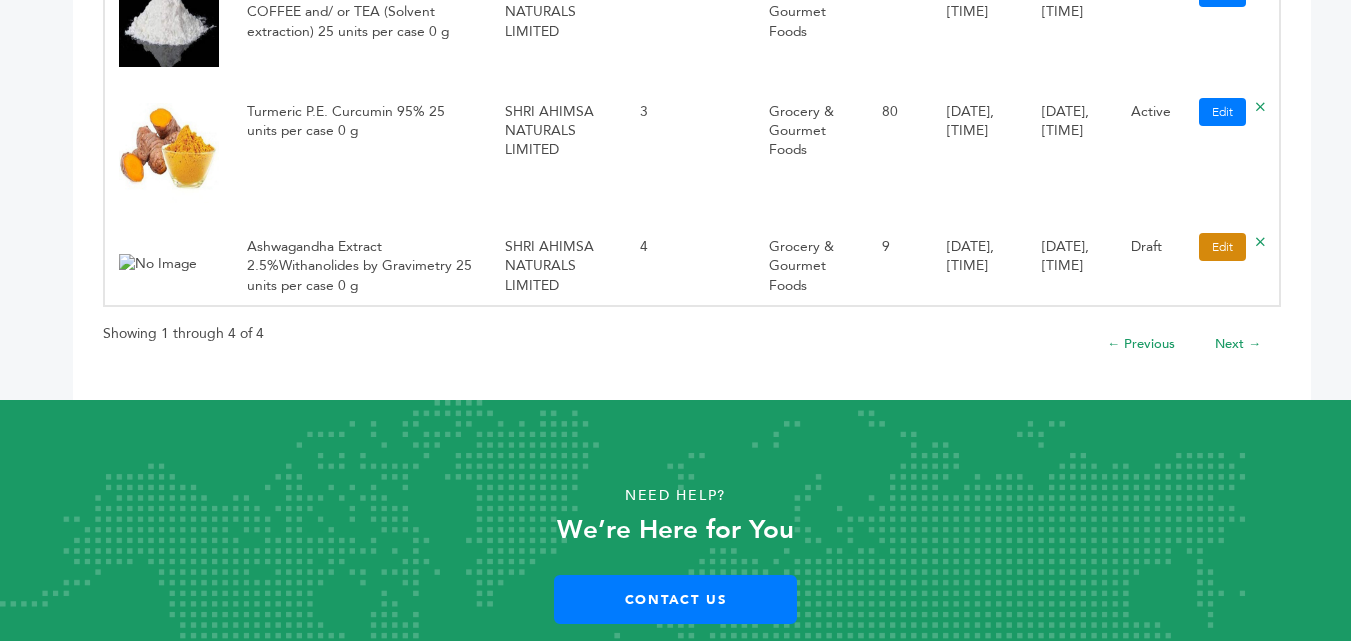 click on "Edit" at bounding box center [1222, 247] 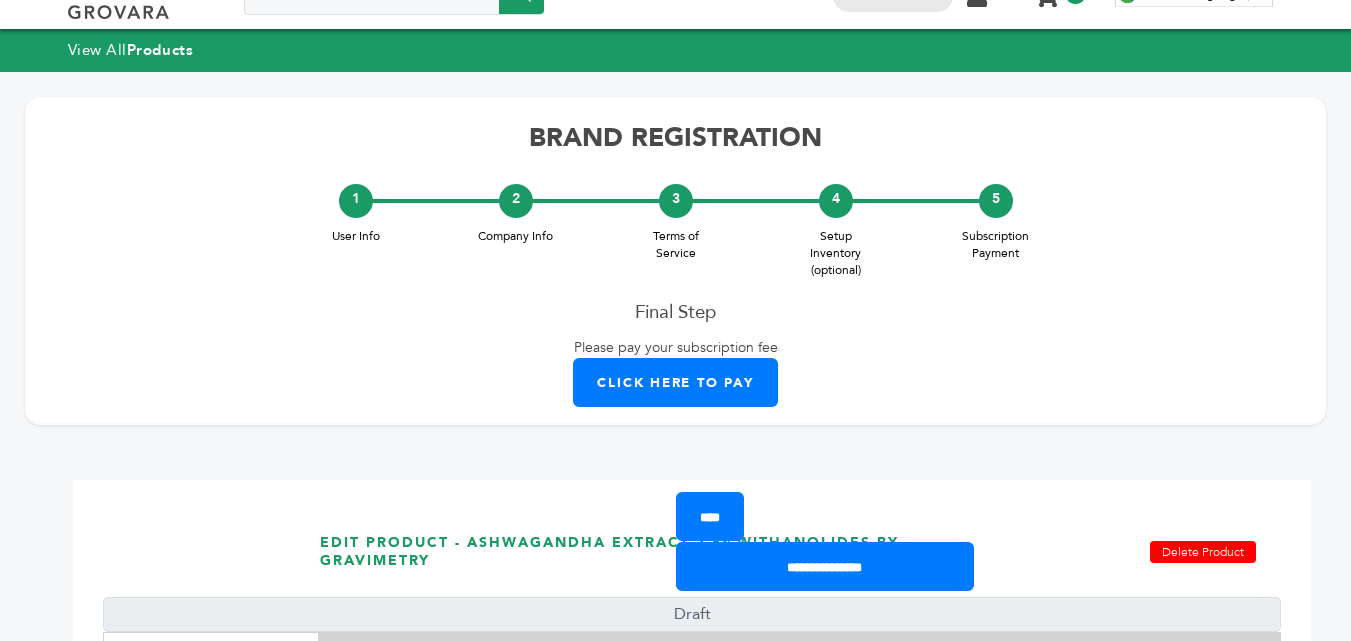 scroll, scrollTop: 392, scrollLeft: 0, axis: vertical 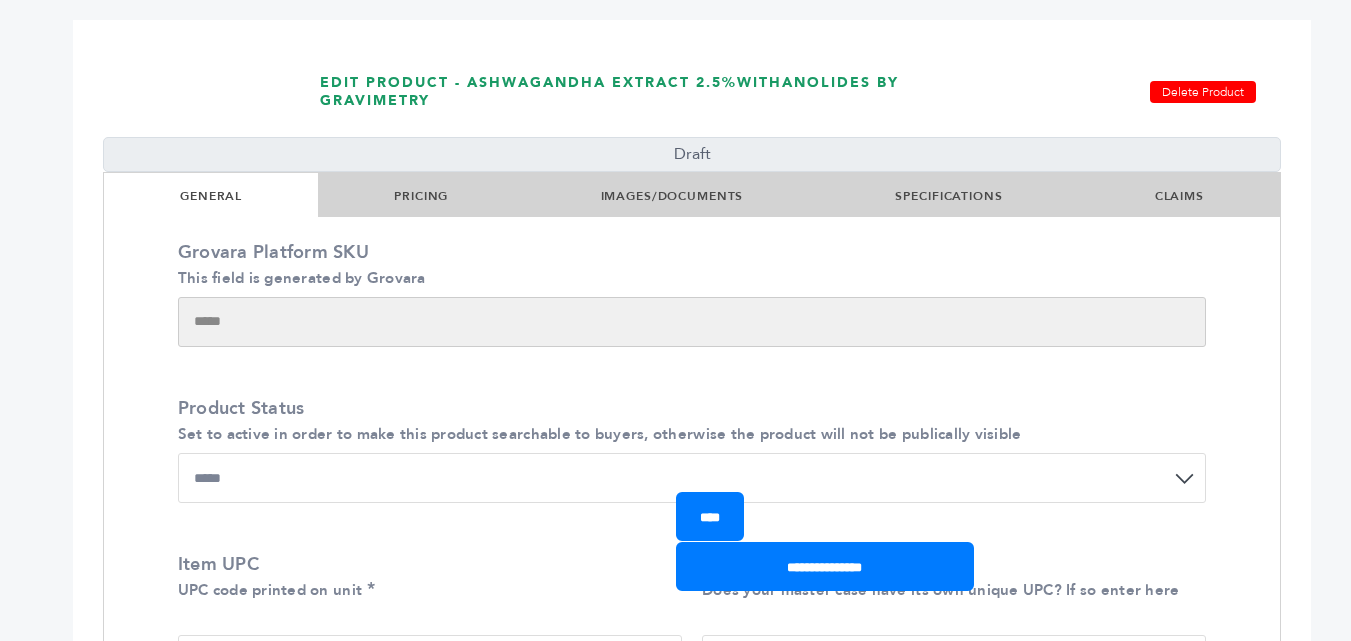 click on "IMAGES/DOCUMENTS" at bounding box center [672, 196] 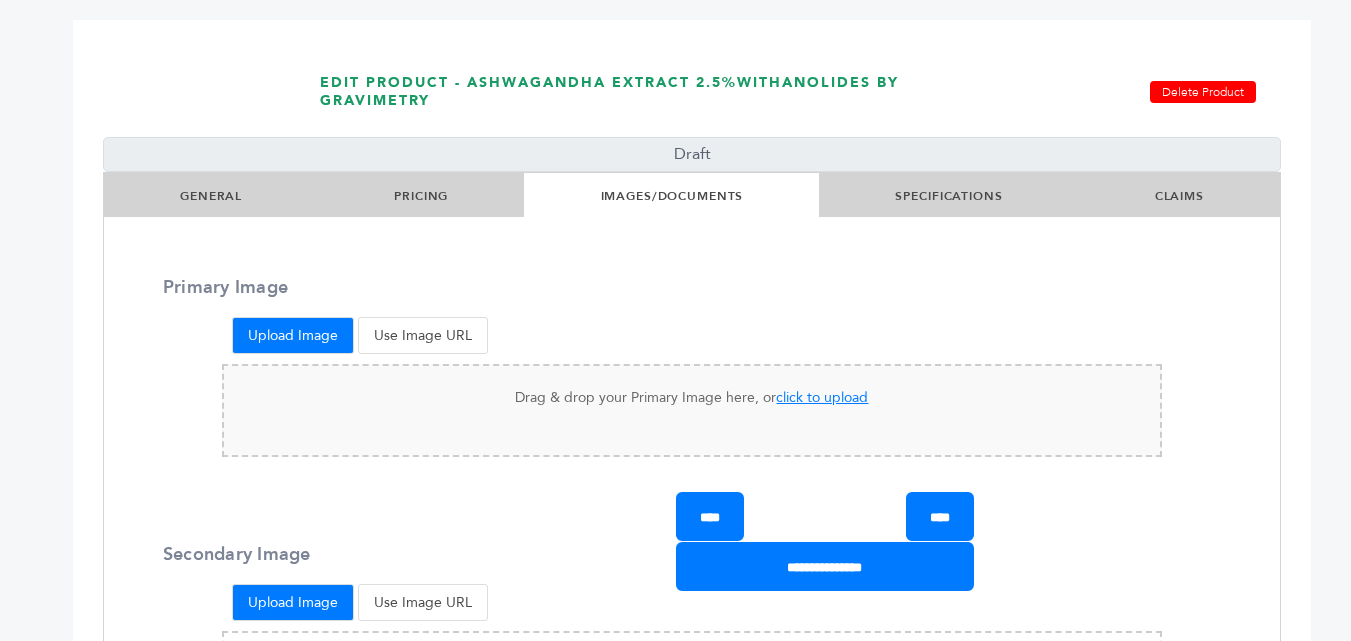 click on "click to upload" at bounding box center (822, 397) 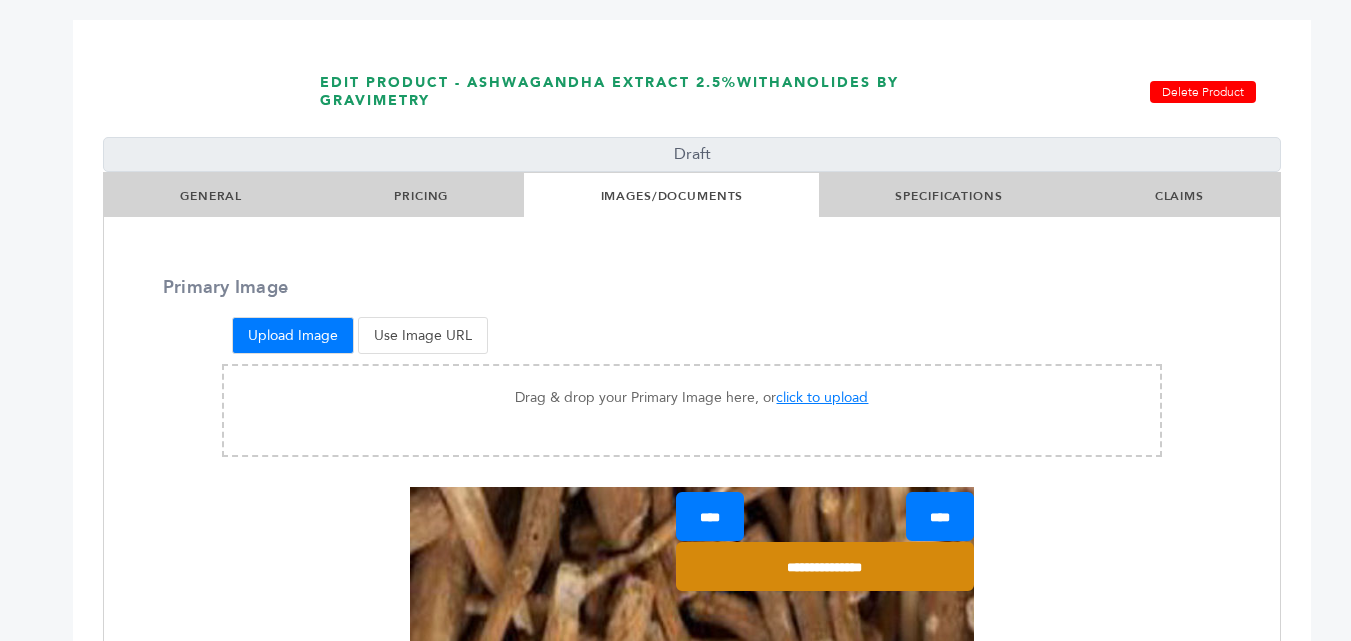 click on "**********" at bounding box center [825, 566] 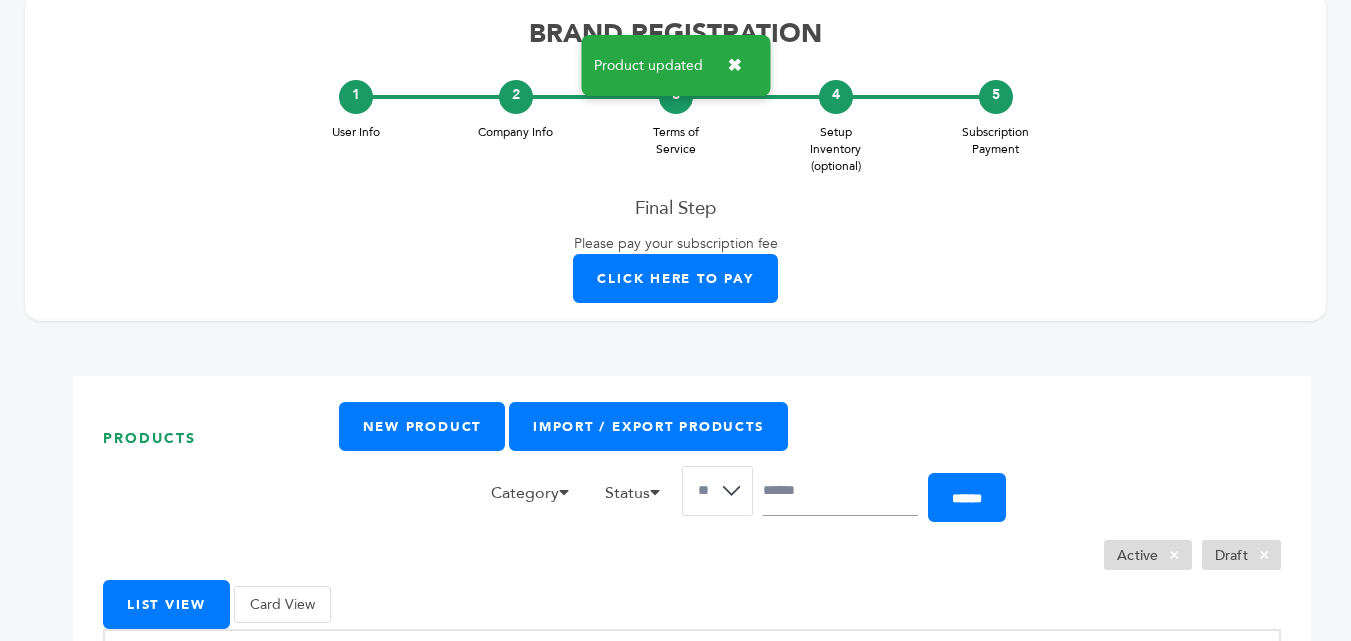 scroll, scrollTop: 400, scrollLeft: 0, axis: vertical 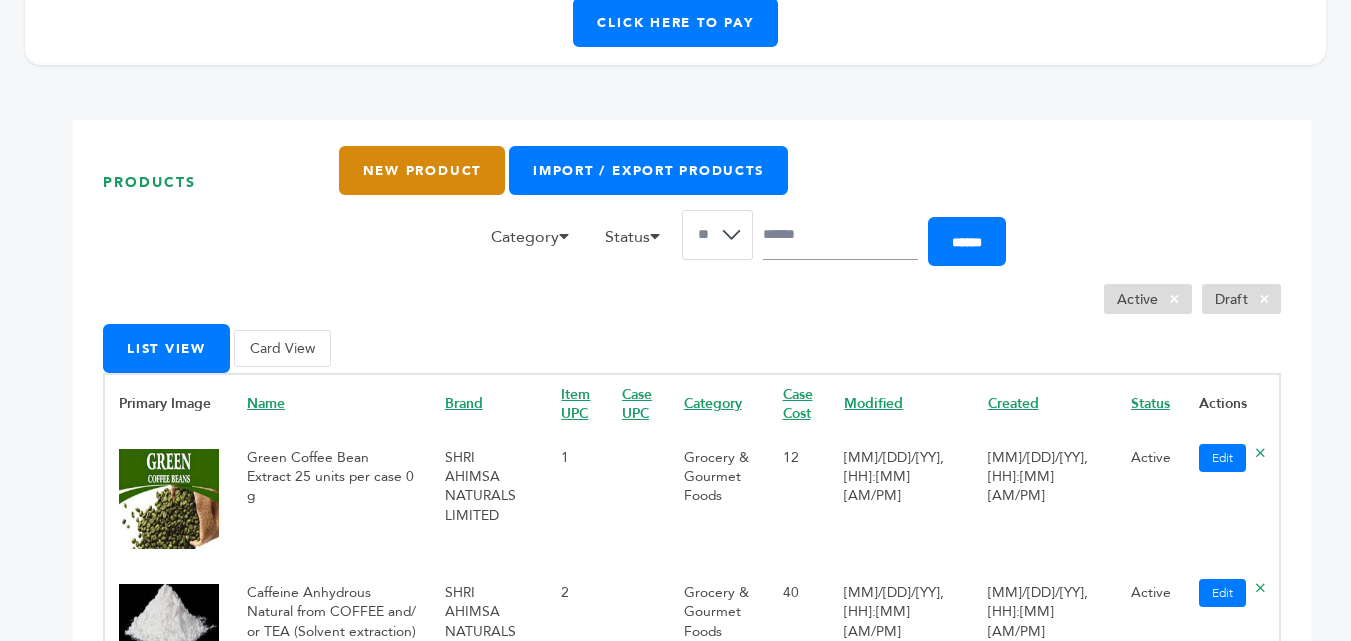 click on "New Product" at bounding box center (422, 170) 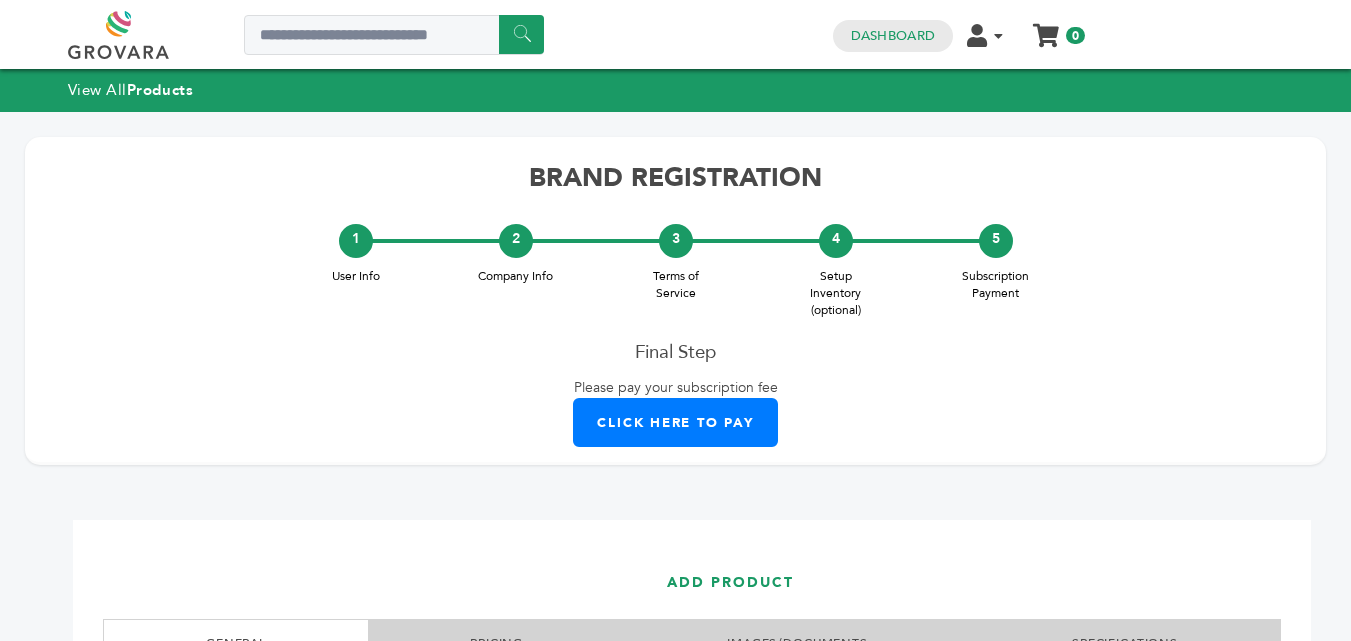 scroll, scrollTop: 0, scrollLeft: 0, axis: both 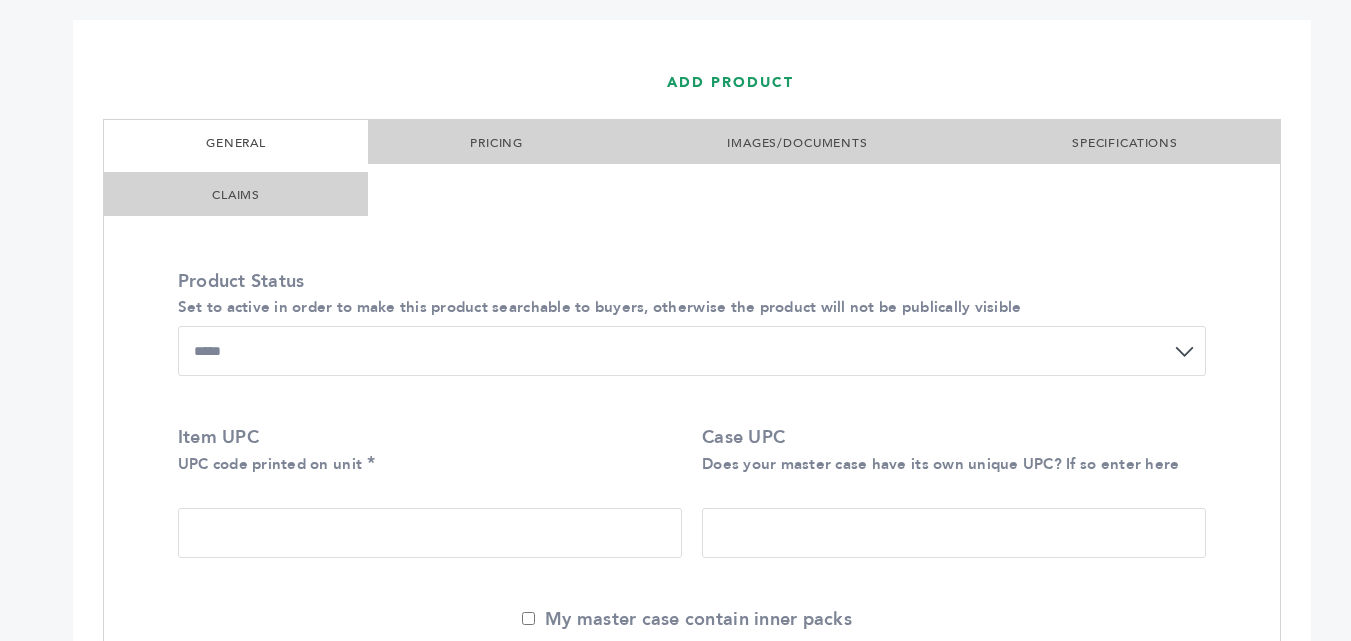 click on "**********" at bounding box center [692, 351] 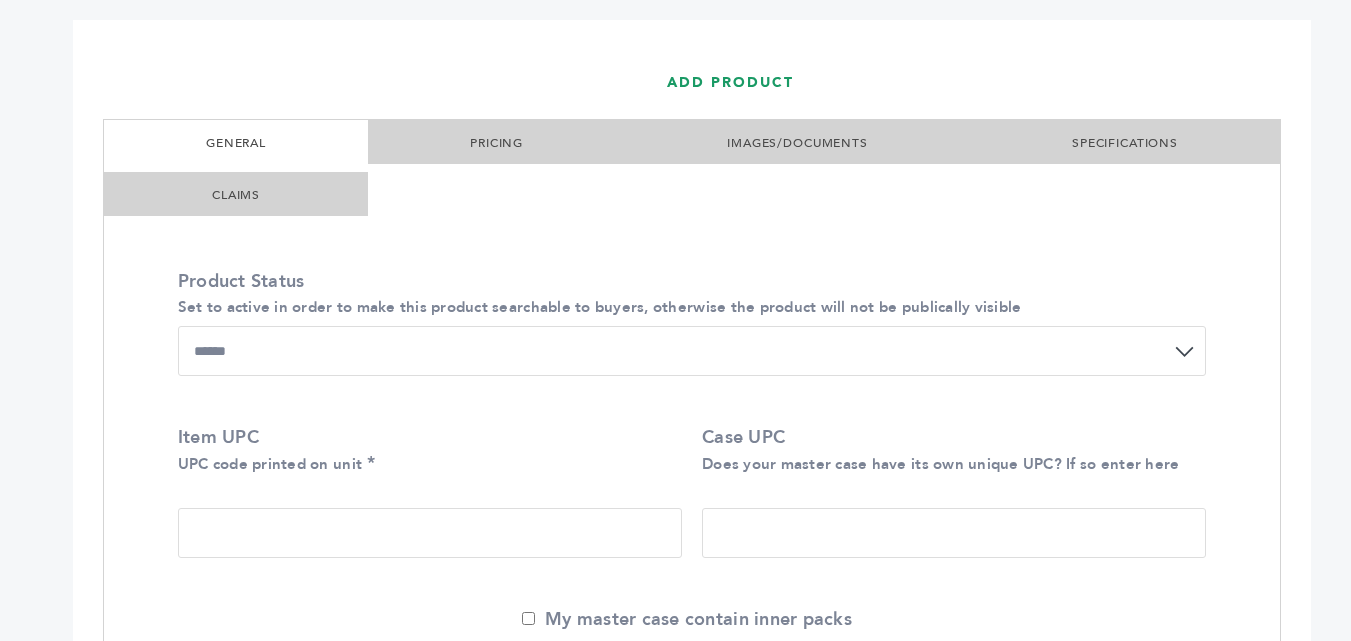 click on "**********" at bounding box center (692, 351) 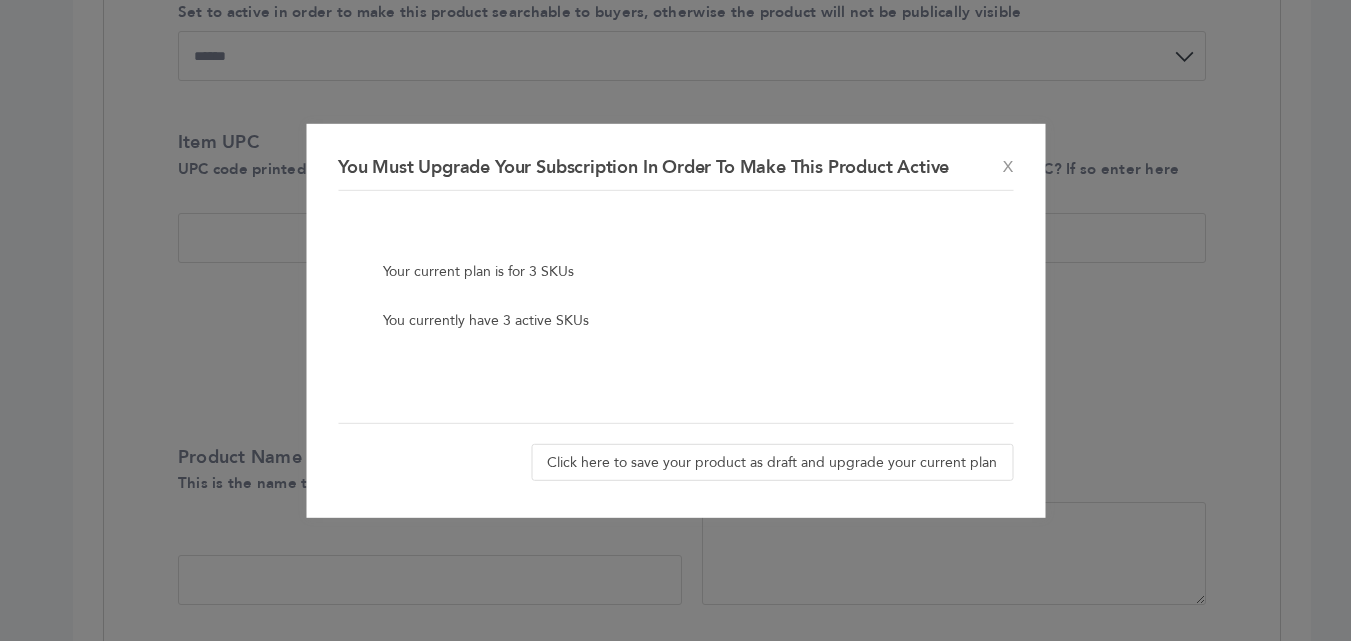 scroll, scrollTop: 800, scrollLeft: 0, axis: vertical 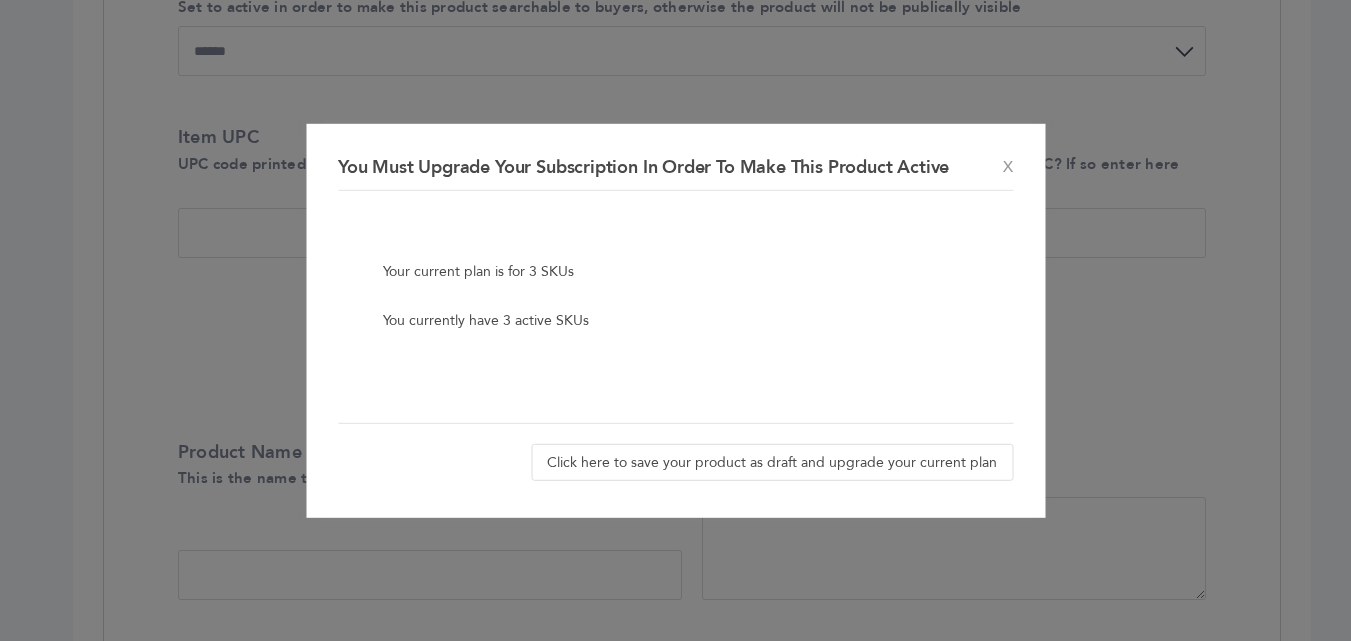 click on "You must upgrade your subscription in order to make this product active
X" at bounding box center (675, 172) 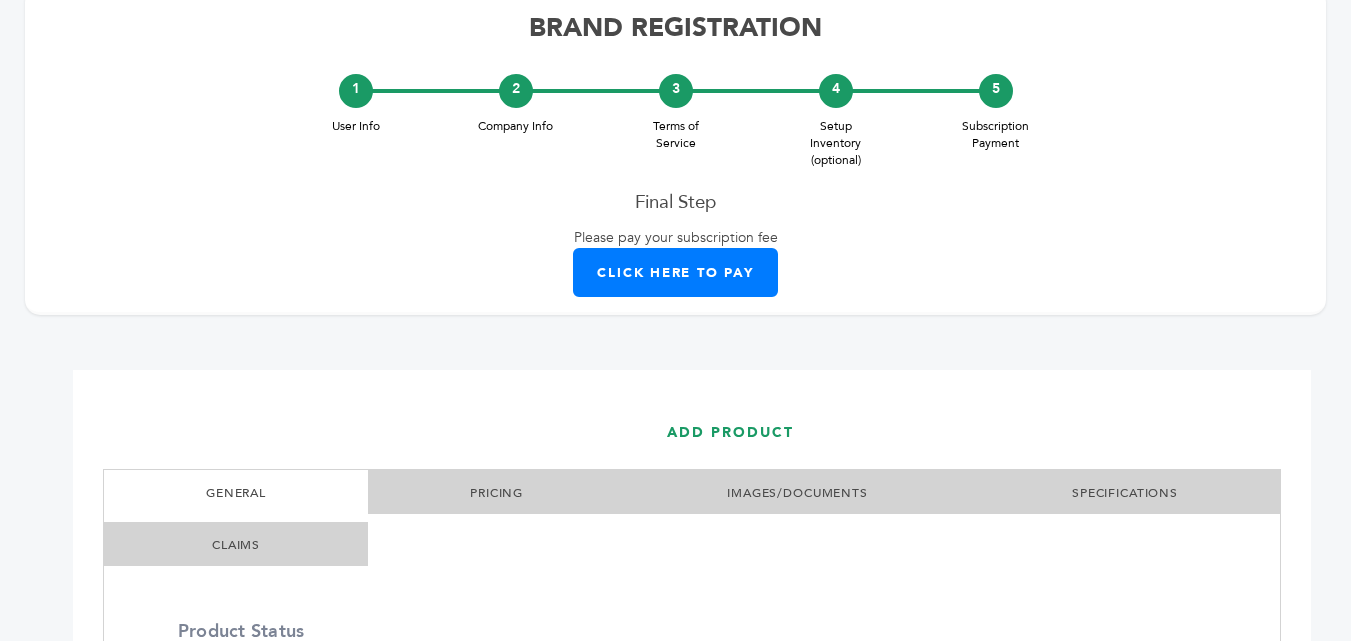 scroll, scrollTop: 0, scrollLeft: 0, axis: both 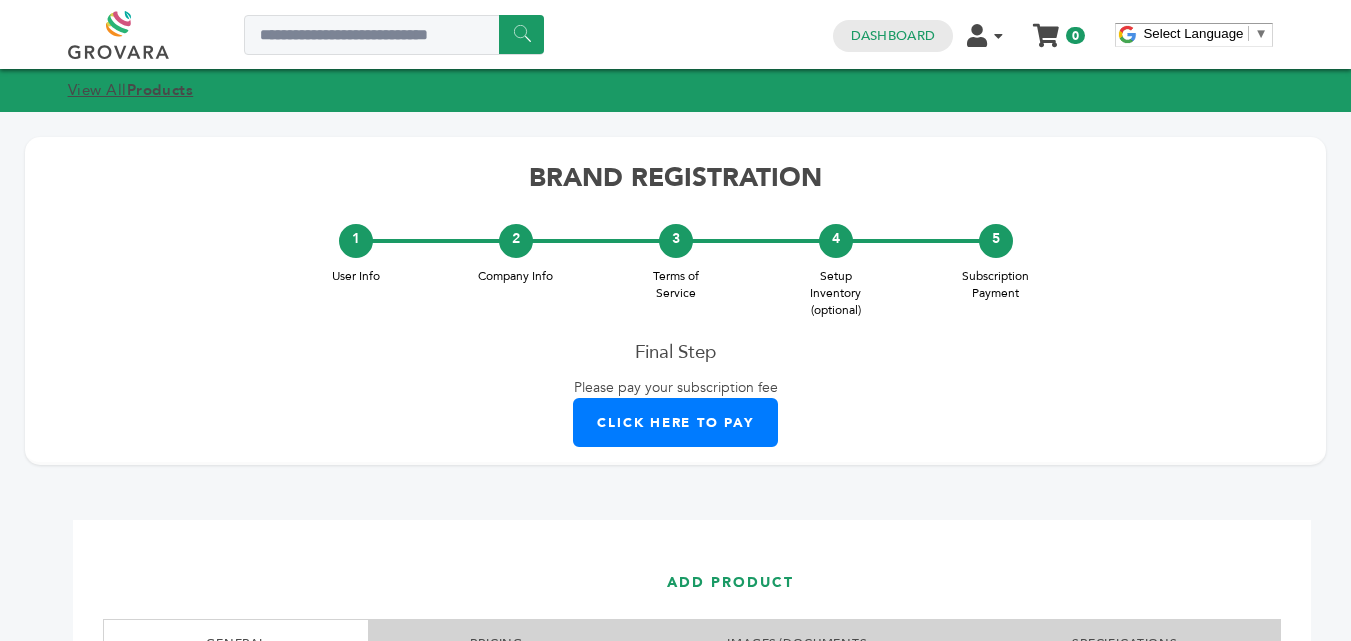 click on "Products" at bounding box center [160, 90] 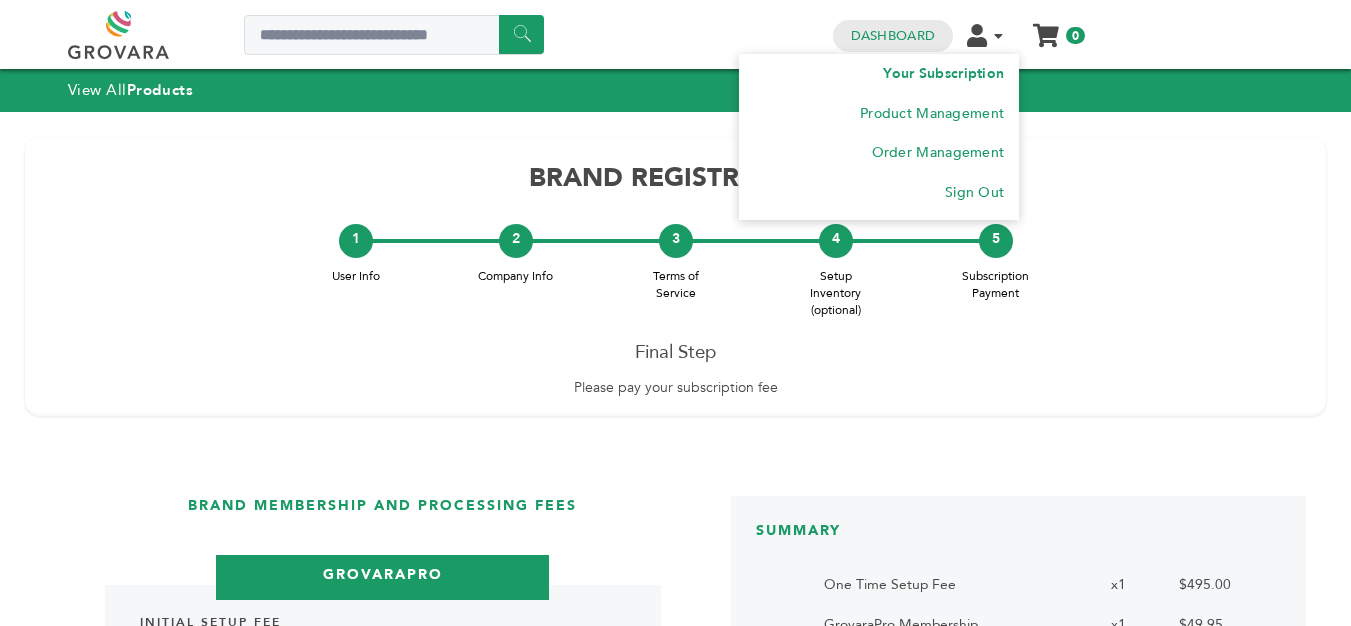 scroll, scrollTop: 0, scrollLeft: 0, axis: both 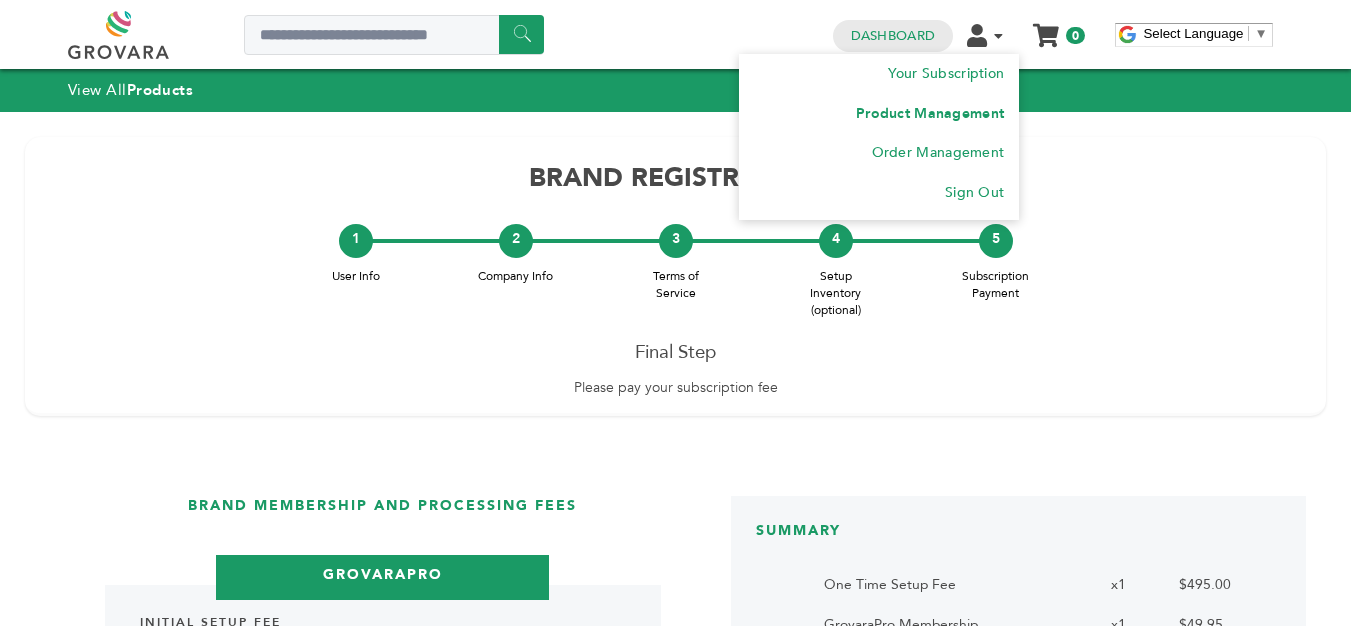 click on "Product Management" at bounding box center [930, 113] 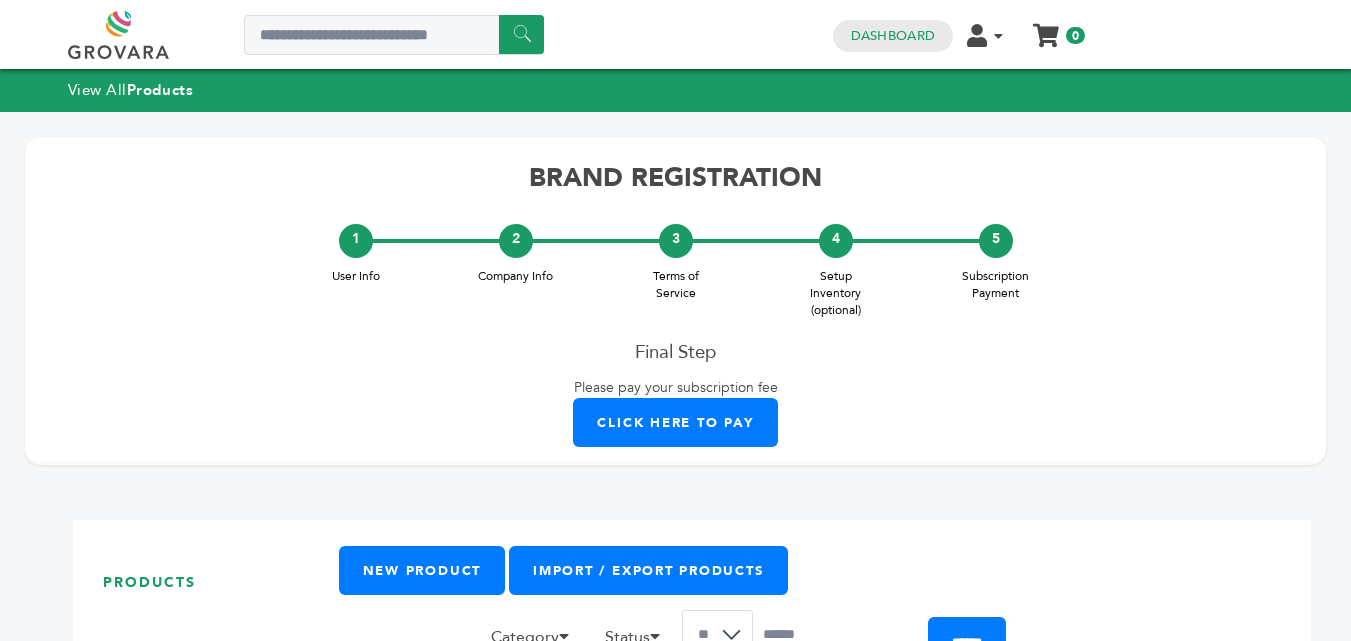 scroll, scrollTop: 42, scrollLeft: 0, axis: vertical 